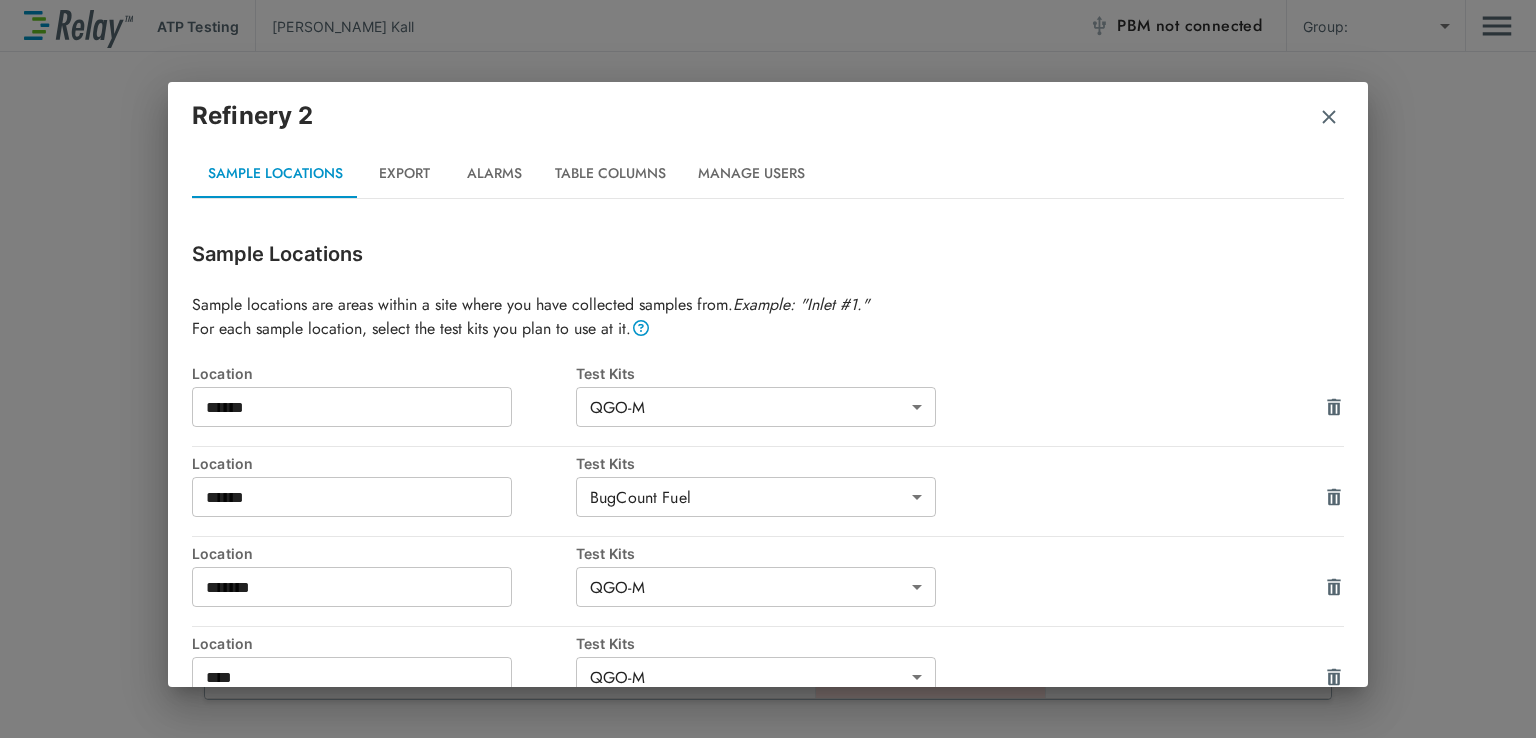 scroll, scrollTop: 0, scrollLeft: 0, axis: both 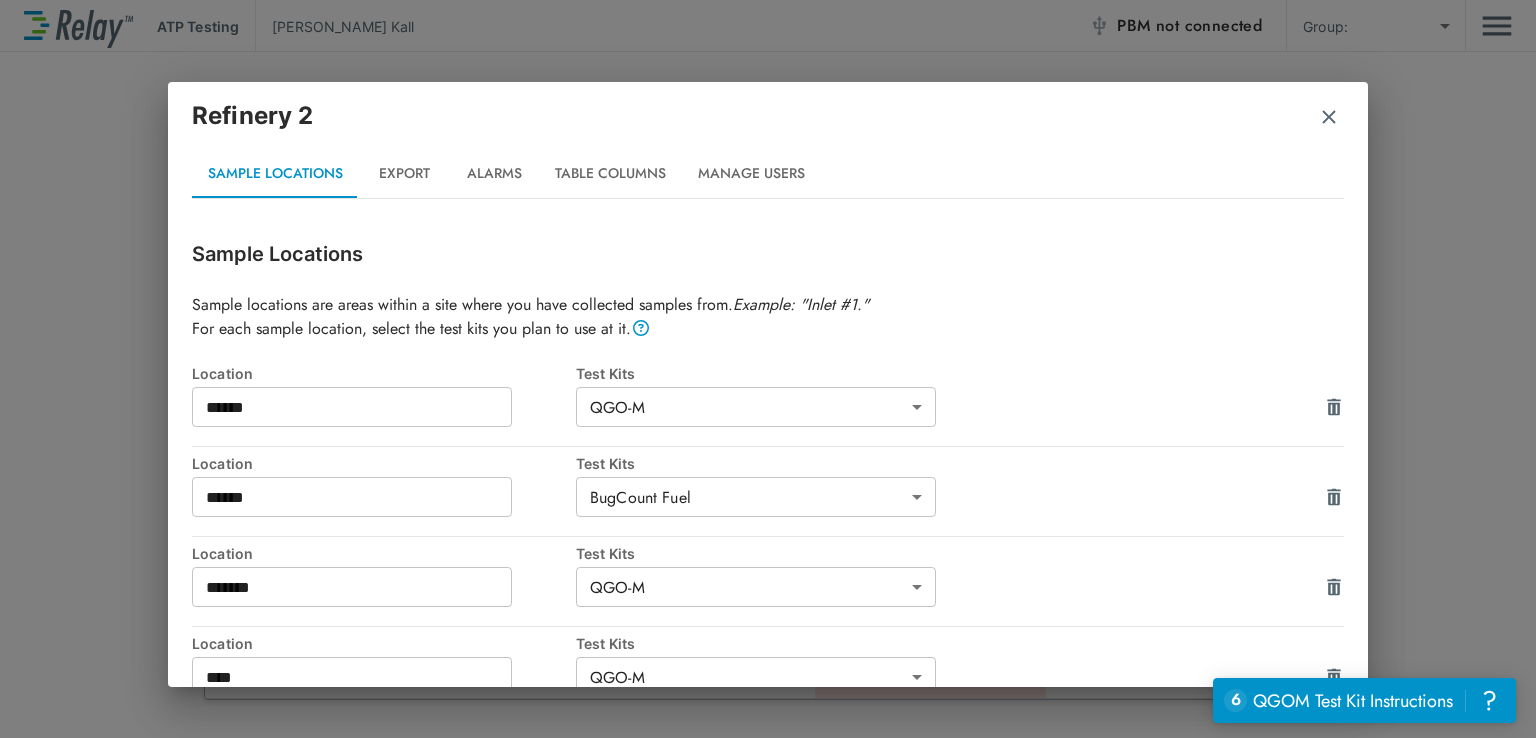click at bounding box center [1329, 117] 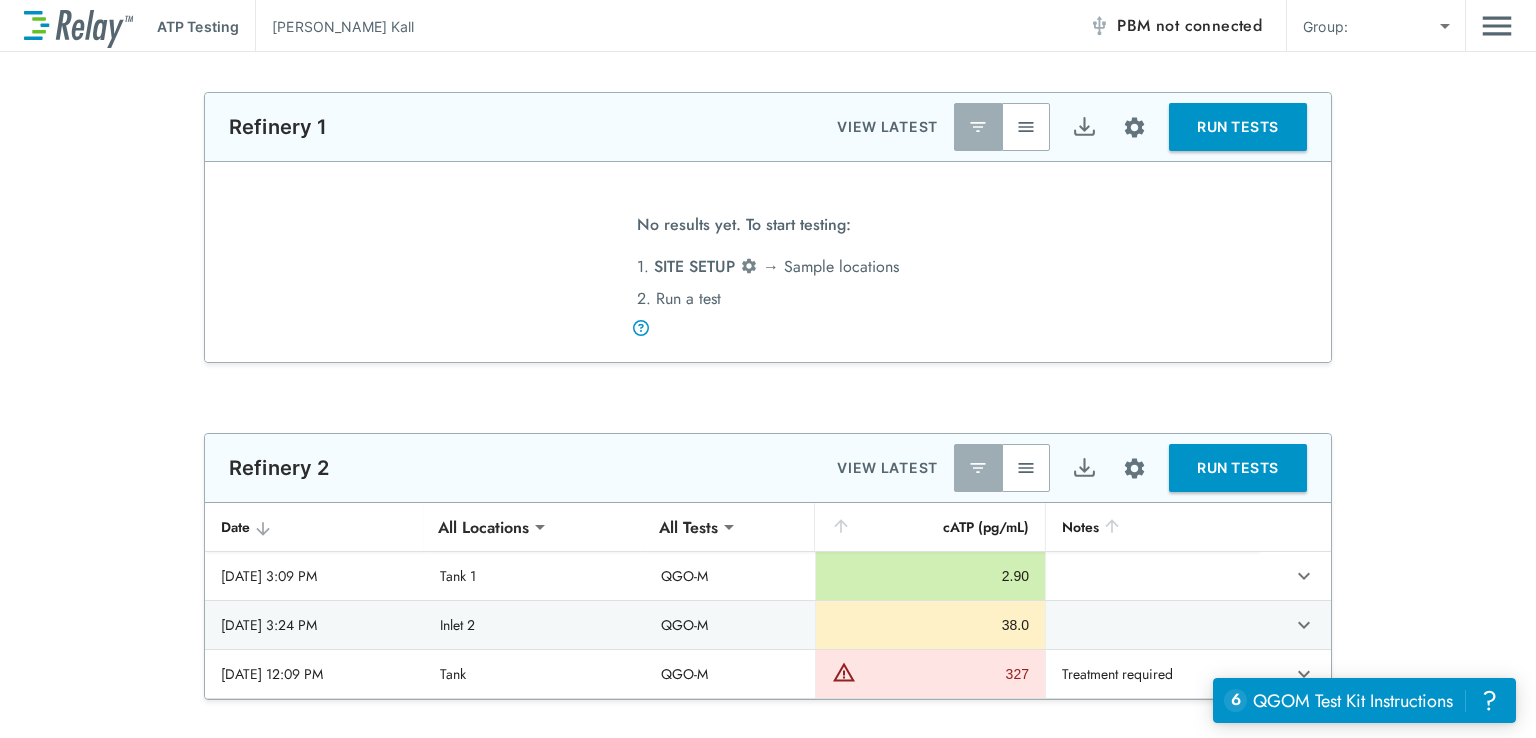 scroll, scrollTop: 0, scrollLeft: 0, axis: both 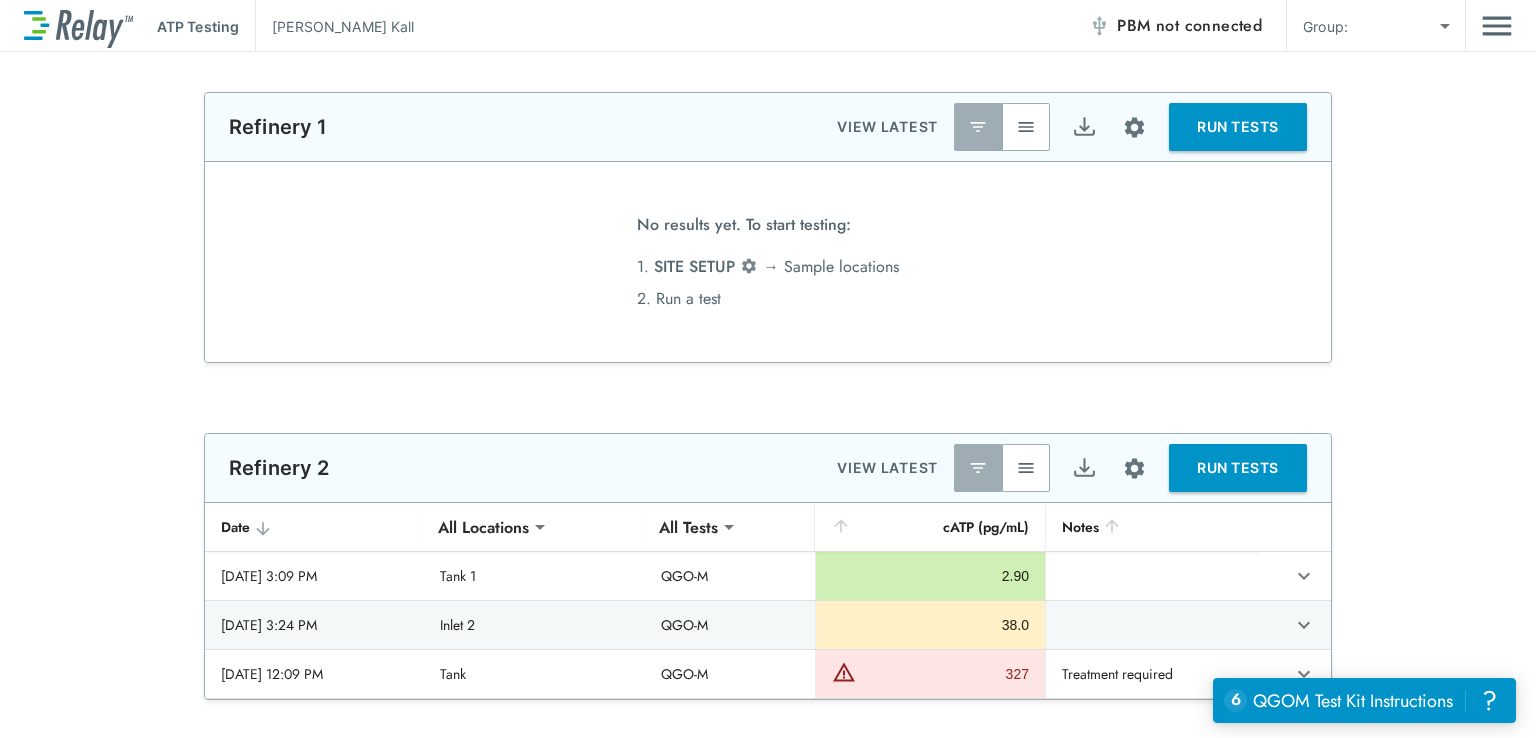 click on "not connected" at bounding box center [1209, 25] 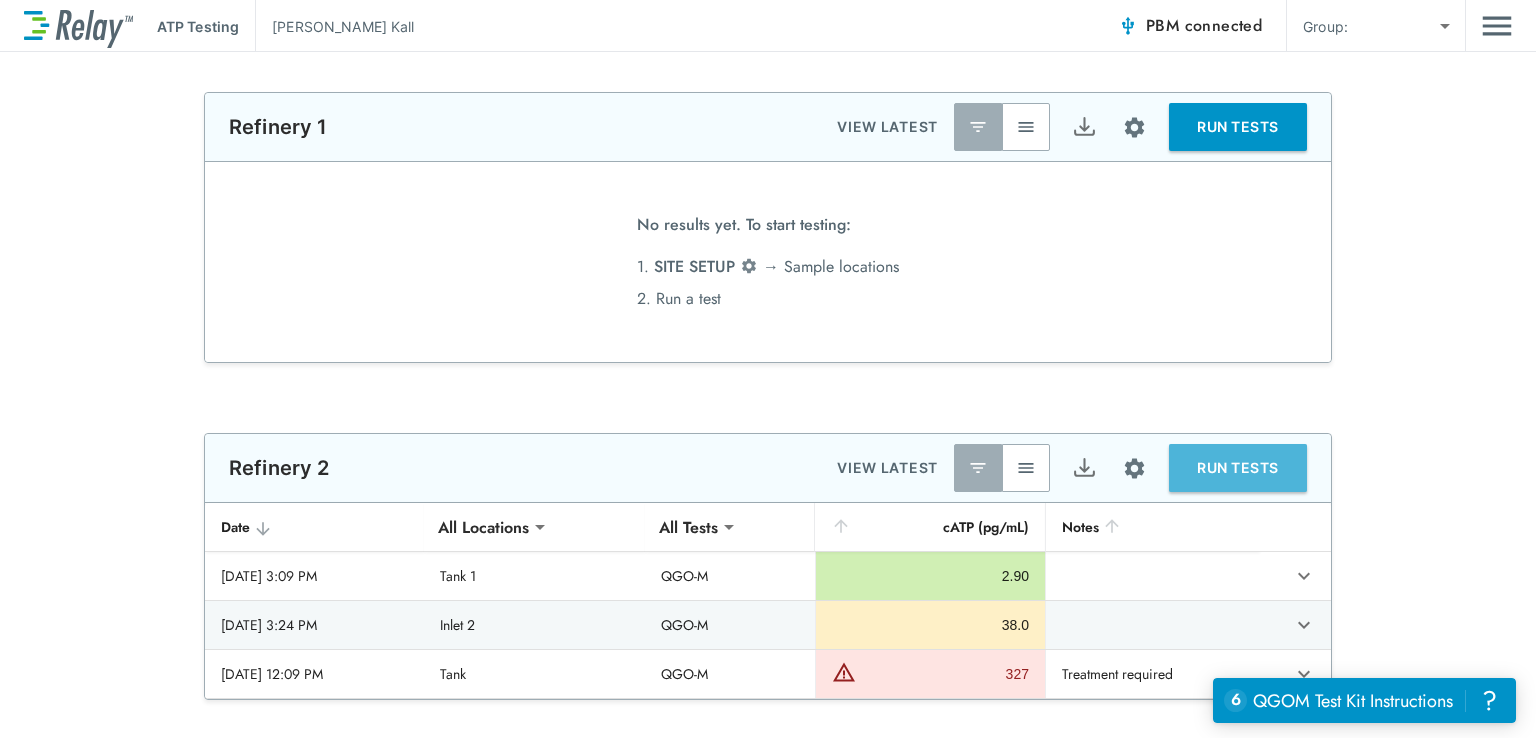 click on "RUN TESTS" at bounding box center (1238, 468) 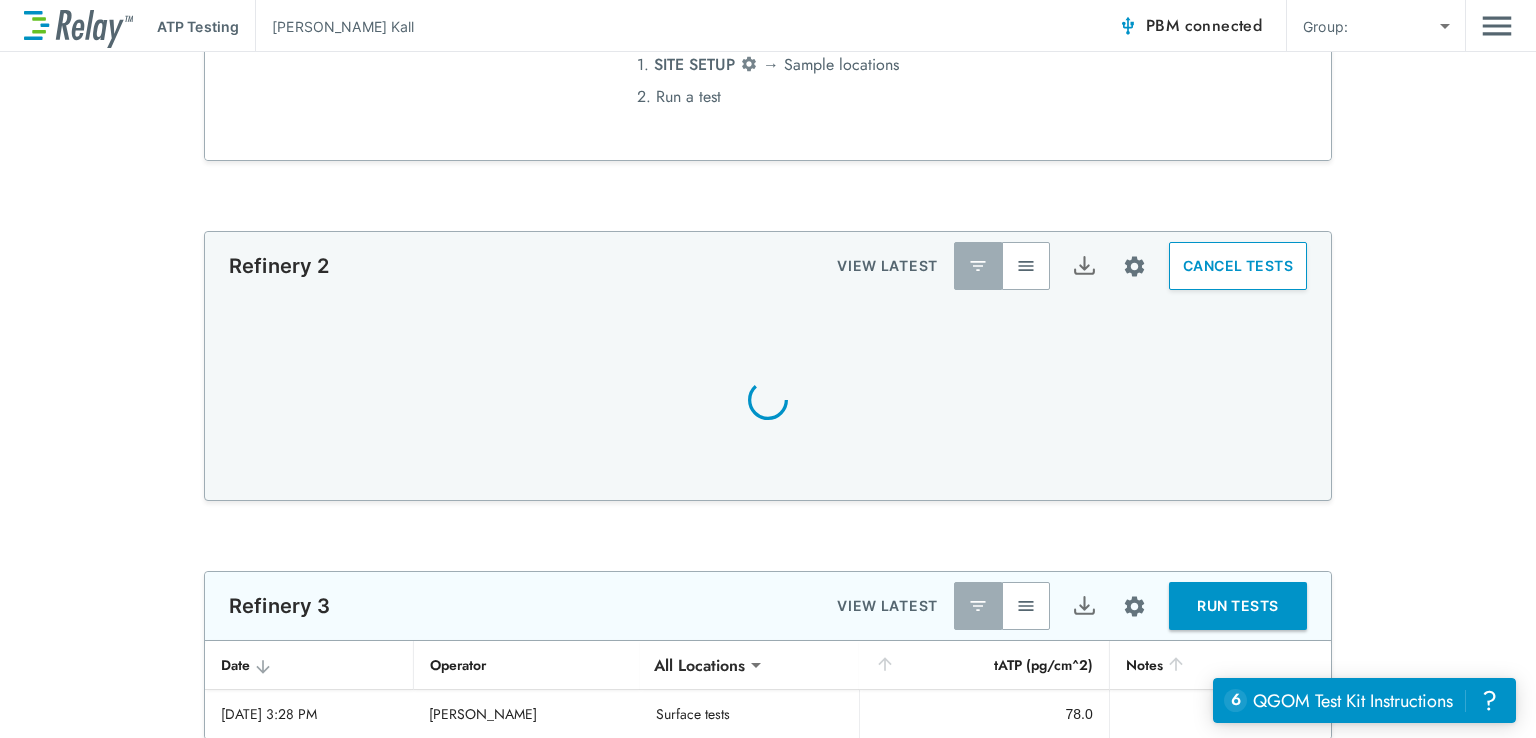 scroll, scrollTop: 270, scrollLeft: 0, axis: vertical 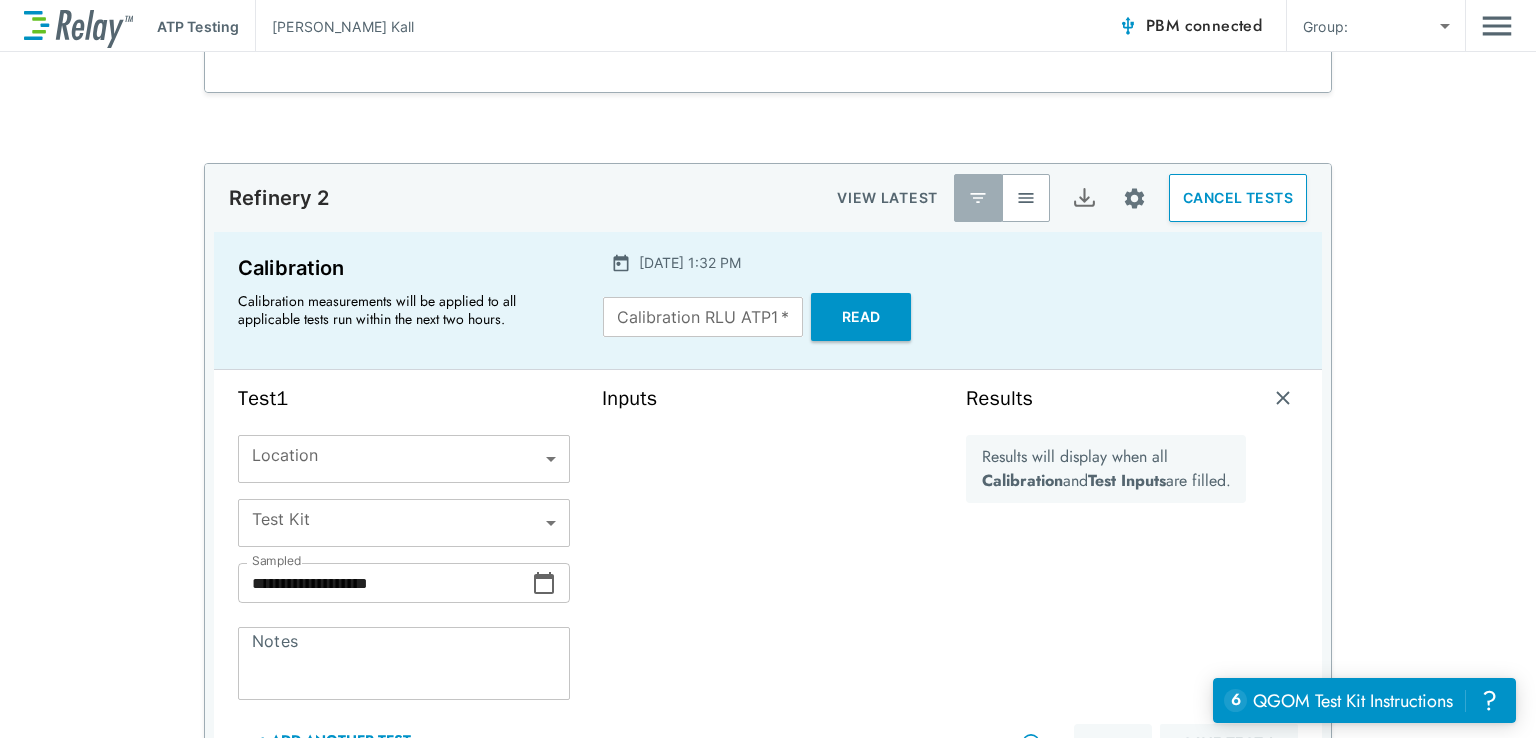 click on "Read" at bounding box center [861, 317] 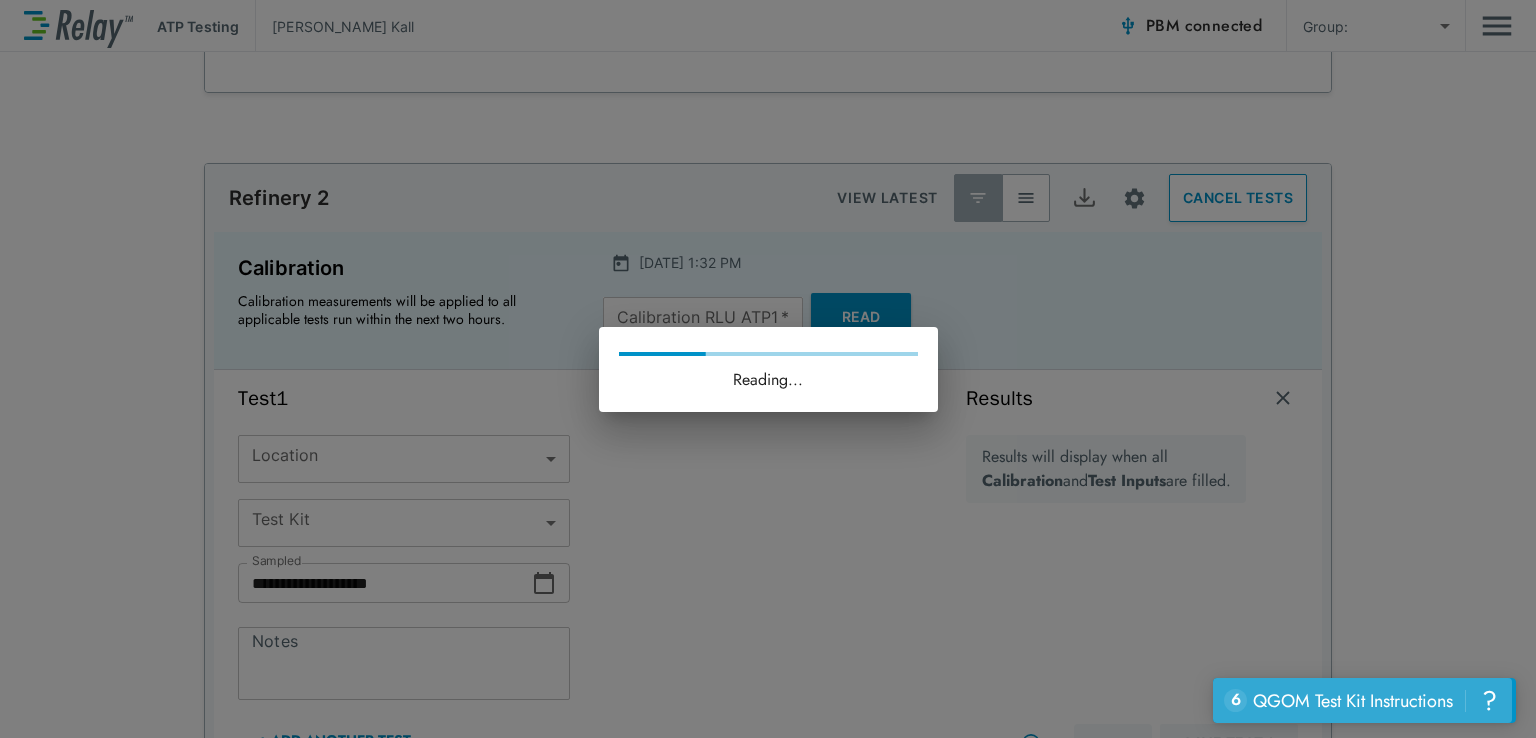 drag, startPoint x: 1427, startPoint y: 711, endPoint x: 1386, endPoint y: 733, distance: 46.52956 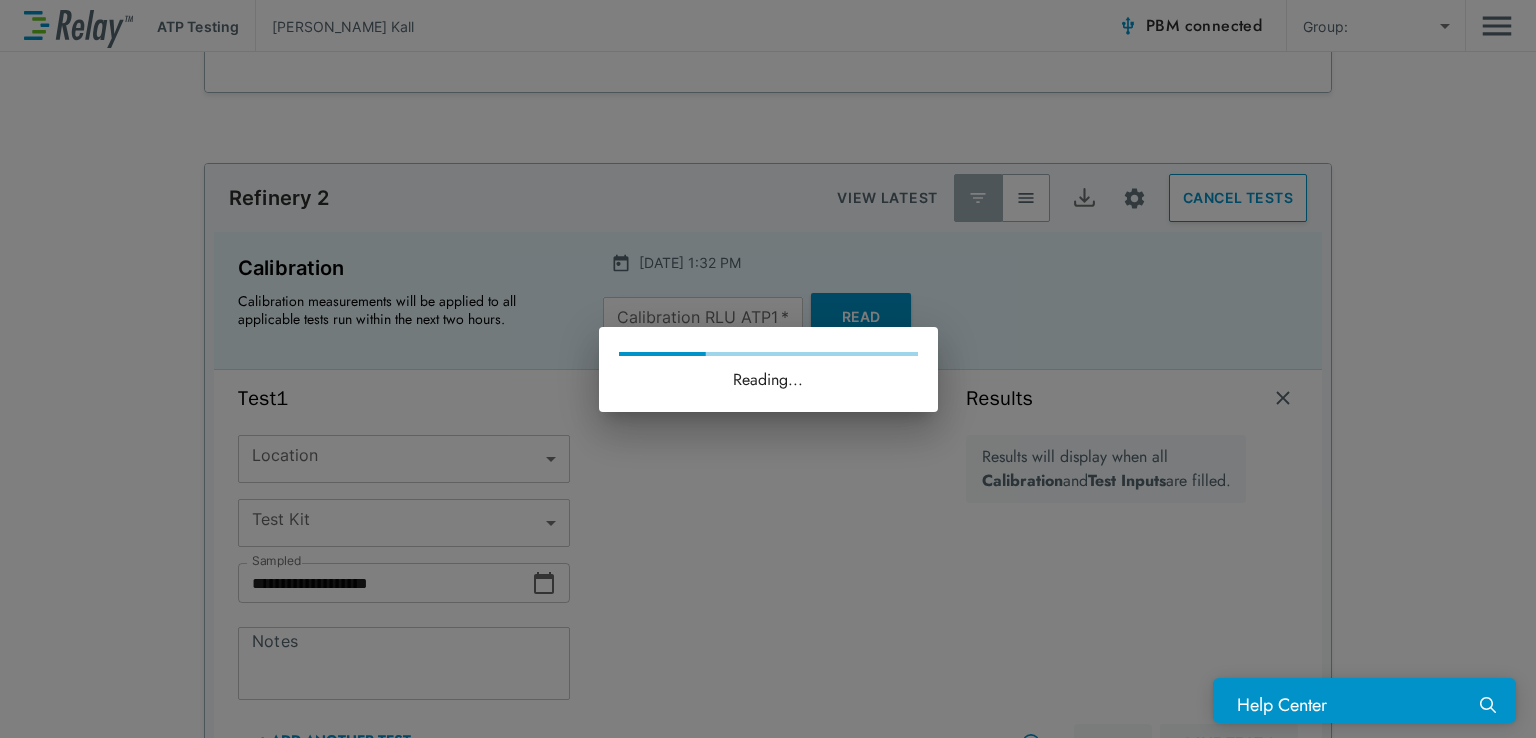 scroll, scrollTop: 659, scrollLeft: 0, axis: vertical 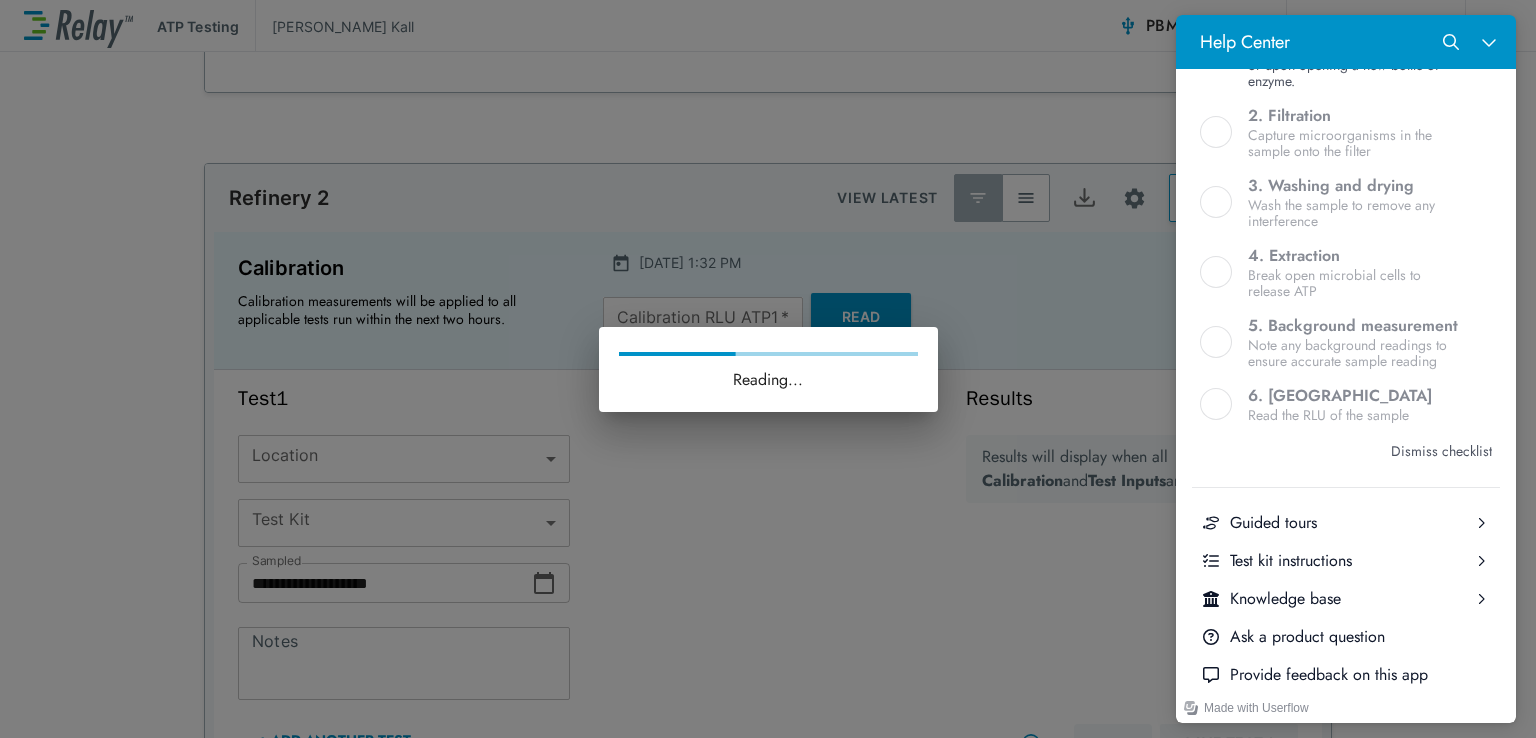 click on "Dismiss checklist" at bounding box center (1441, 451) 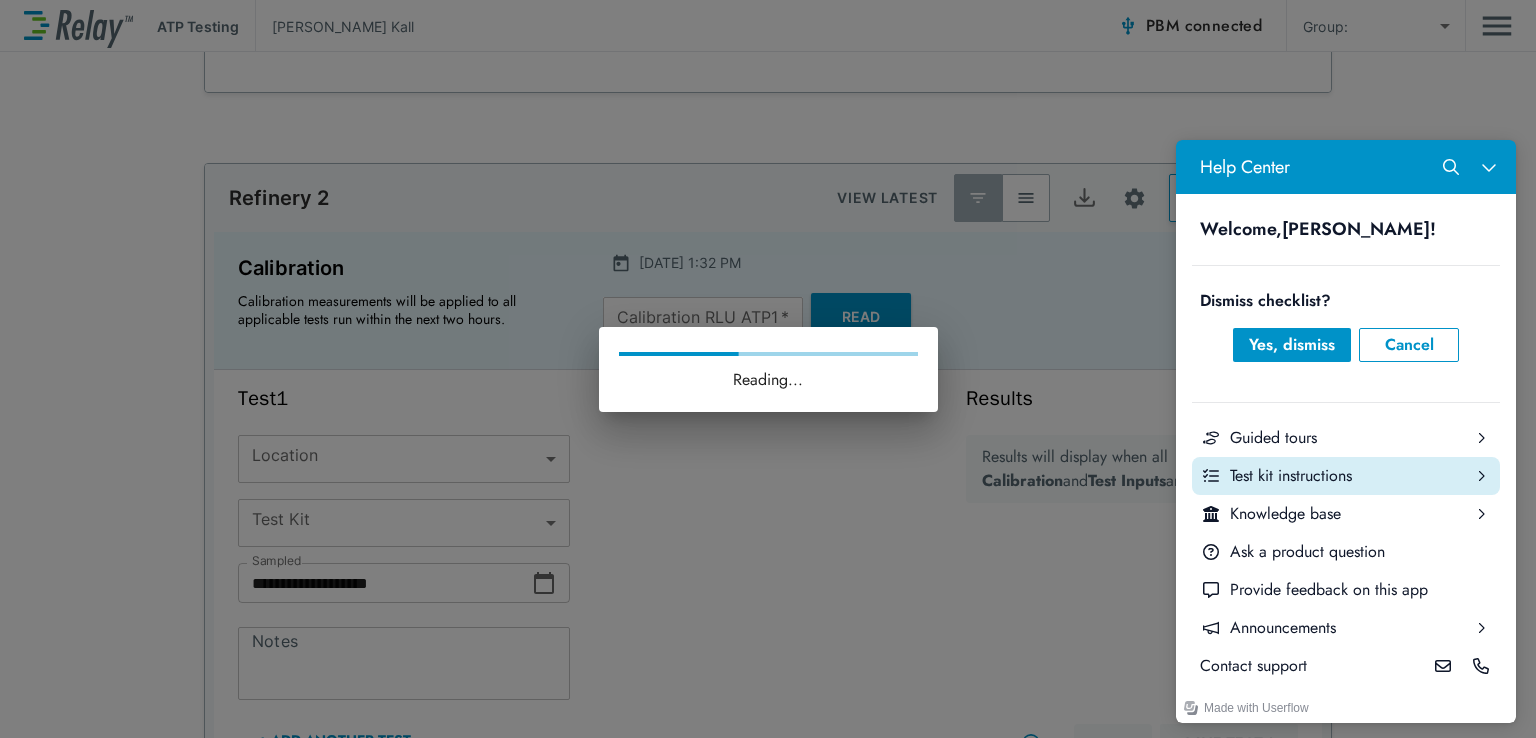 scroll, scrollTop: 0, scrollLeft: 0, axis: both 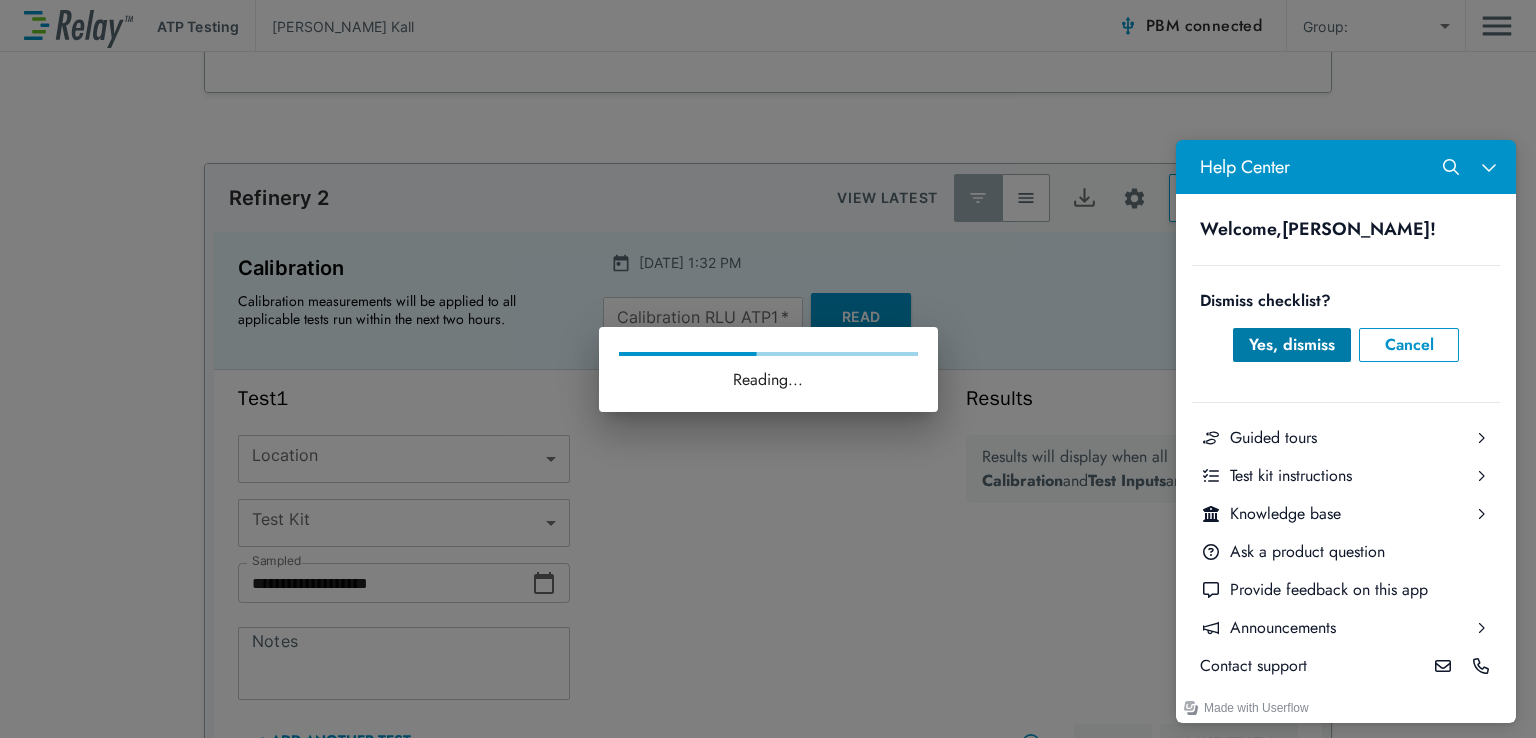 click on "Yes, dismiss" at bounding box center [1292, 345] 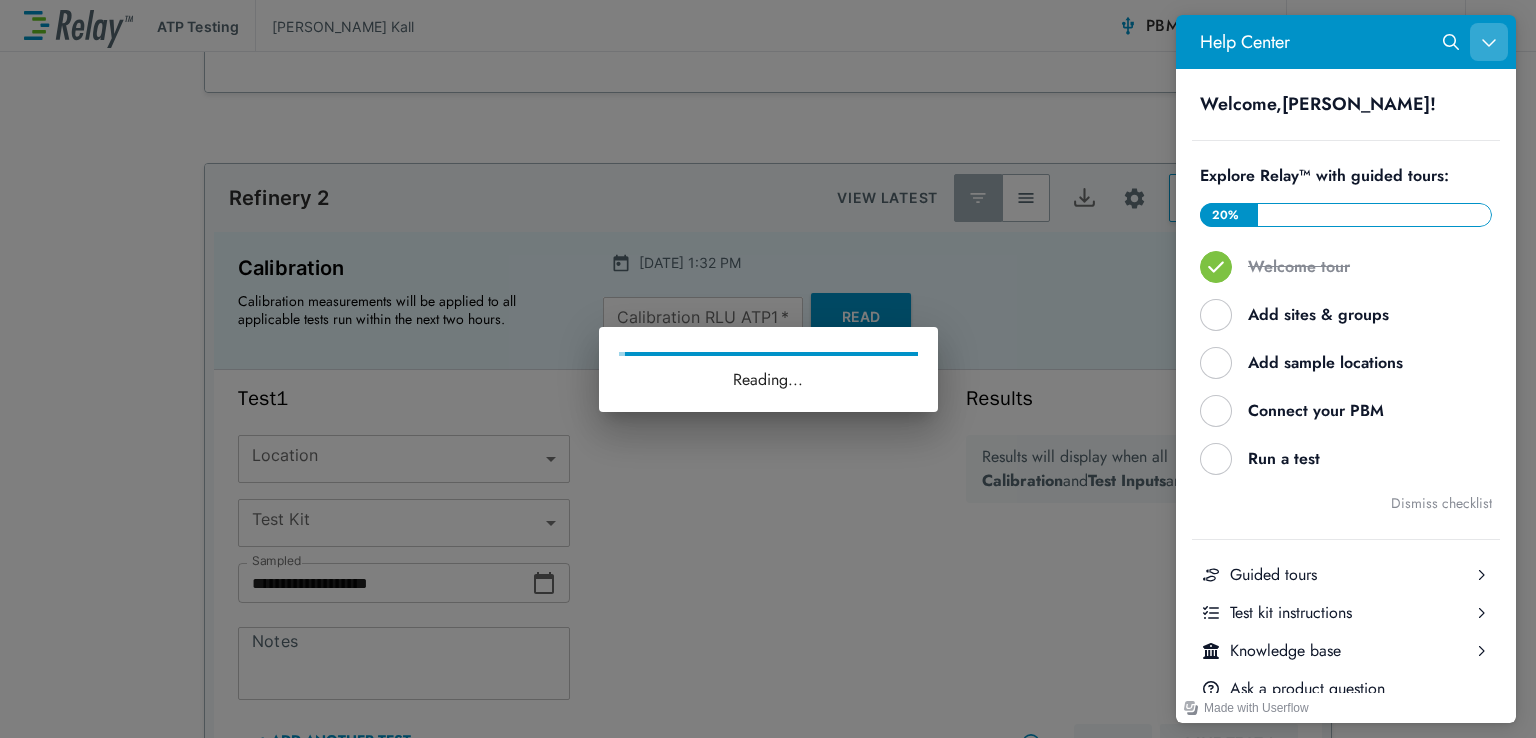 type on "*" 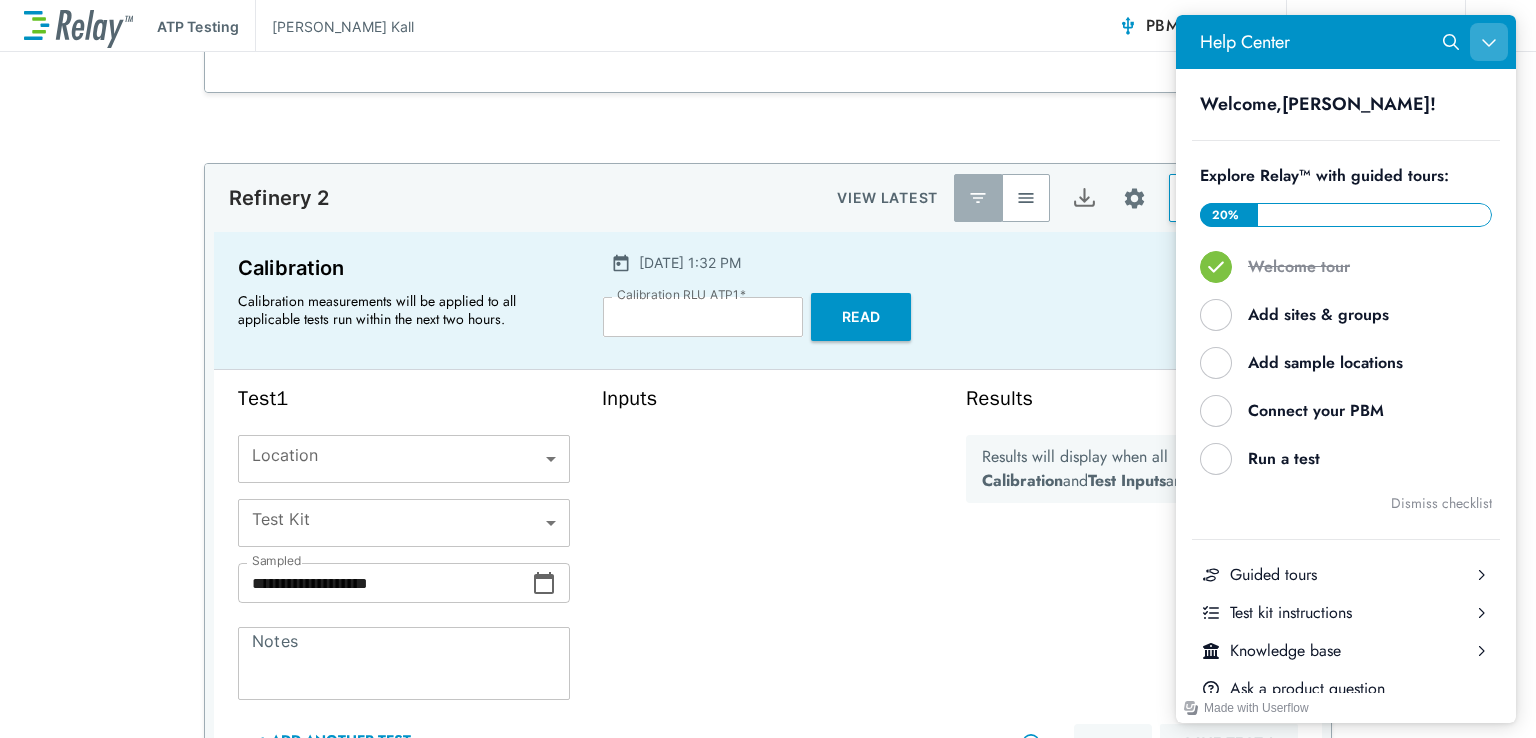 click 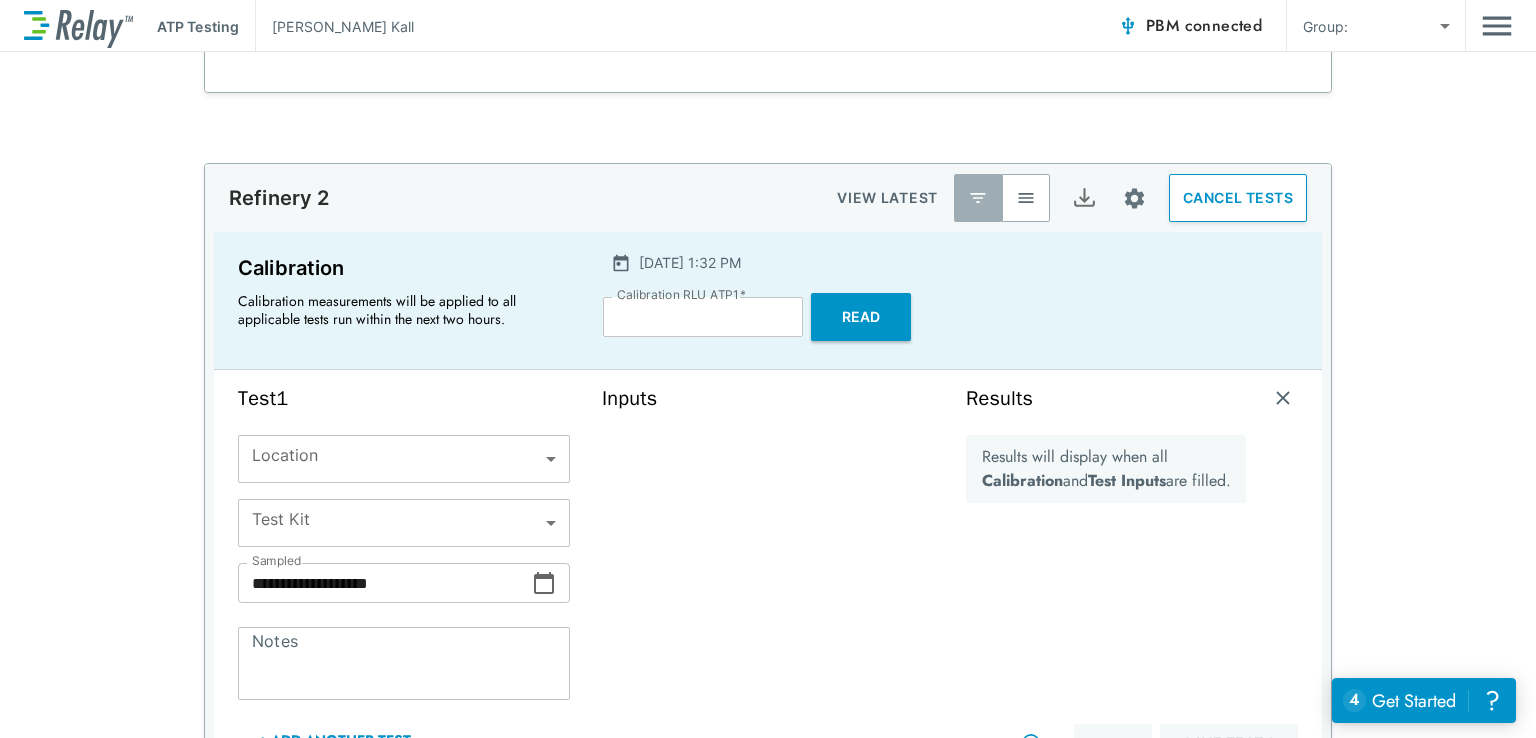 click on "Read" at bounding box center [861, 317] 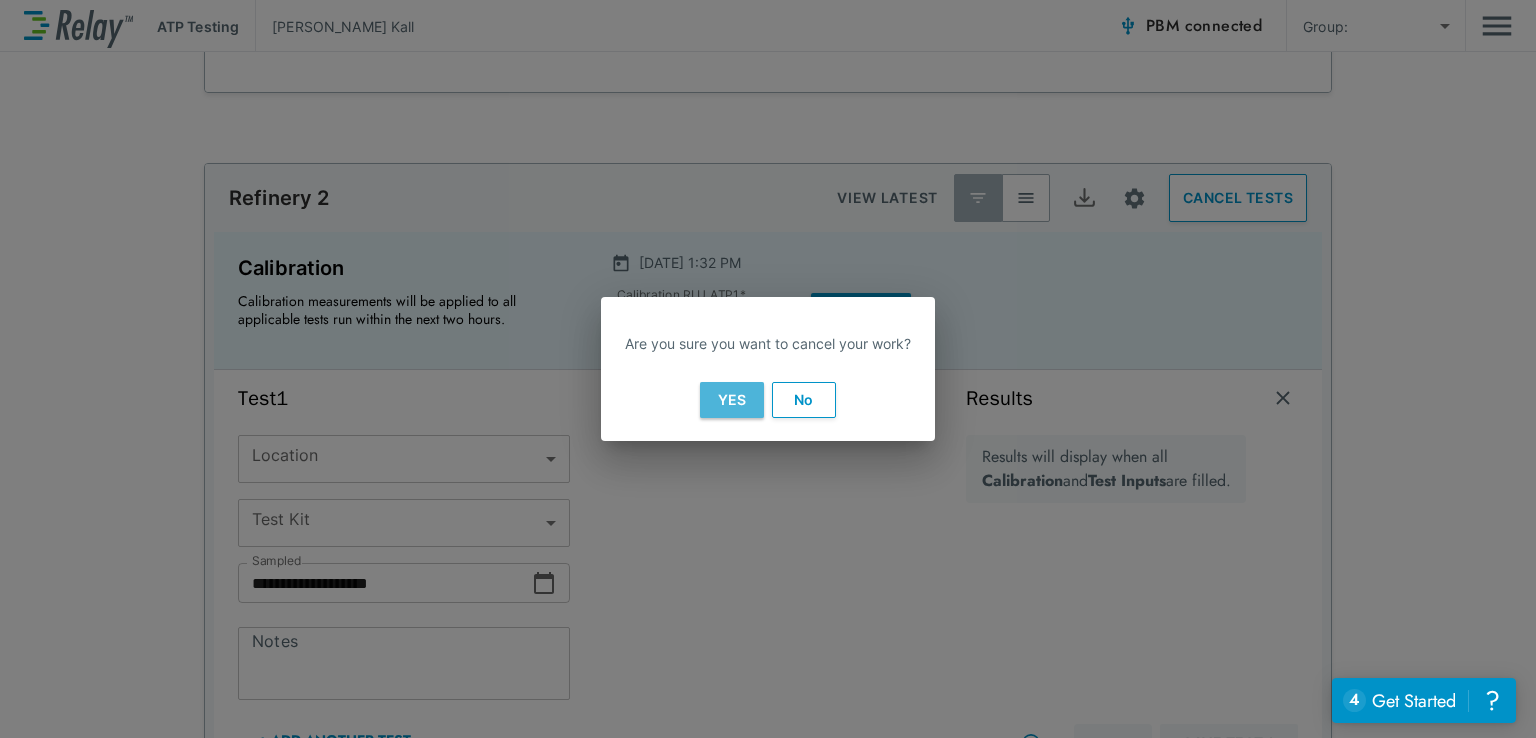 drag, startPoint x: 757, startPoint y: 400, endPoint x: 764, endPoint y: 361, distance: 39.623226 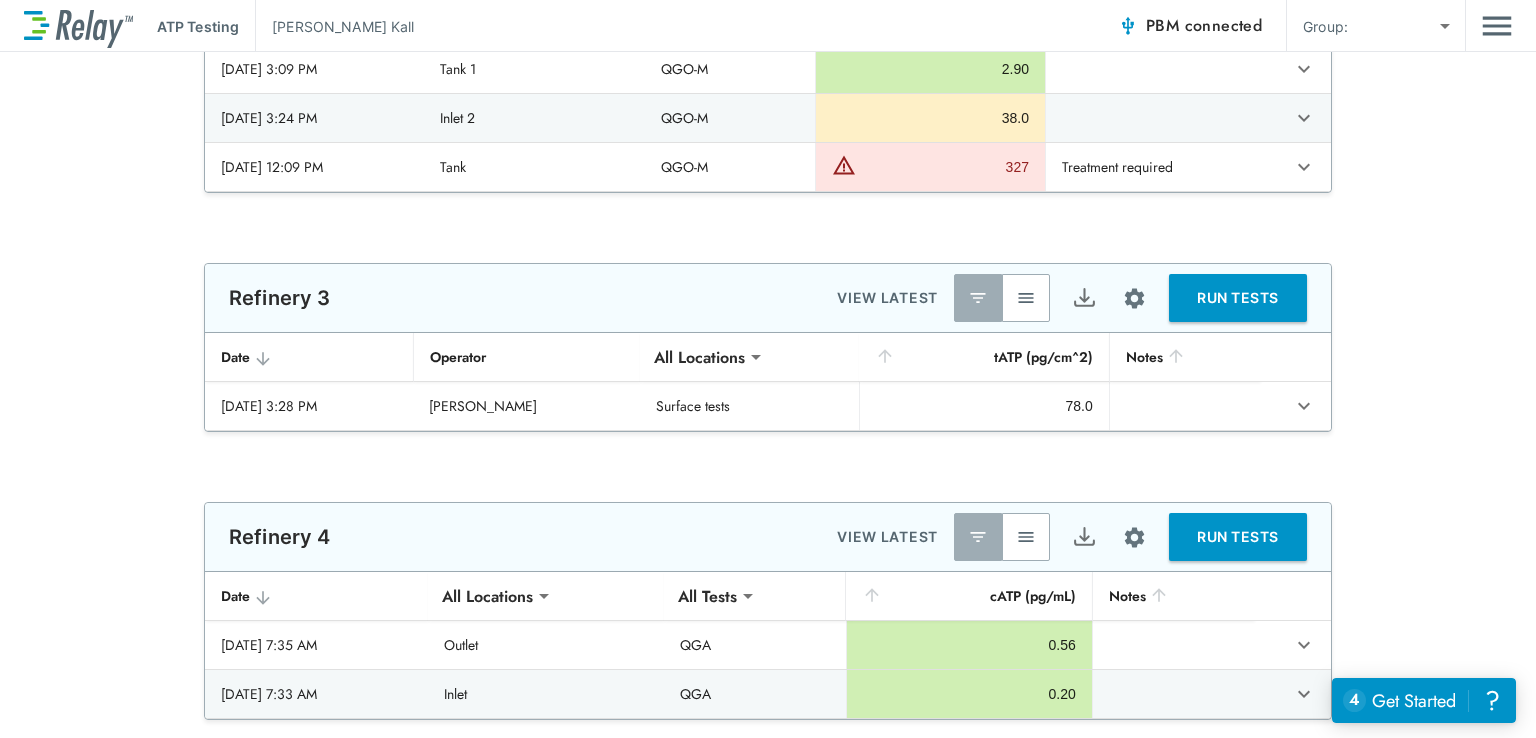 scroll, scrollTop: 604, scrollLeft: 0, axis: vertical 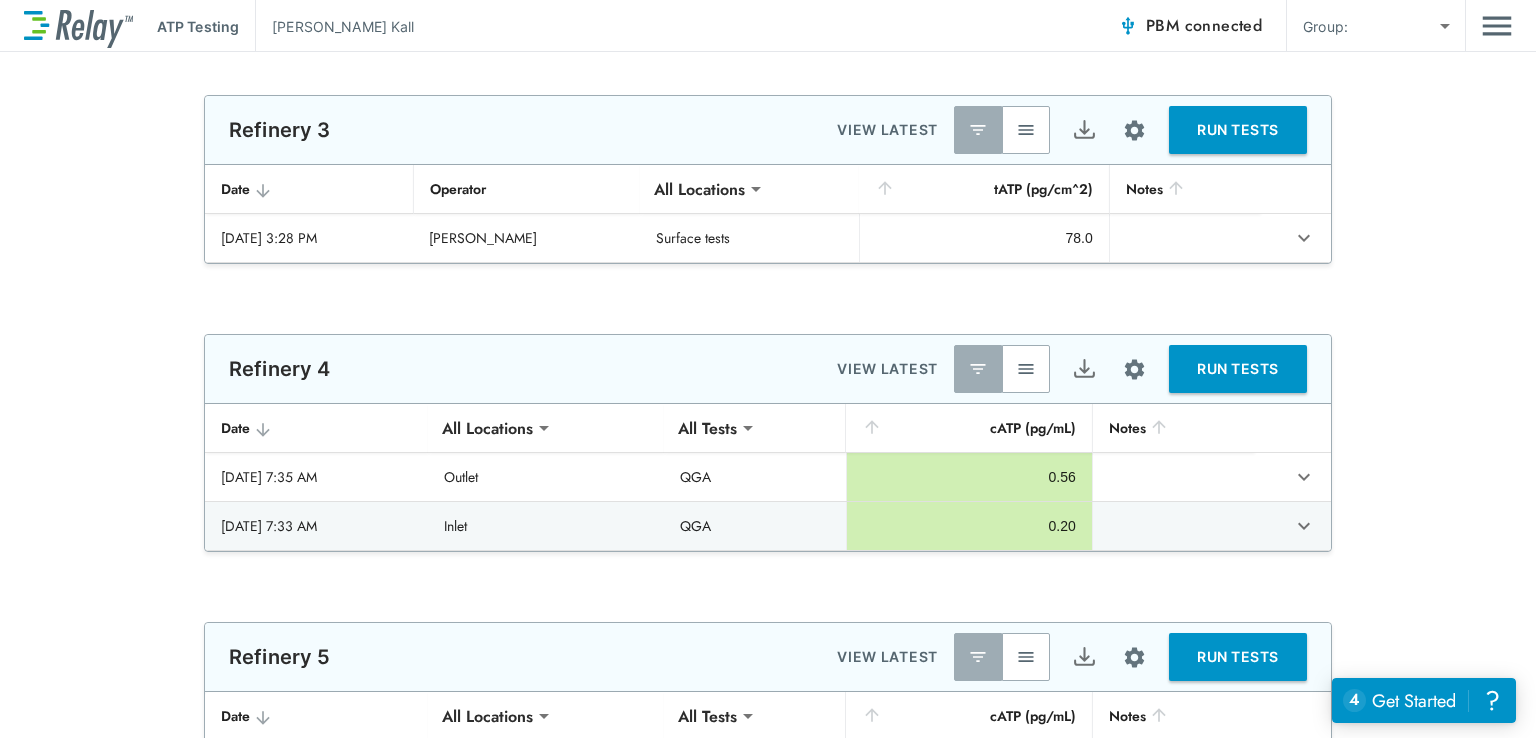 type on "*****" 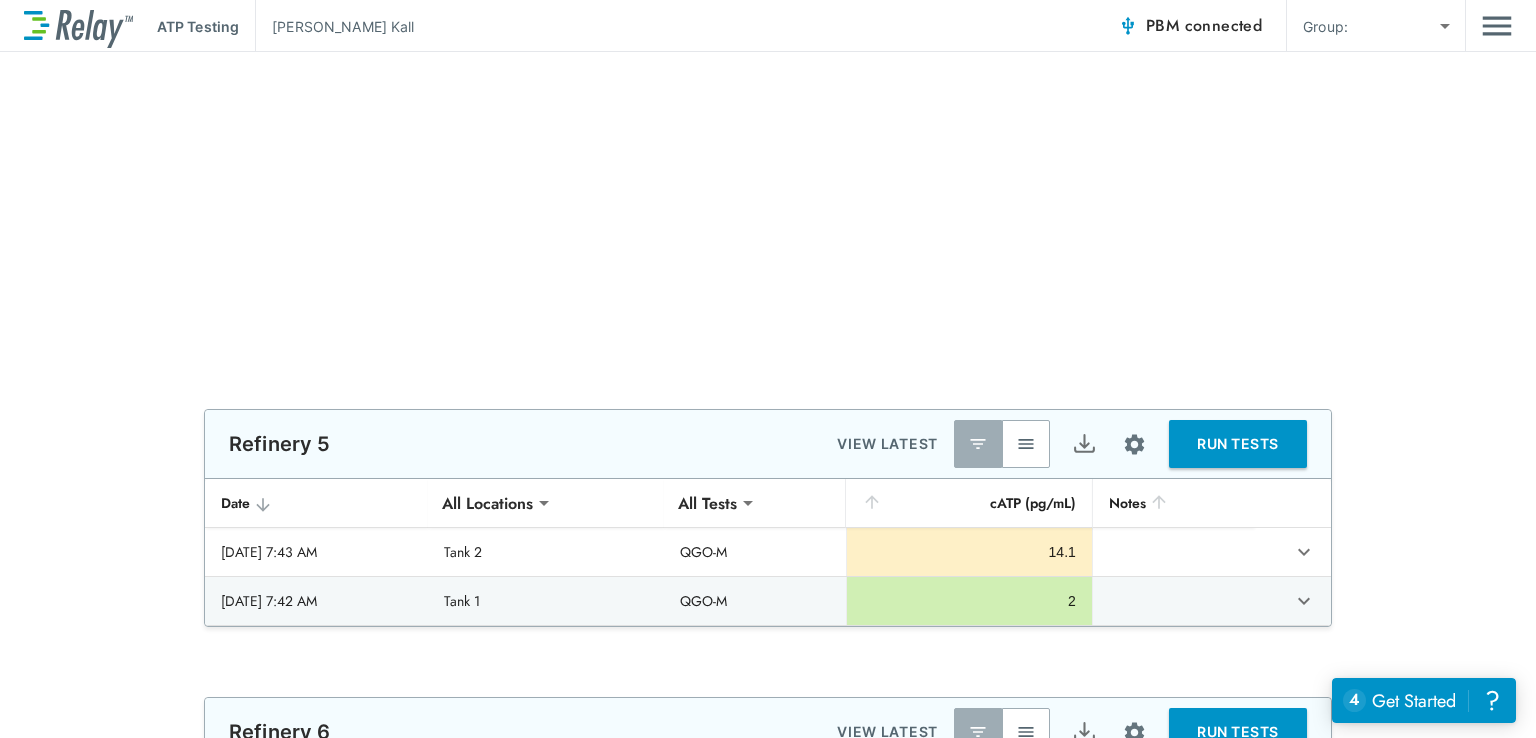 scroll, scrollTop: 936, scrollLeft: 0, axis: vertical 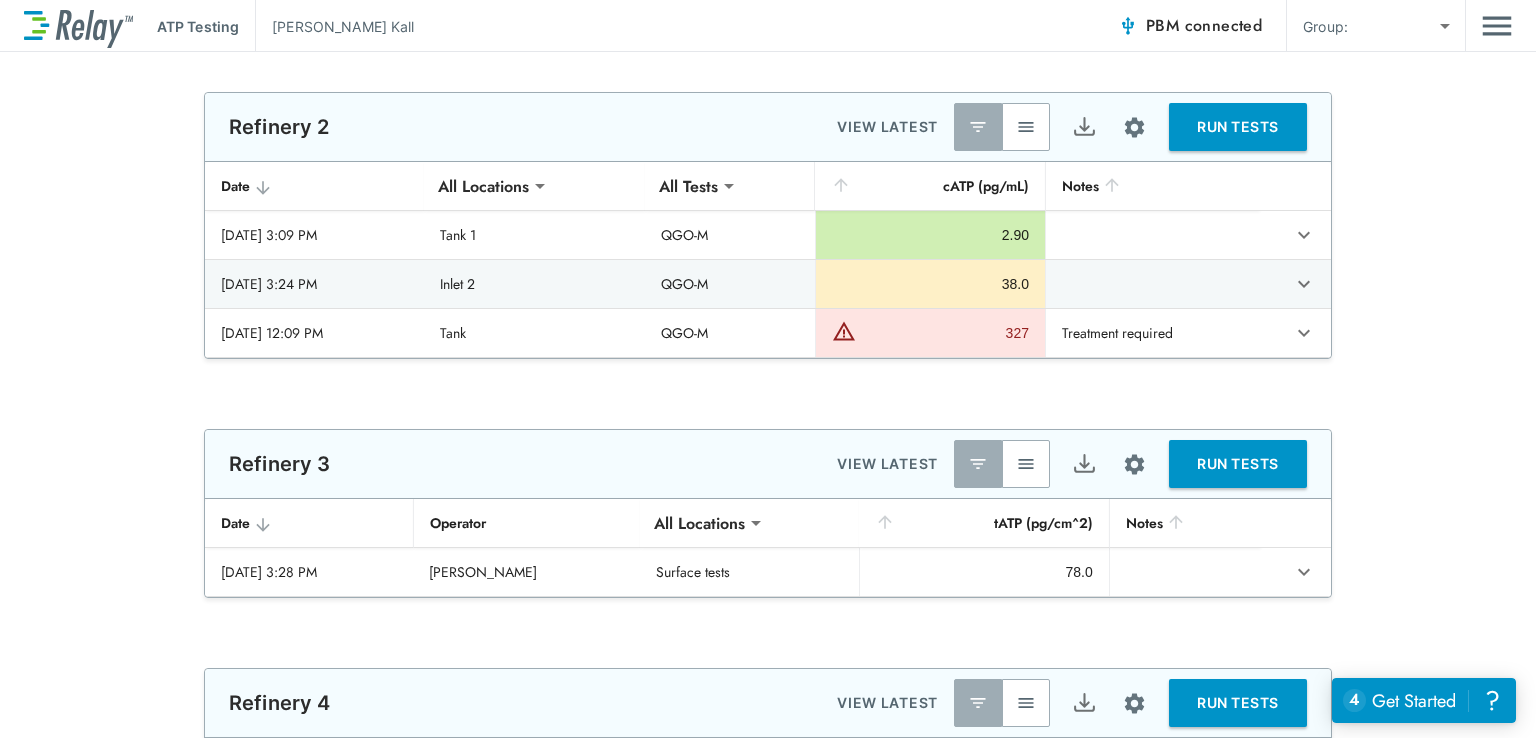 type on "**********" 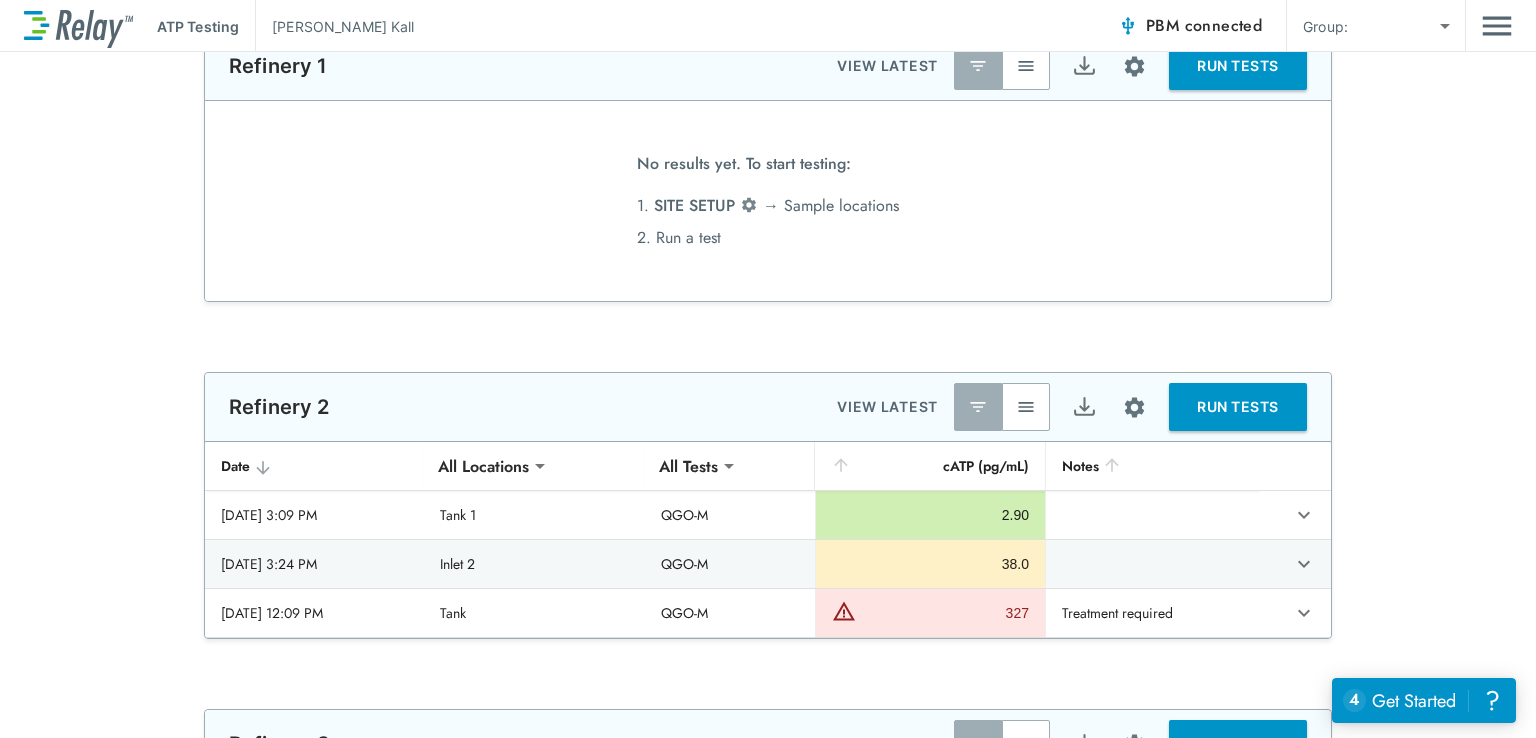 scroll, scrollTop: 0, scrollLeft: 0, axis: both 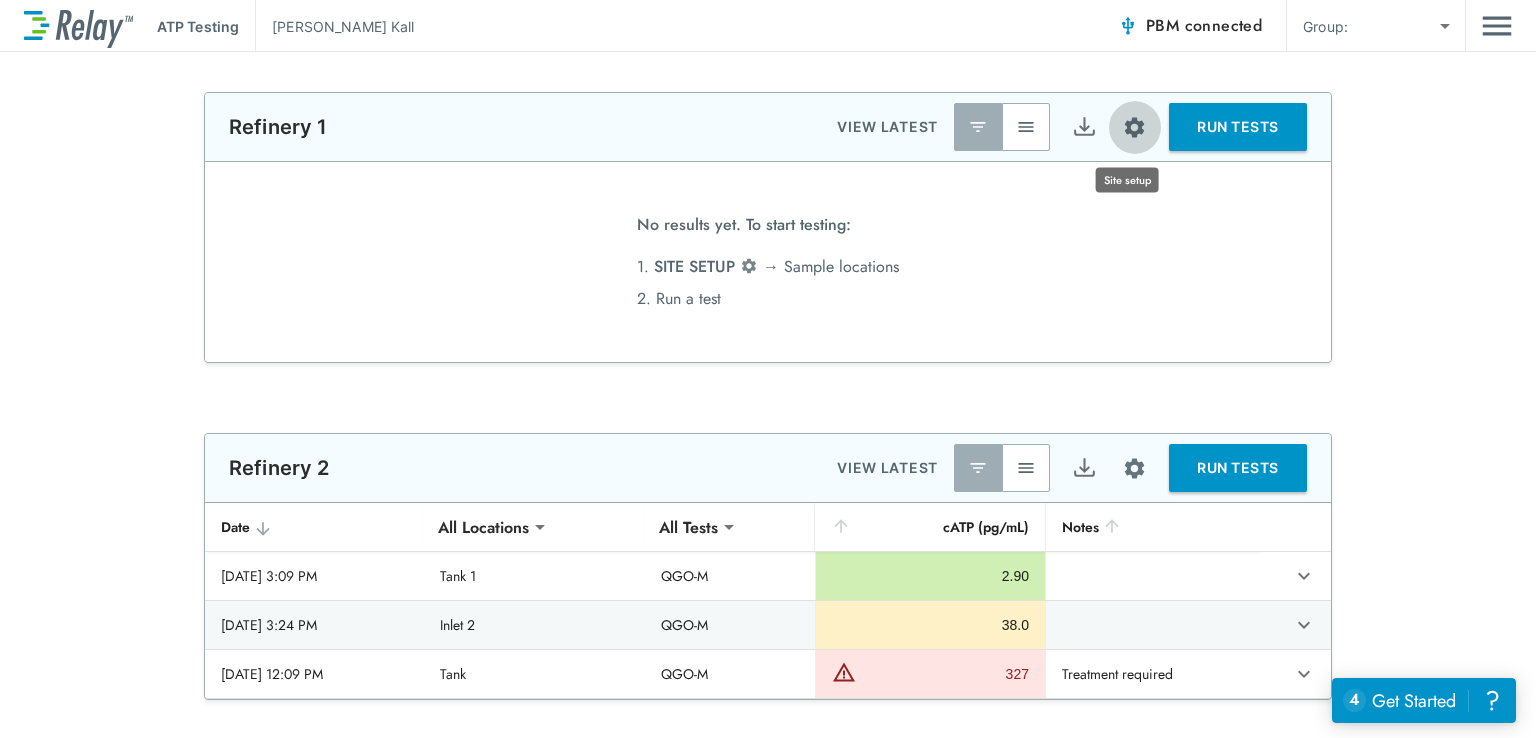 click at bounding box center [1134, 127] 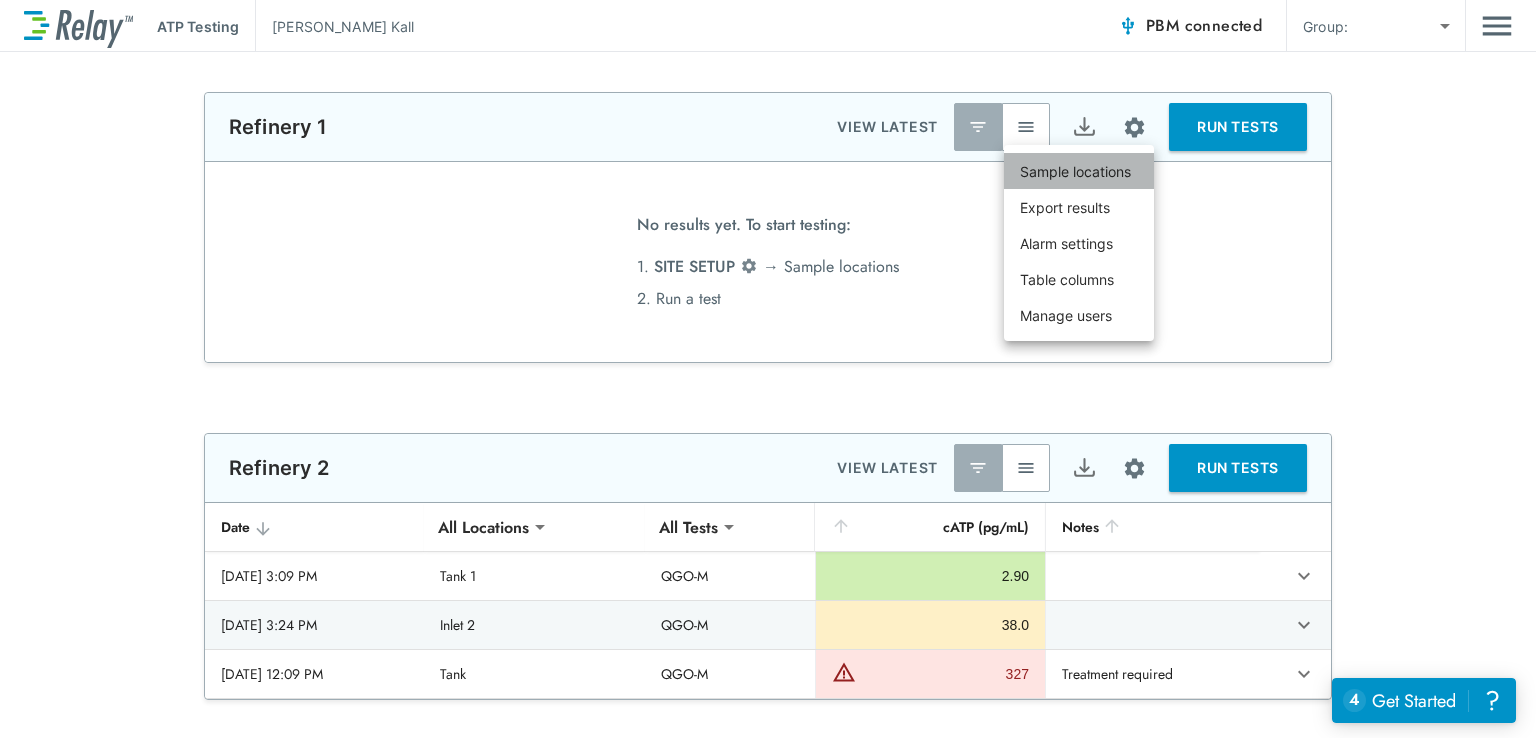 click on "Sample locations" at bounding box center [1075, 171] 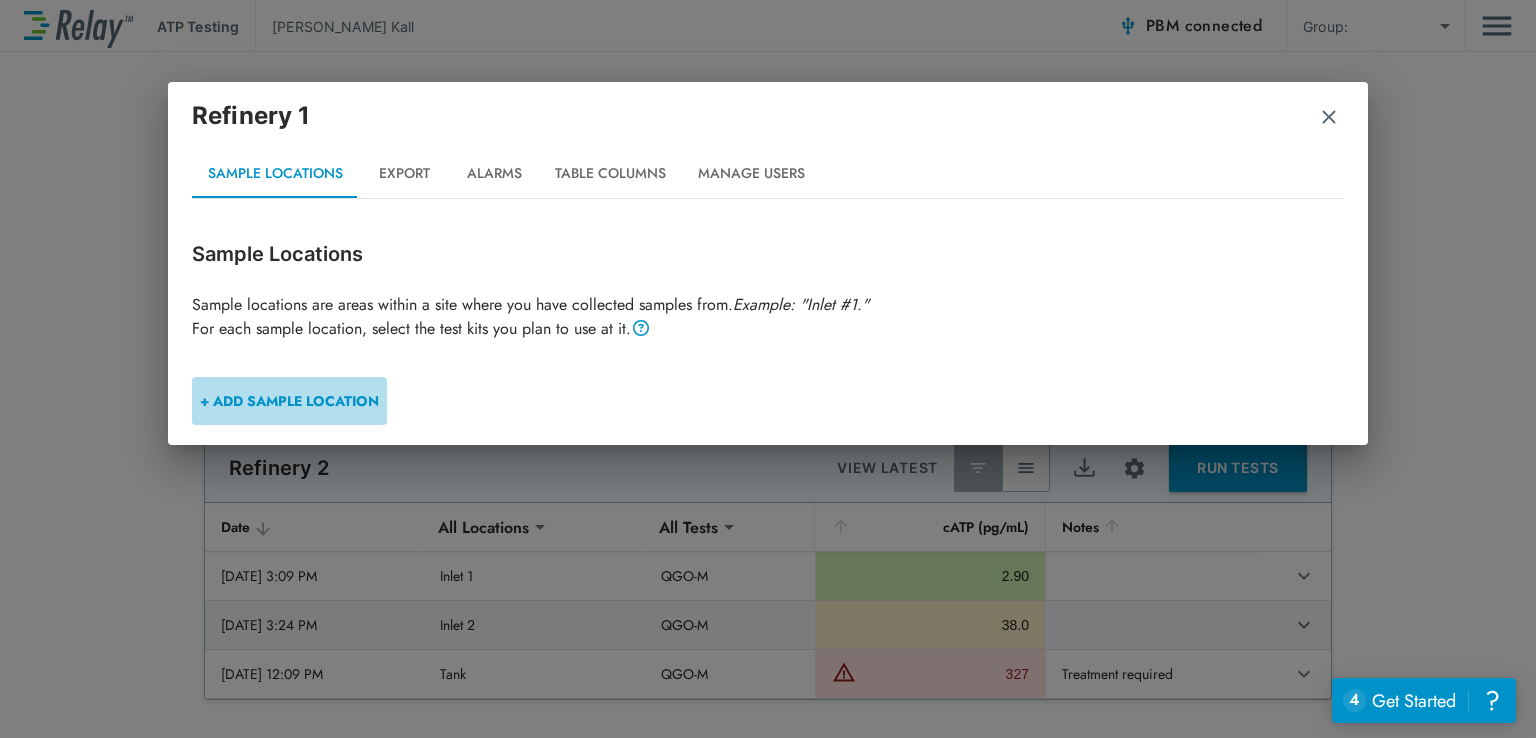 click on "+ ADD SAMPLE LOCATION" at bounding box center [289, 401] 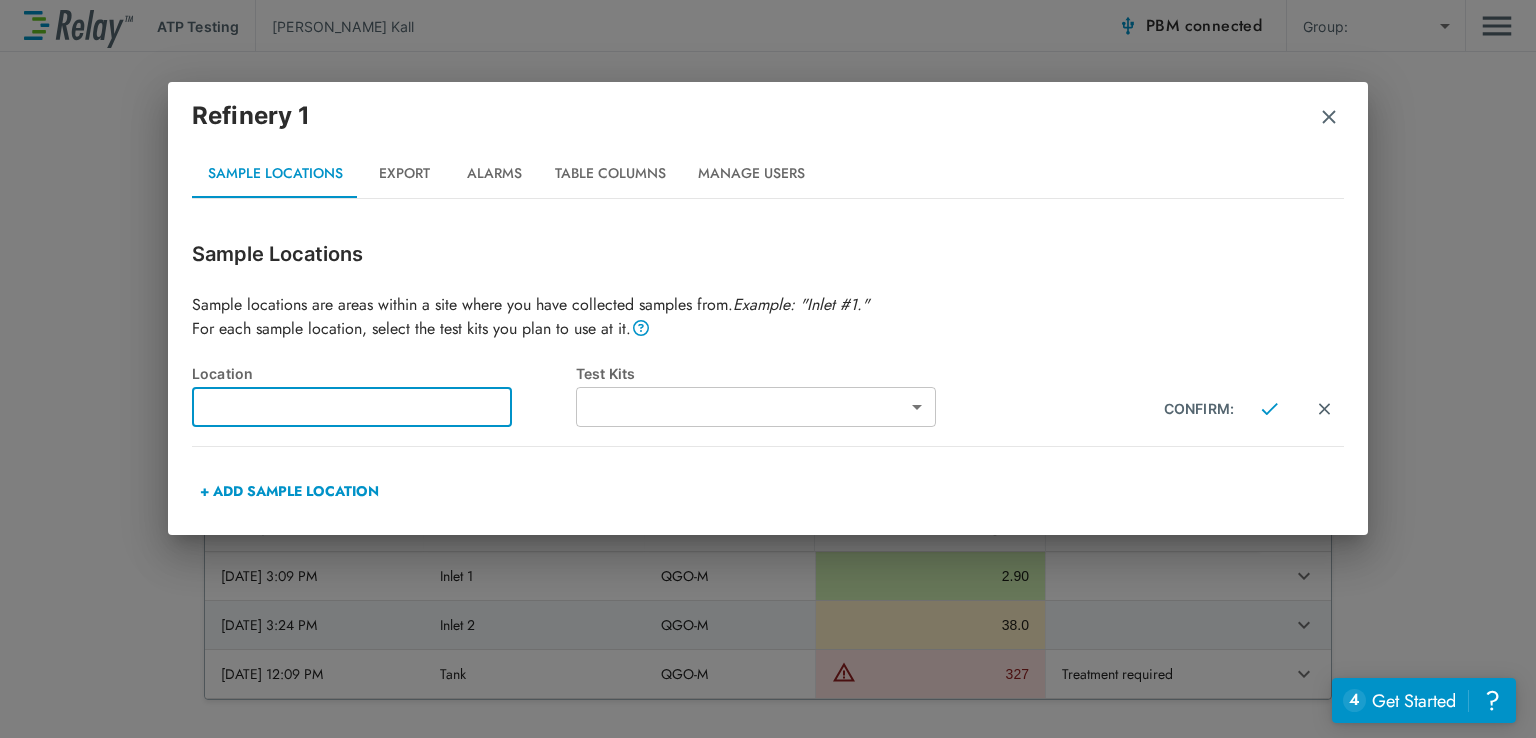 click at bounding box center [352, 407] 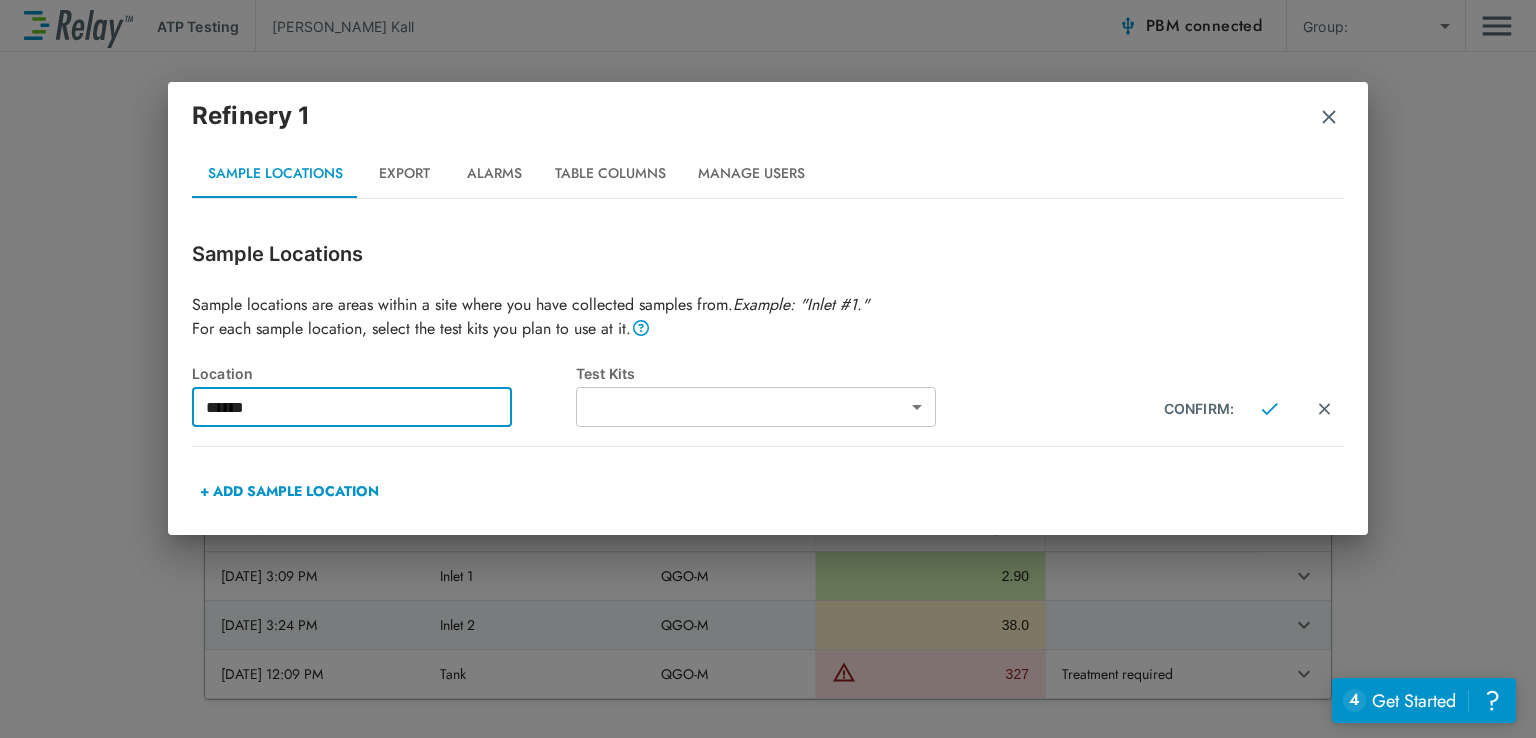 type on "******" 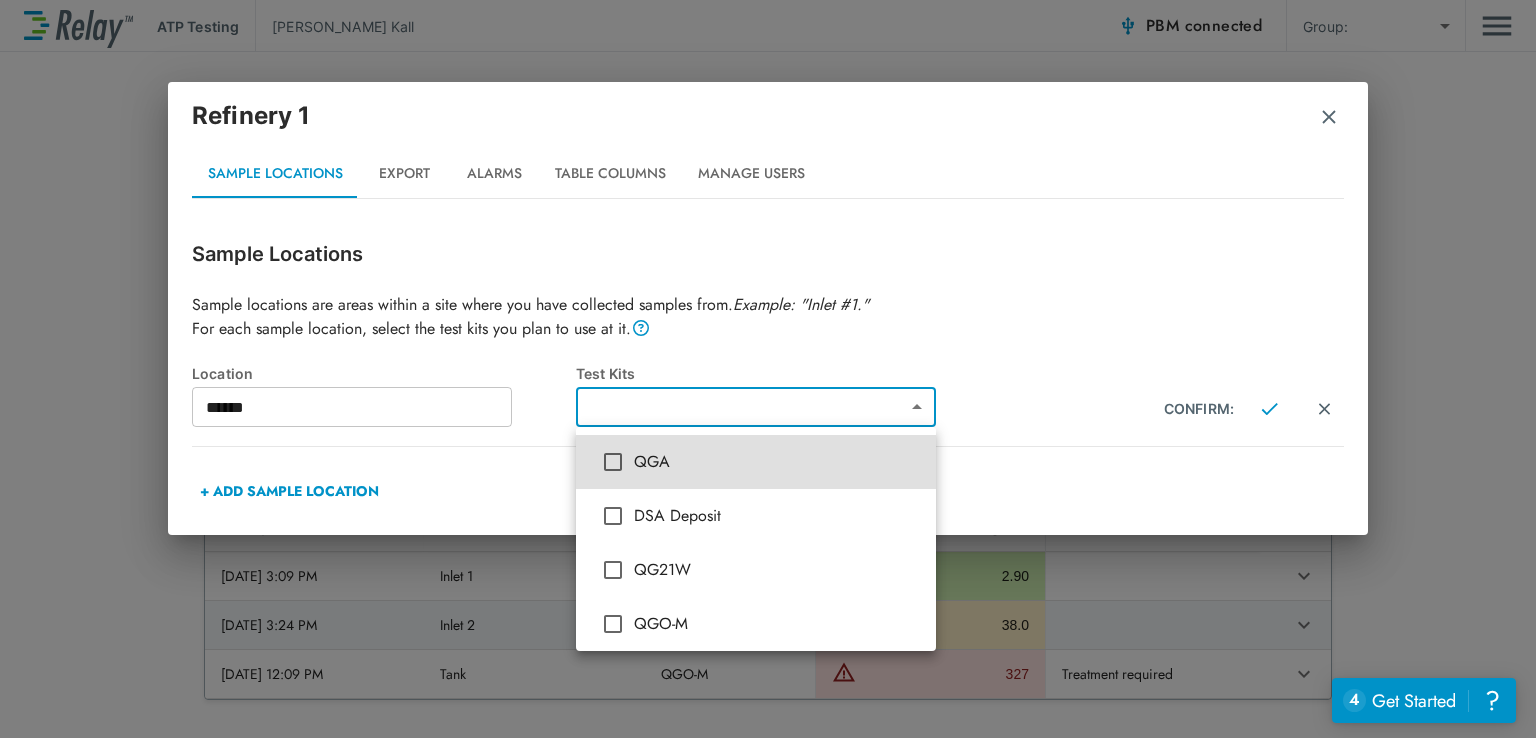 click on "QGO-M" at bounding box center [777, 624] 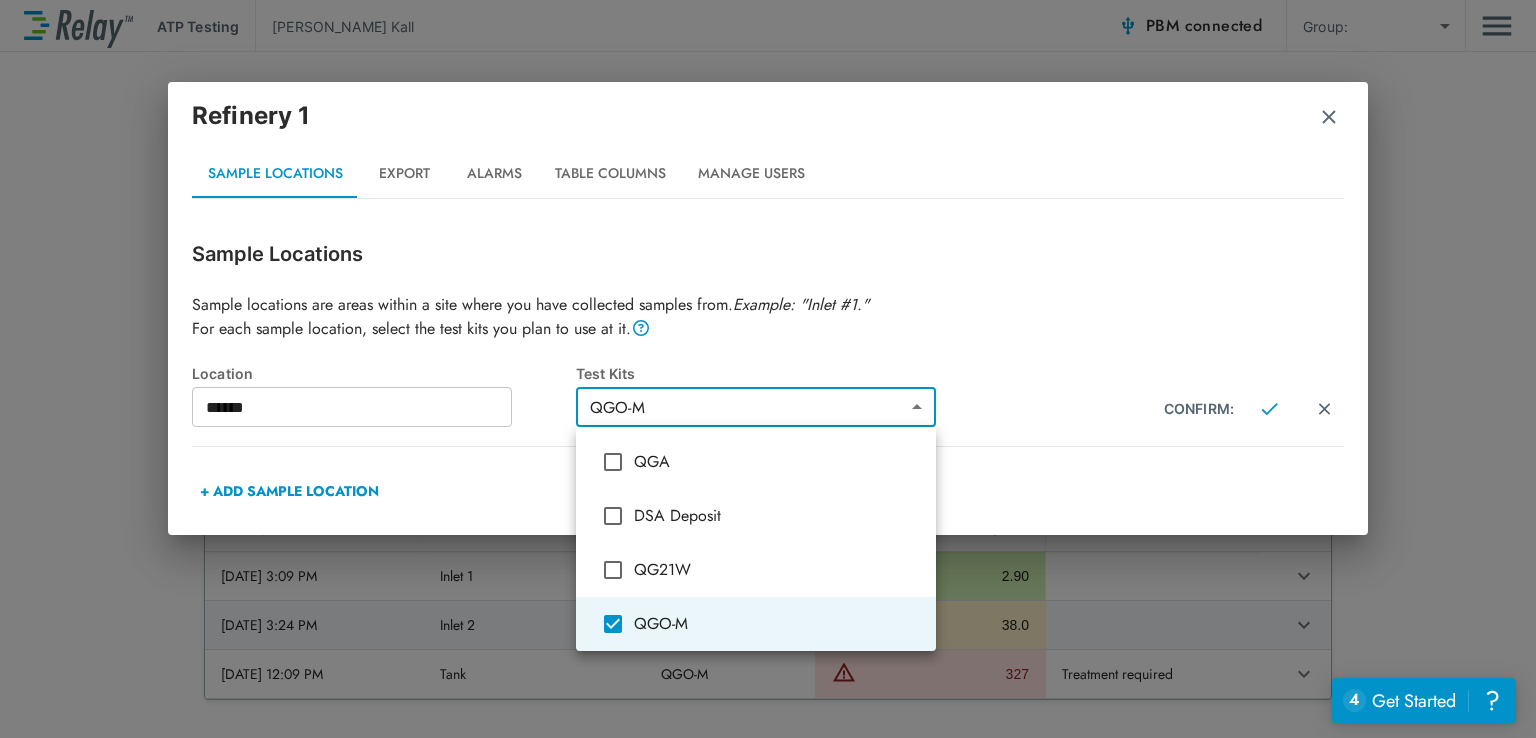 type on "*****" 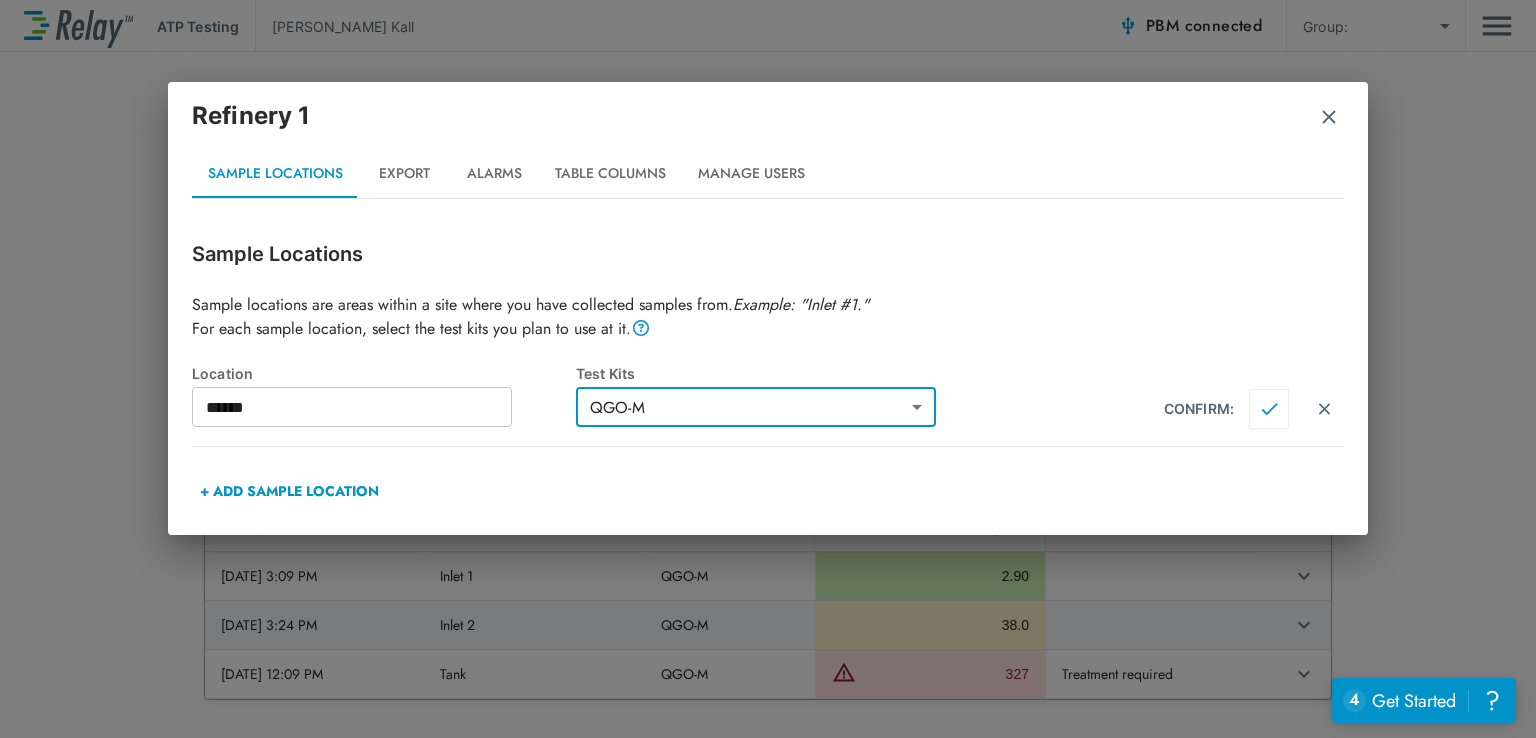 click at bounding box center [1269, 409] 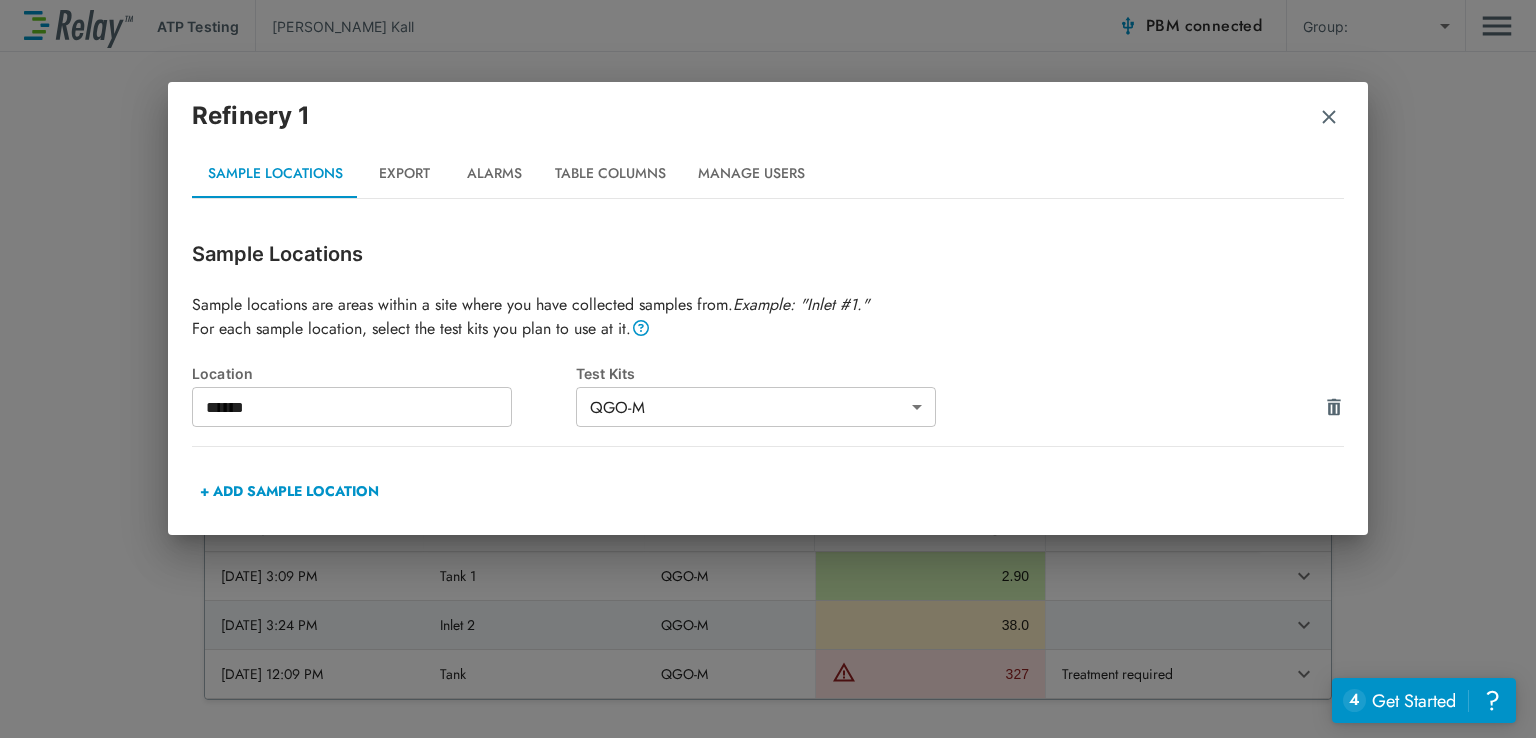 type on "******" 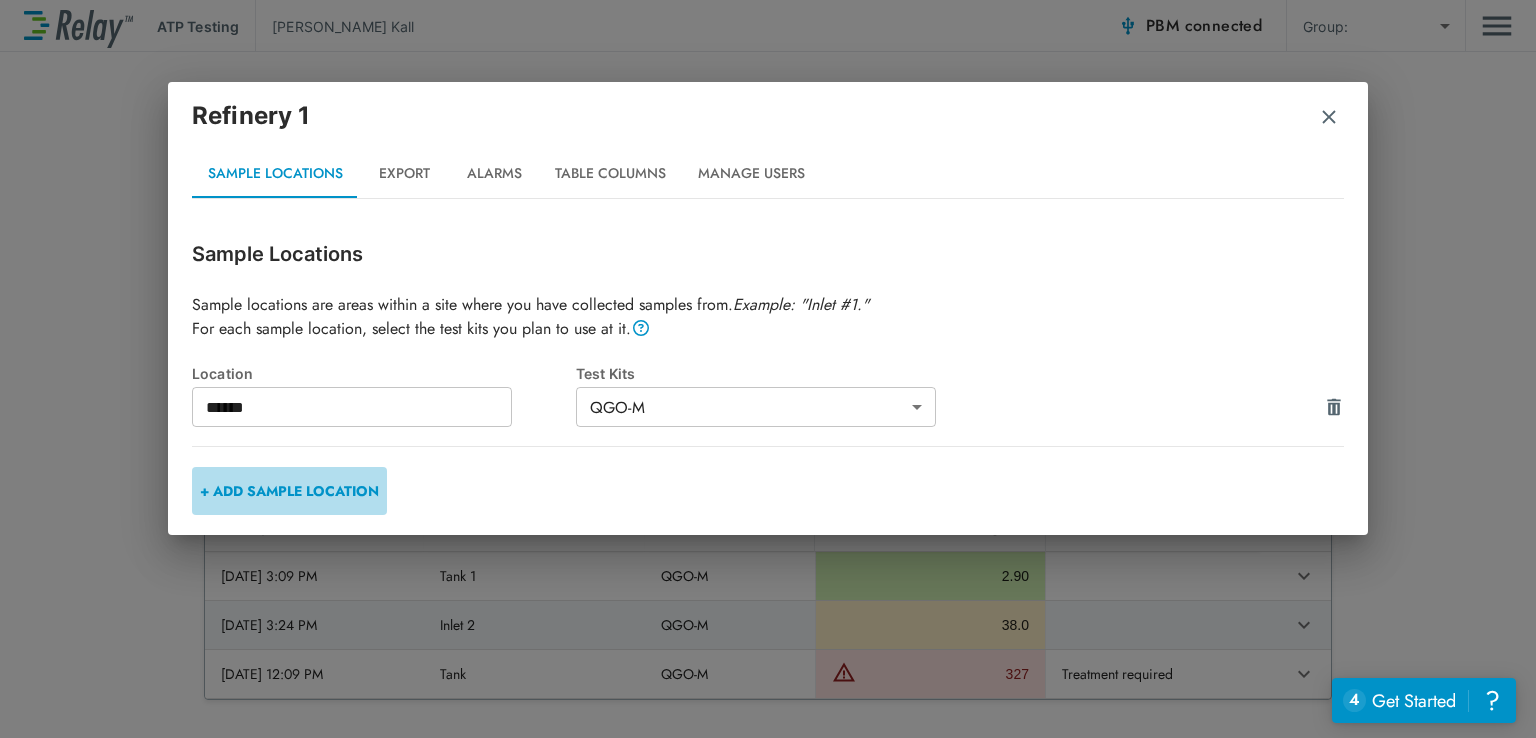 click on "+ ADD SAMPLE LOCATION" at bounding box center [289, 491] 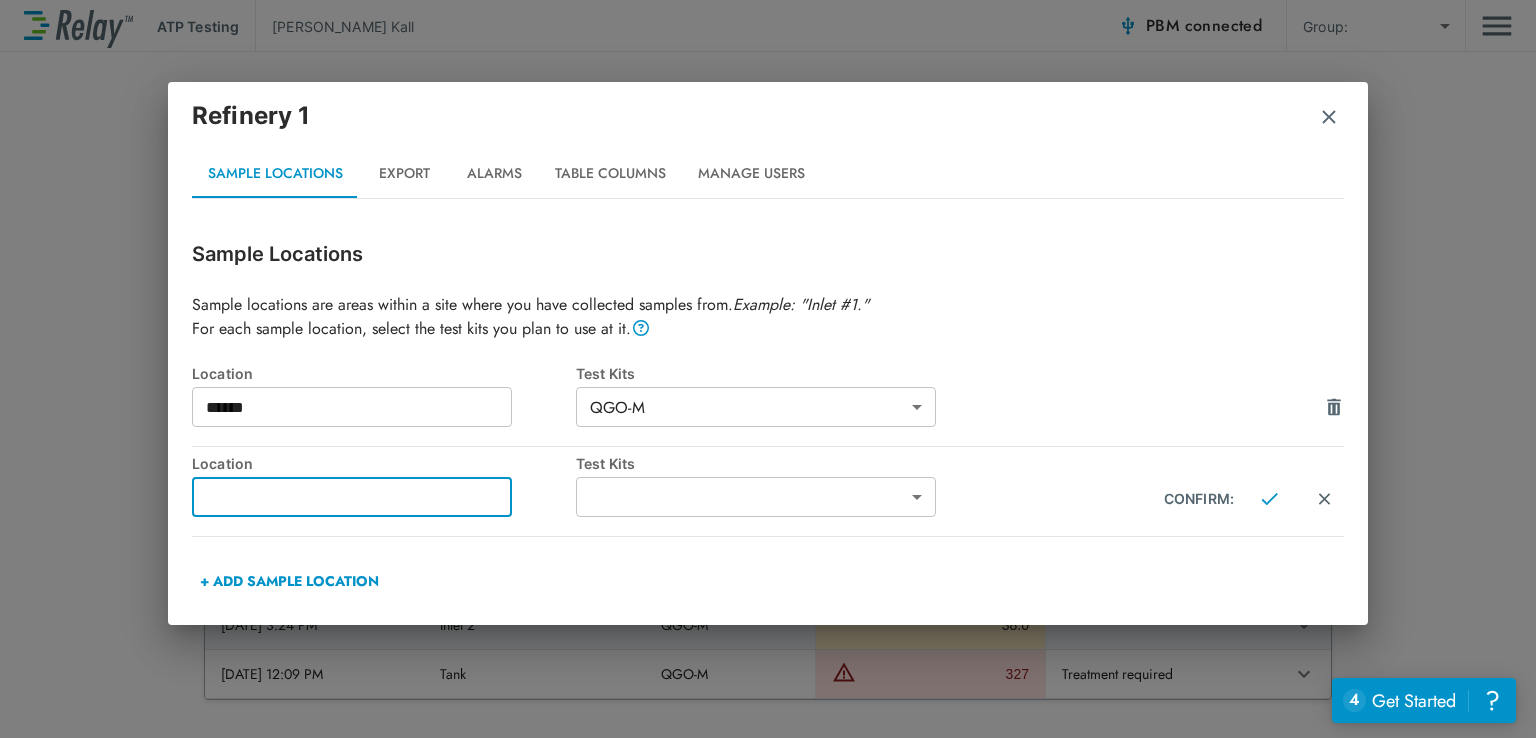 drag, startPoint x: 310, startPoint y: 486, endPoint x: 340, endPoint y: 461, distance: 39.051247 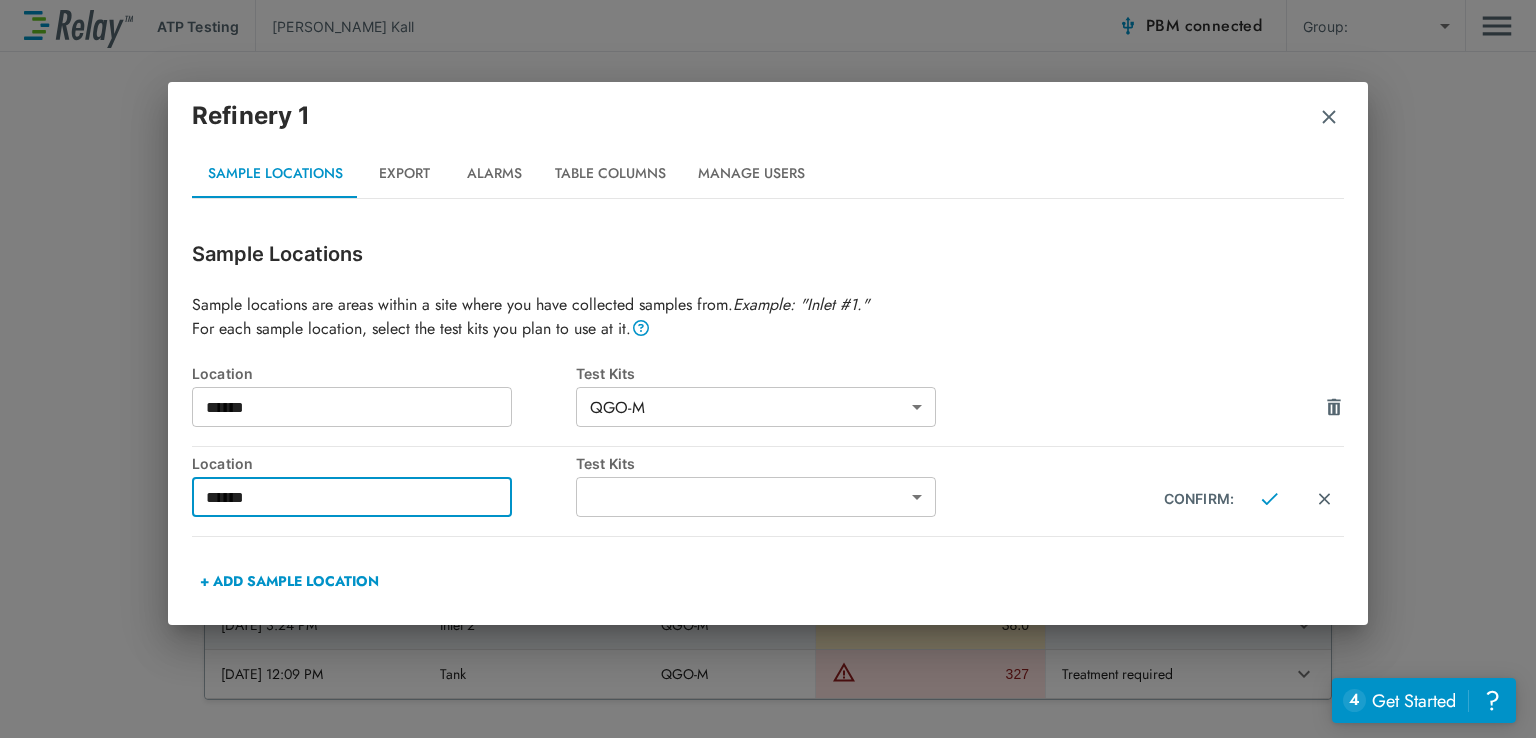 type on "******" 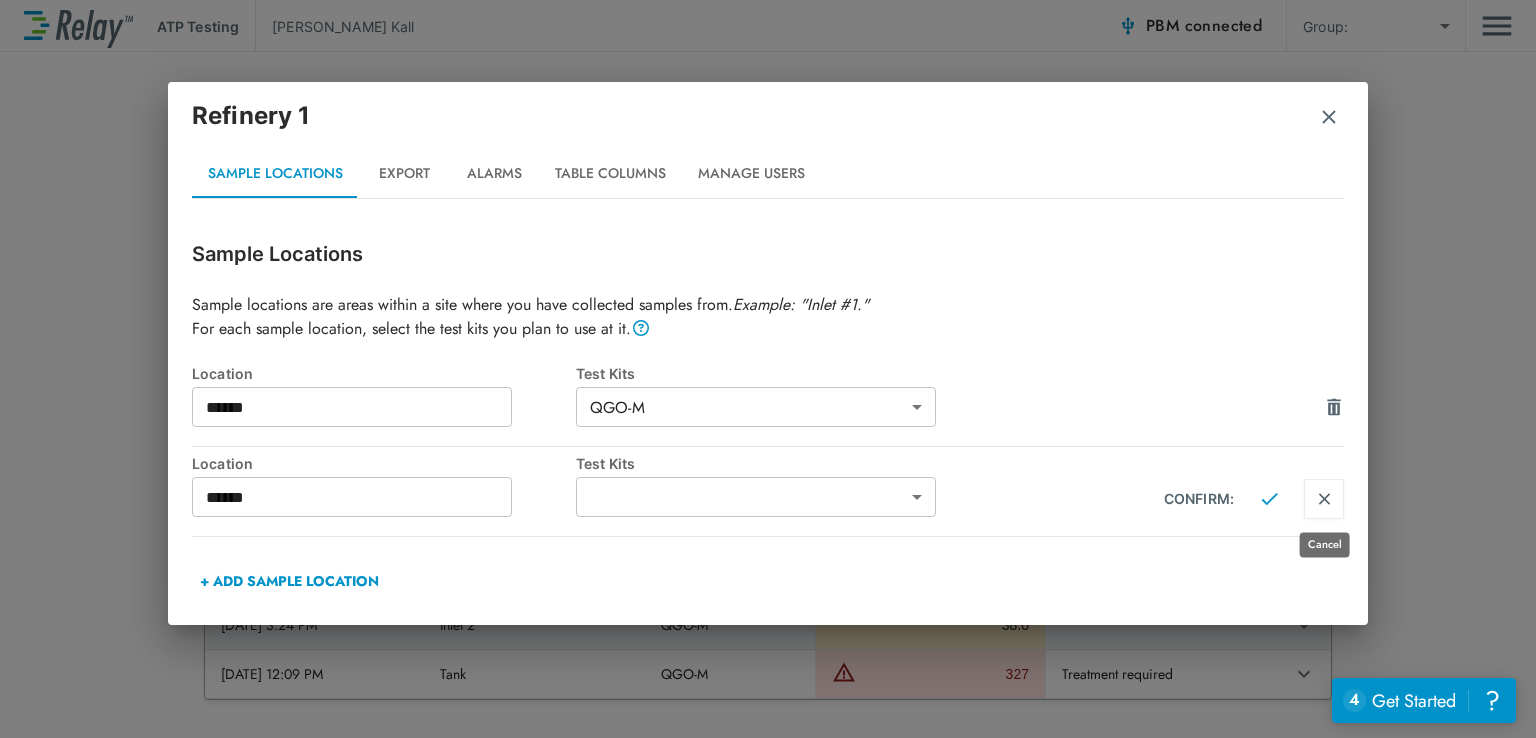 click at bounding box center [1324, 499] 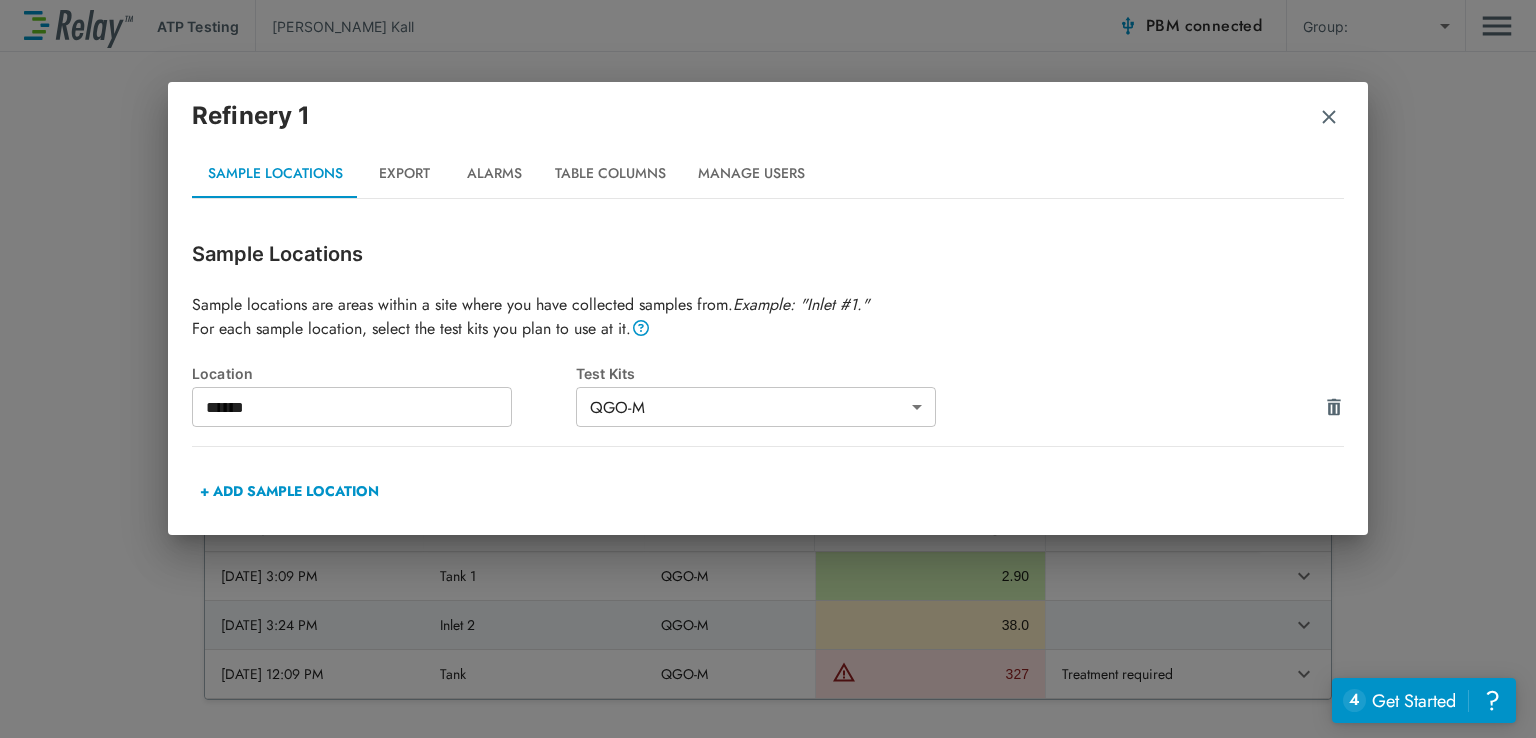 click at bounding box center [1334, 407] 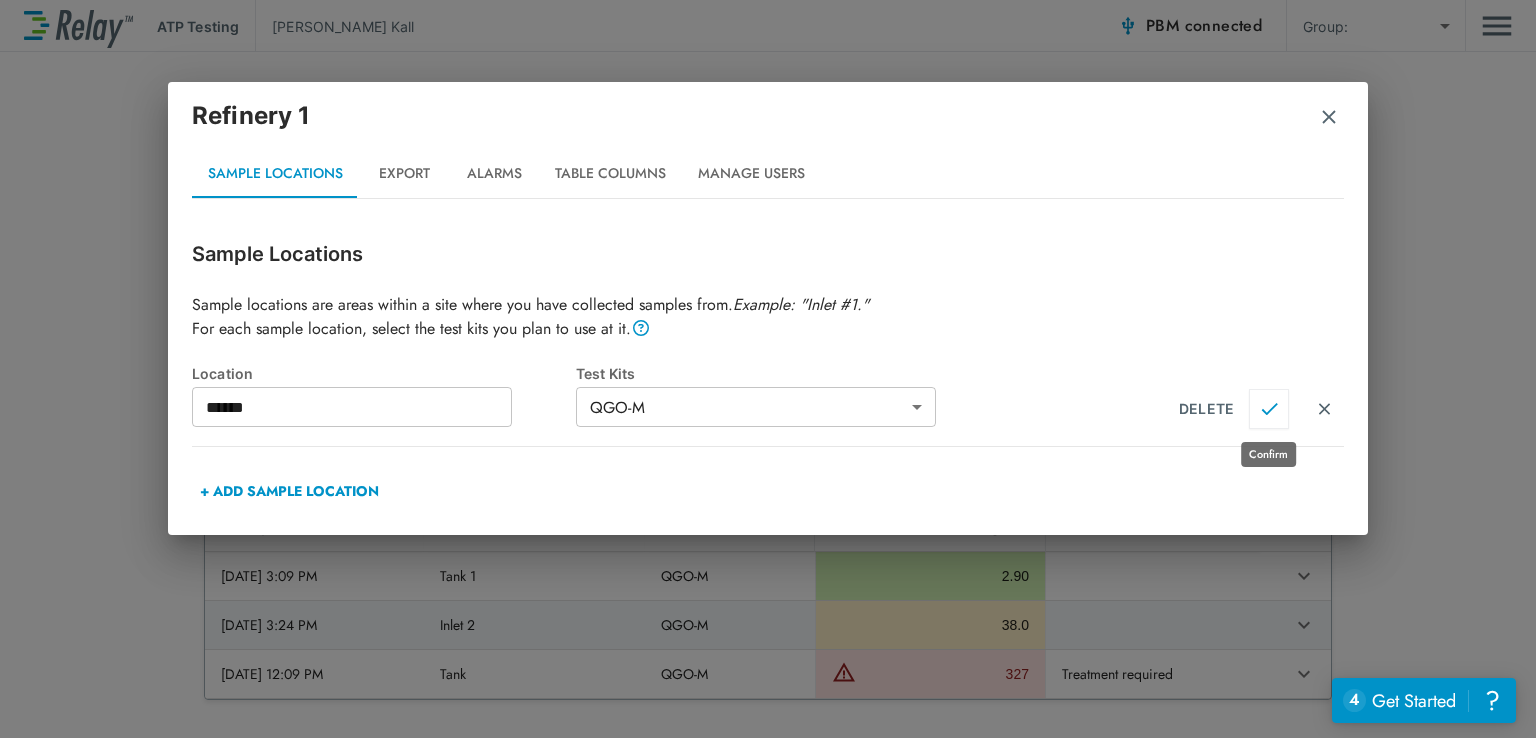 click at bounding box center (1269, 409) 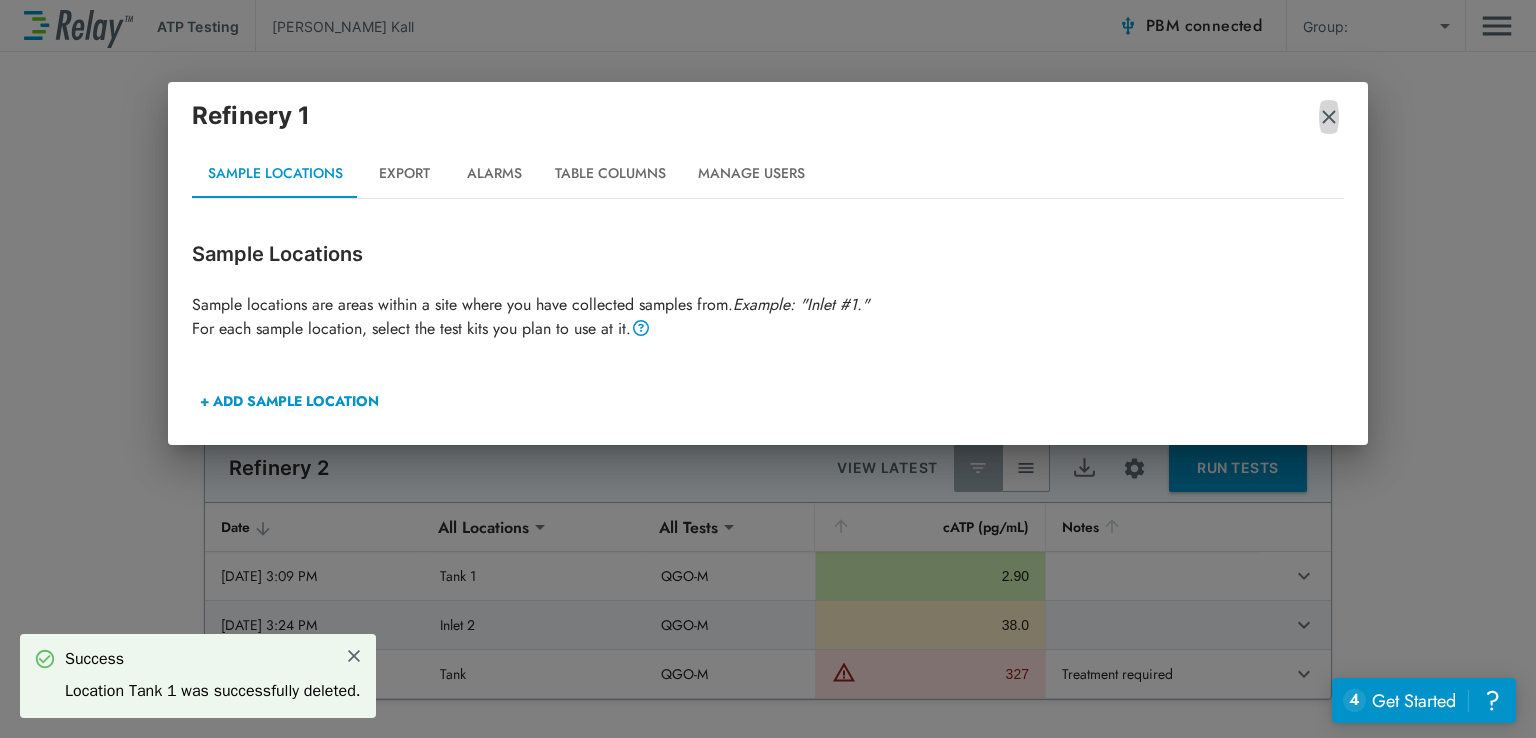 click at bounding box center (1329, 117) 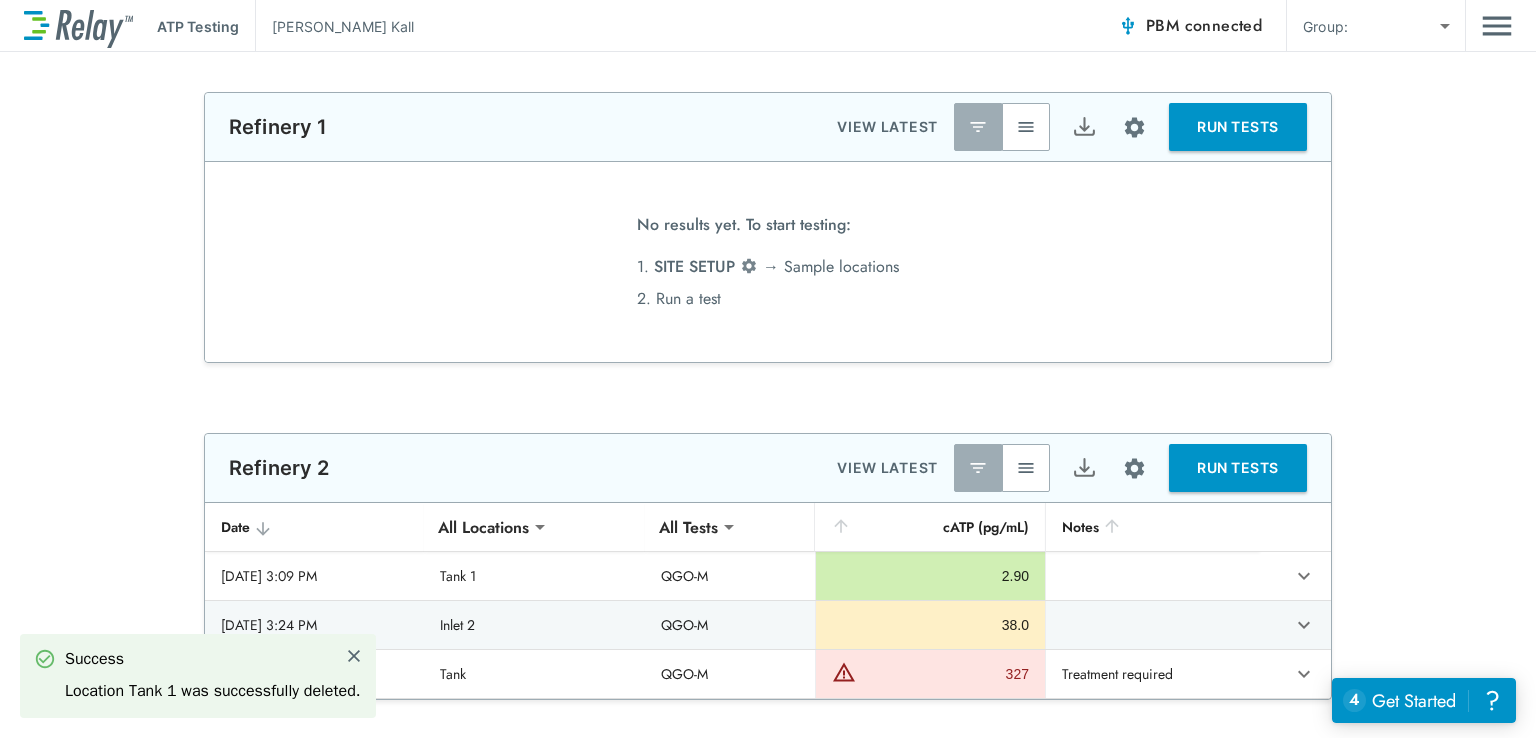 click on "**********" at bounding box center [768, 227] 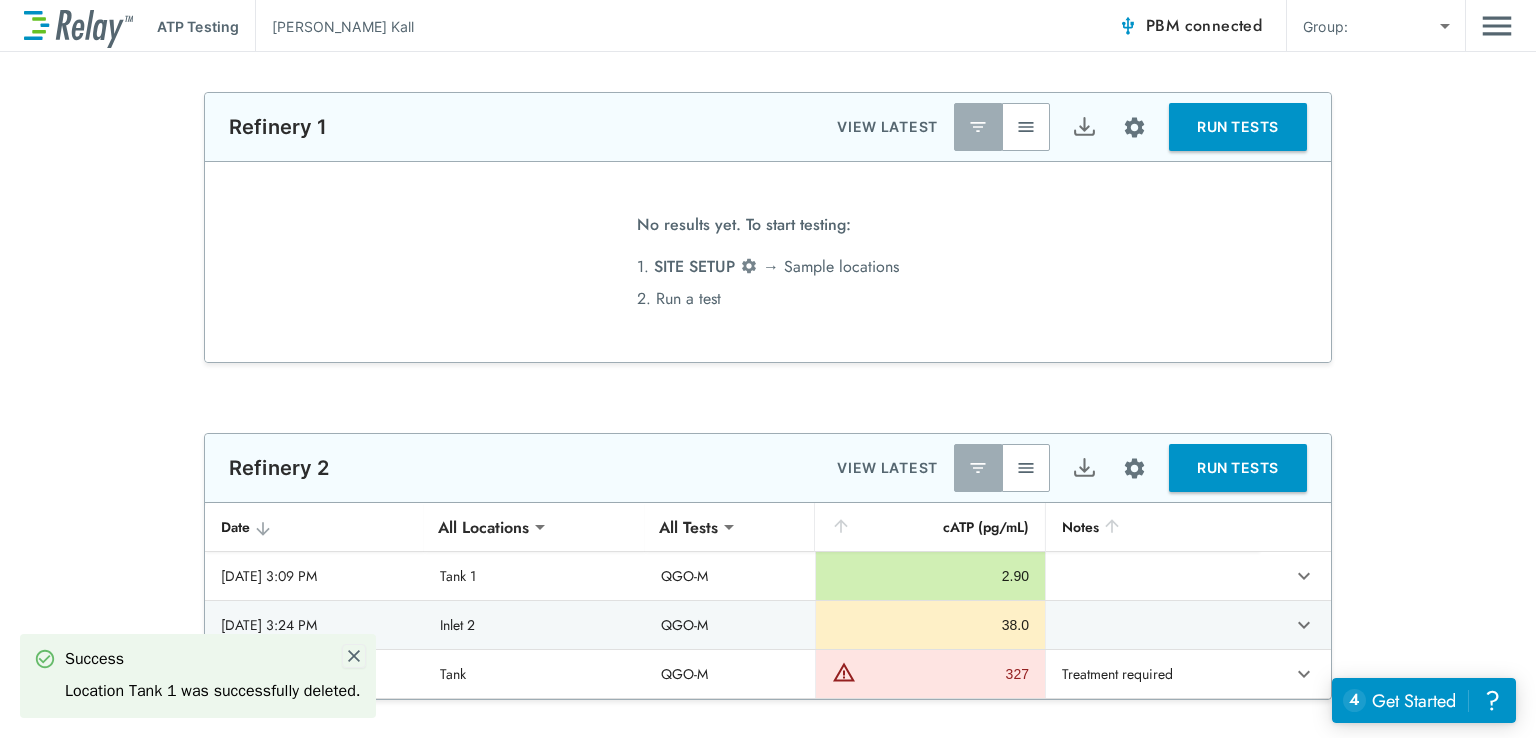 drag, startPoint x: 351, startPoint y: 655, endPoint x: 150, endPoint y: 412, distance: 315.35693 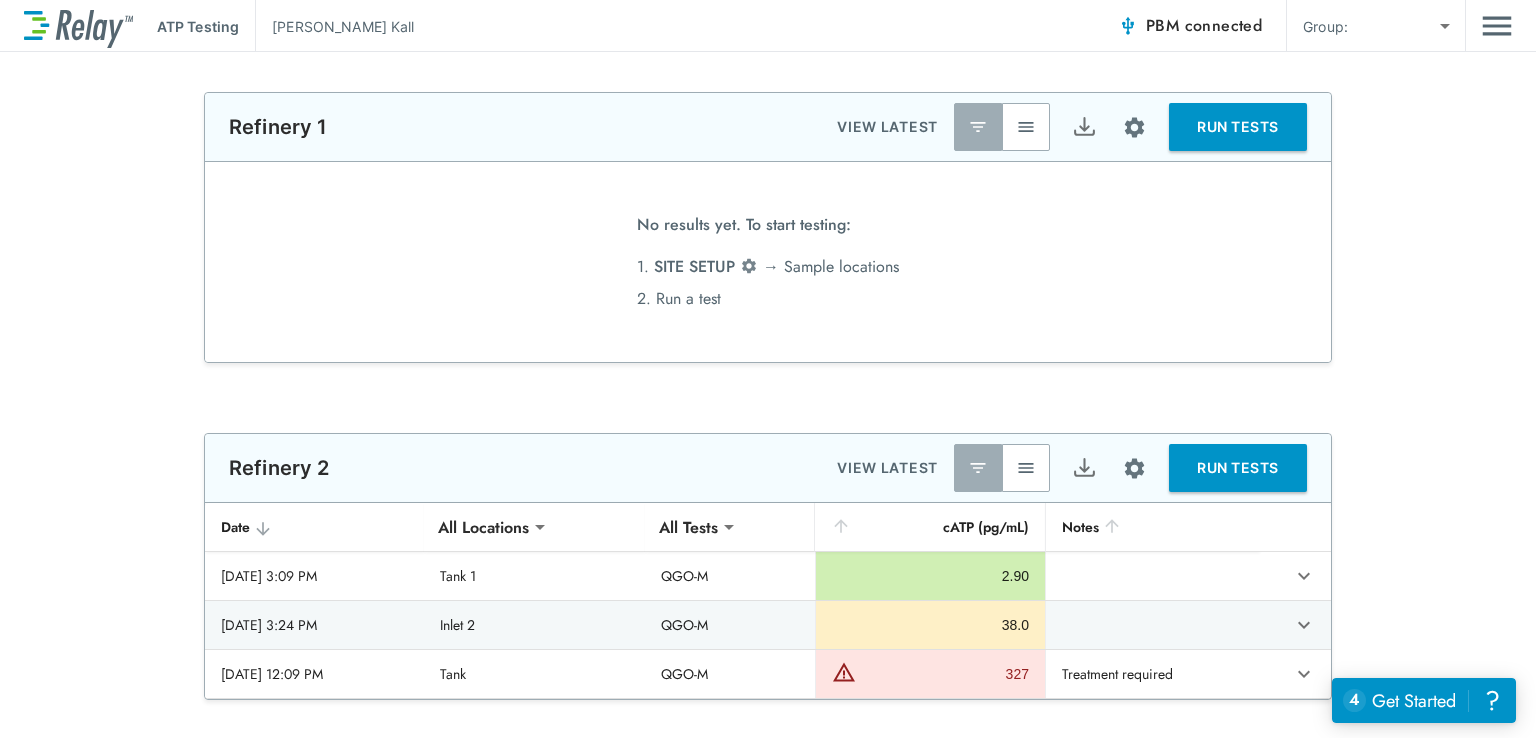 click on "**********" at bounding box center [768, 227] 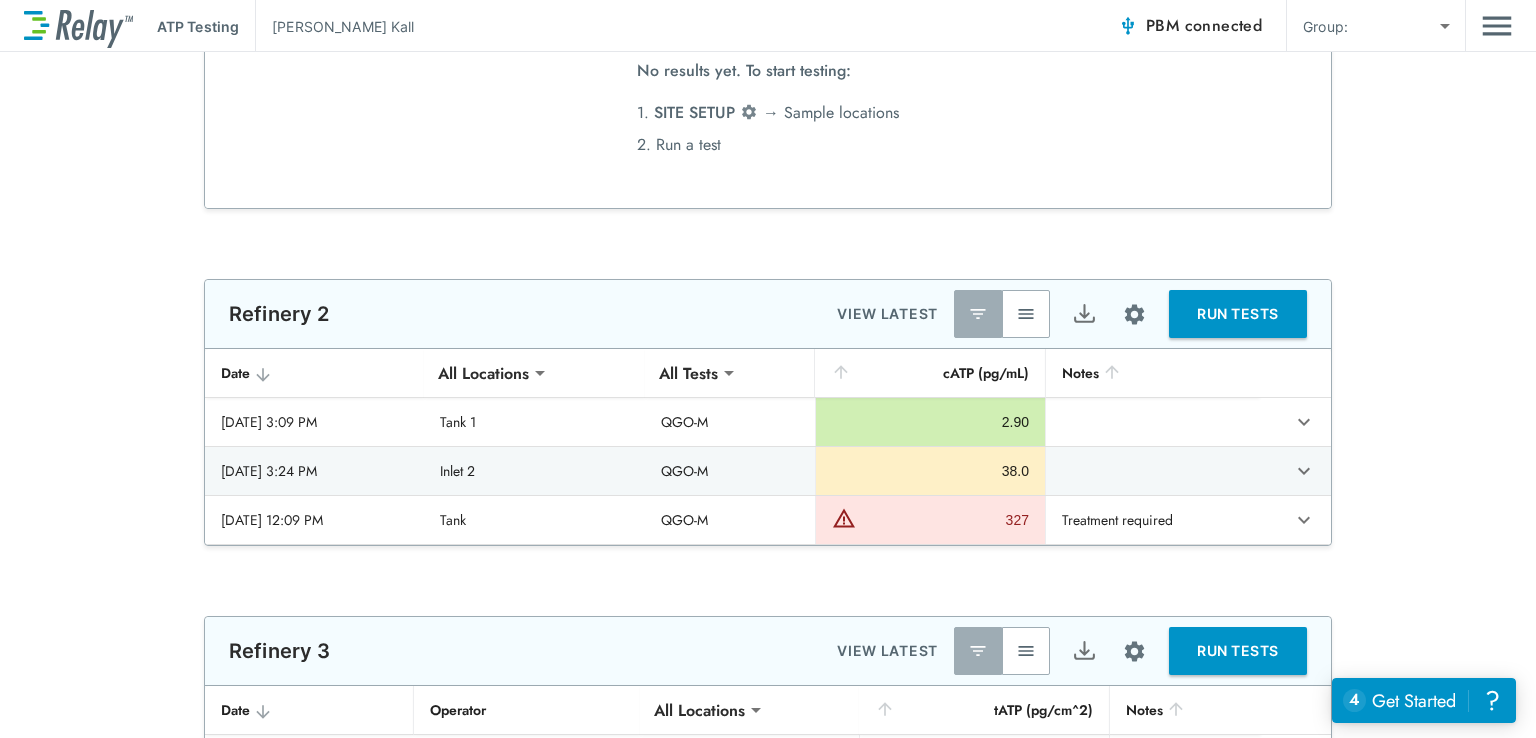 scroll, scrollTop: 166, scrollLeft: 0, axis: vertical 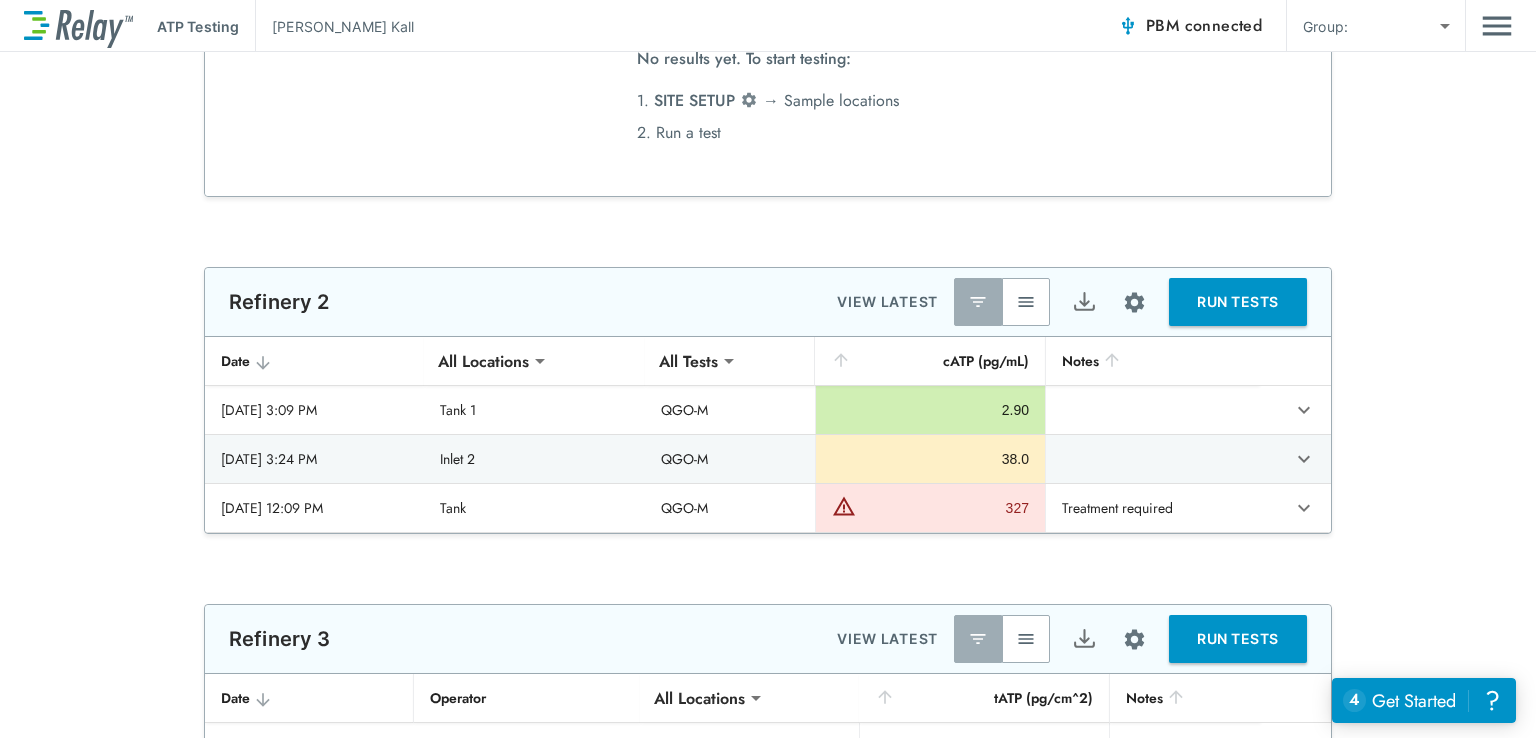 click at bounding box center [1026, 302] 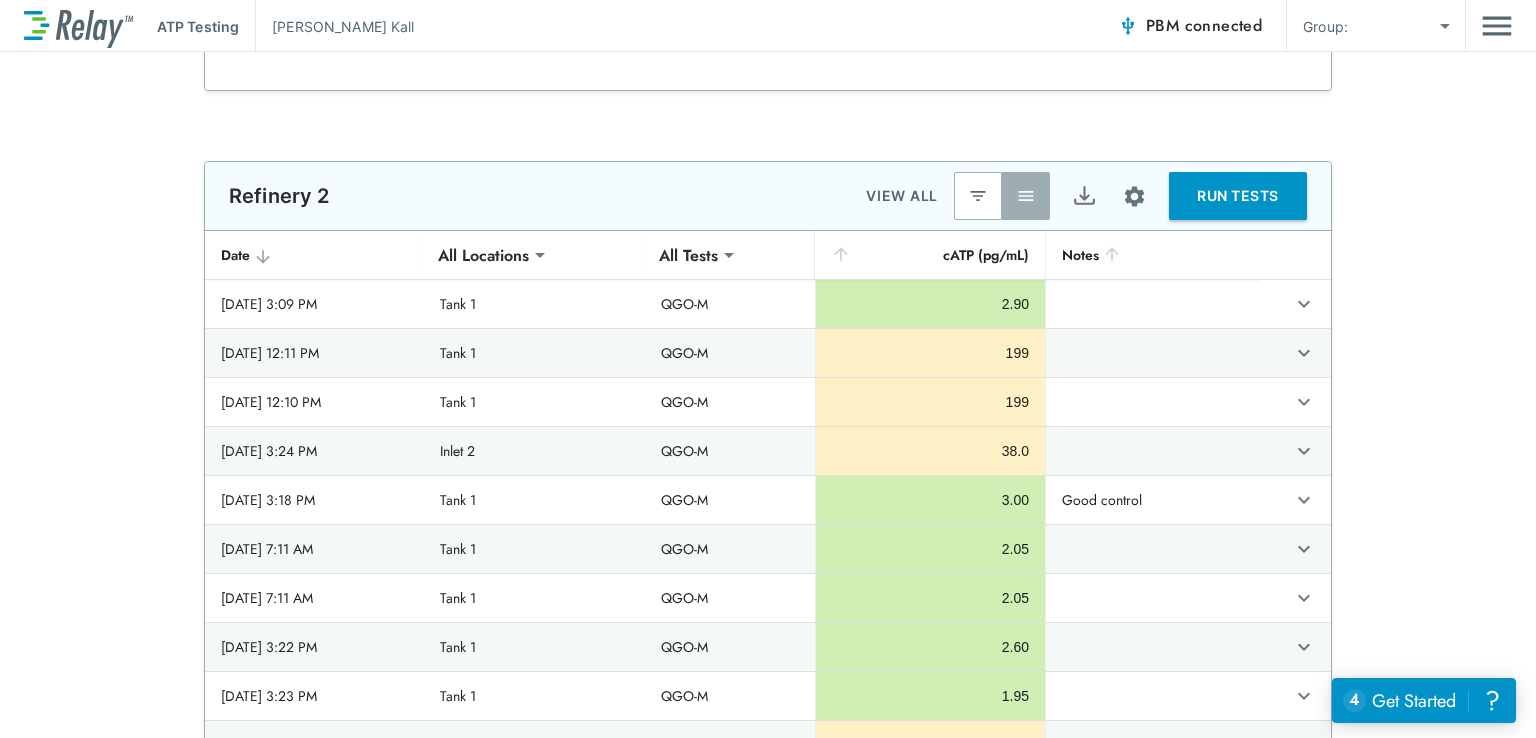 scroll, scrollTop: 333, scrollLeft: 0, axis: vertical 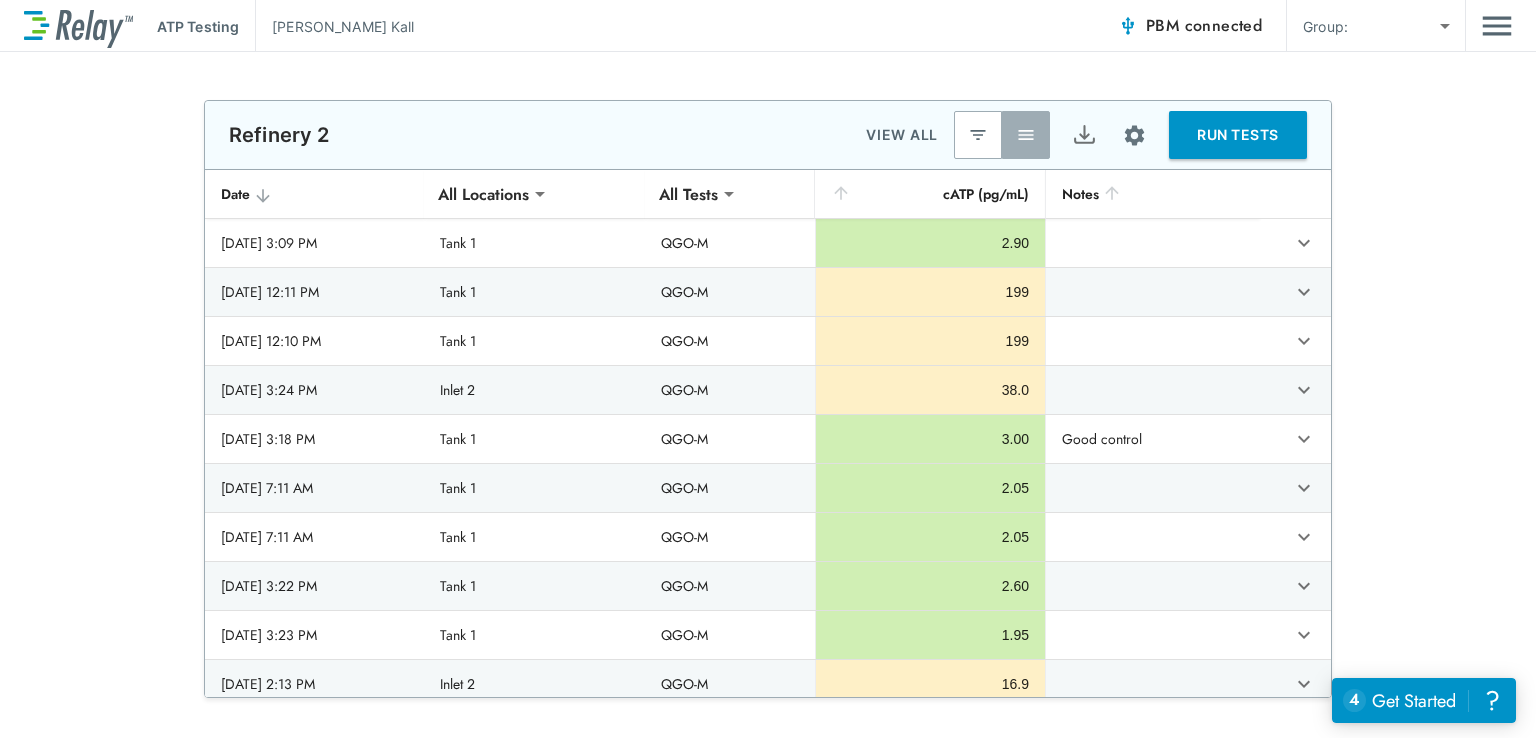 click at bounding box center (978, 135) 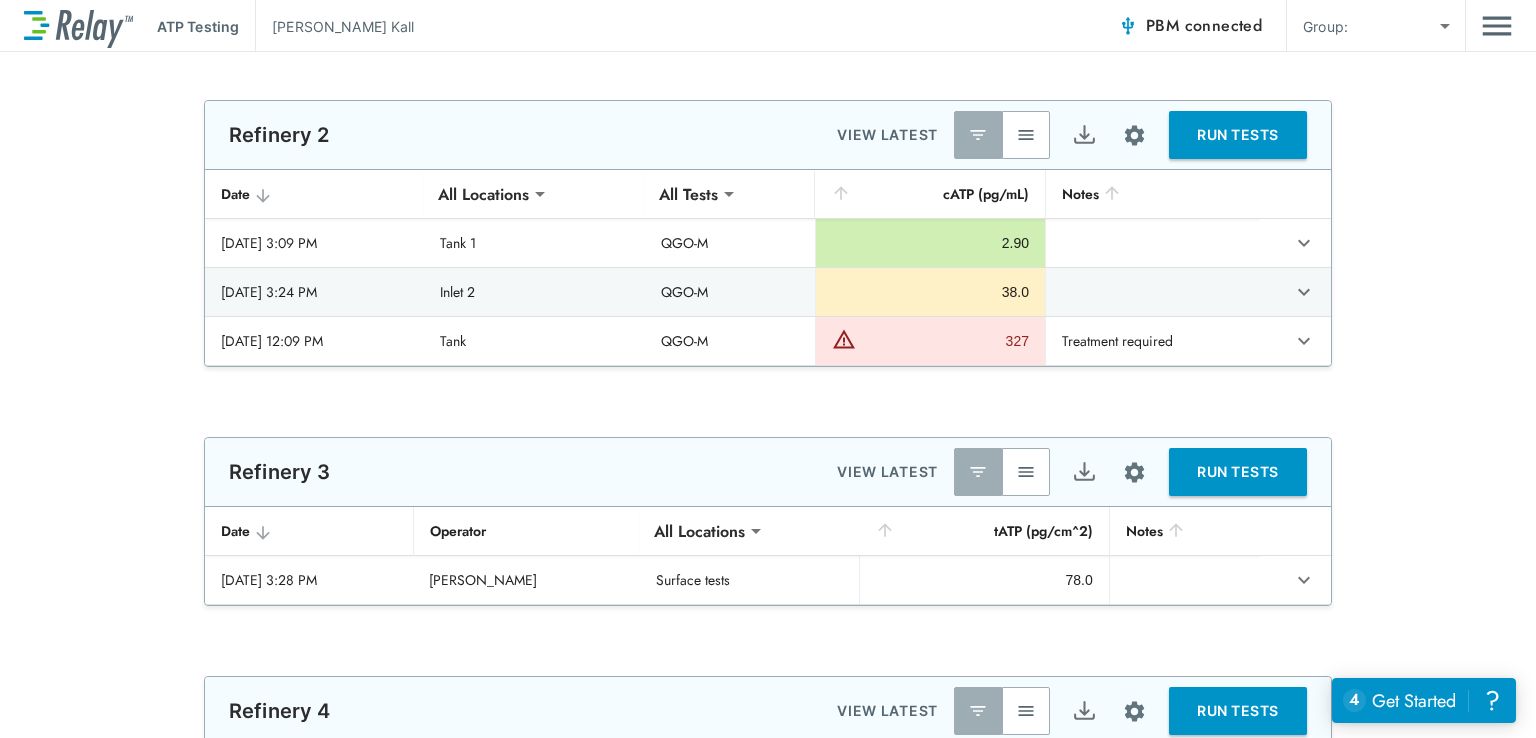 type on "*" 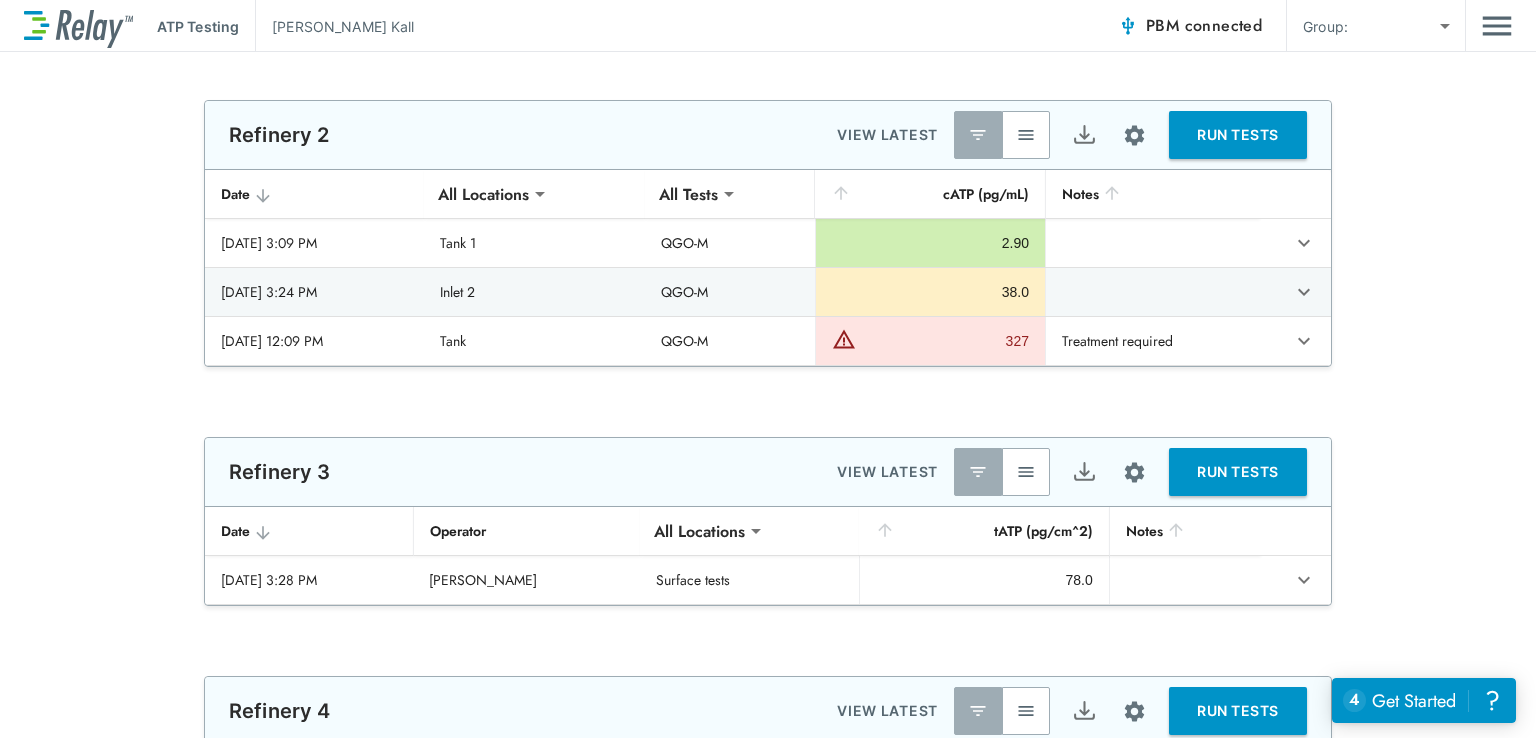 click on "**********" at bounding box center (768, 233) 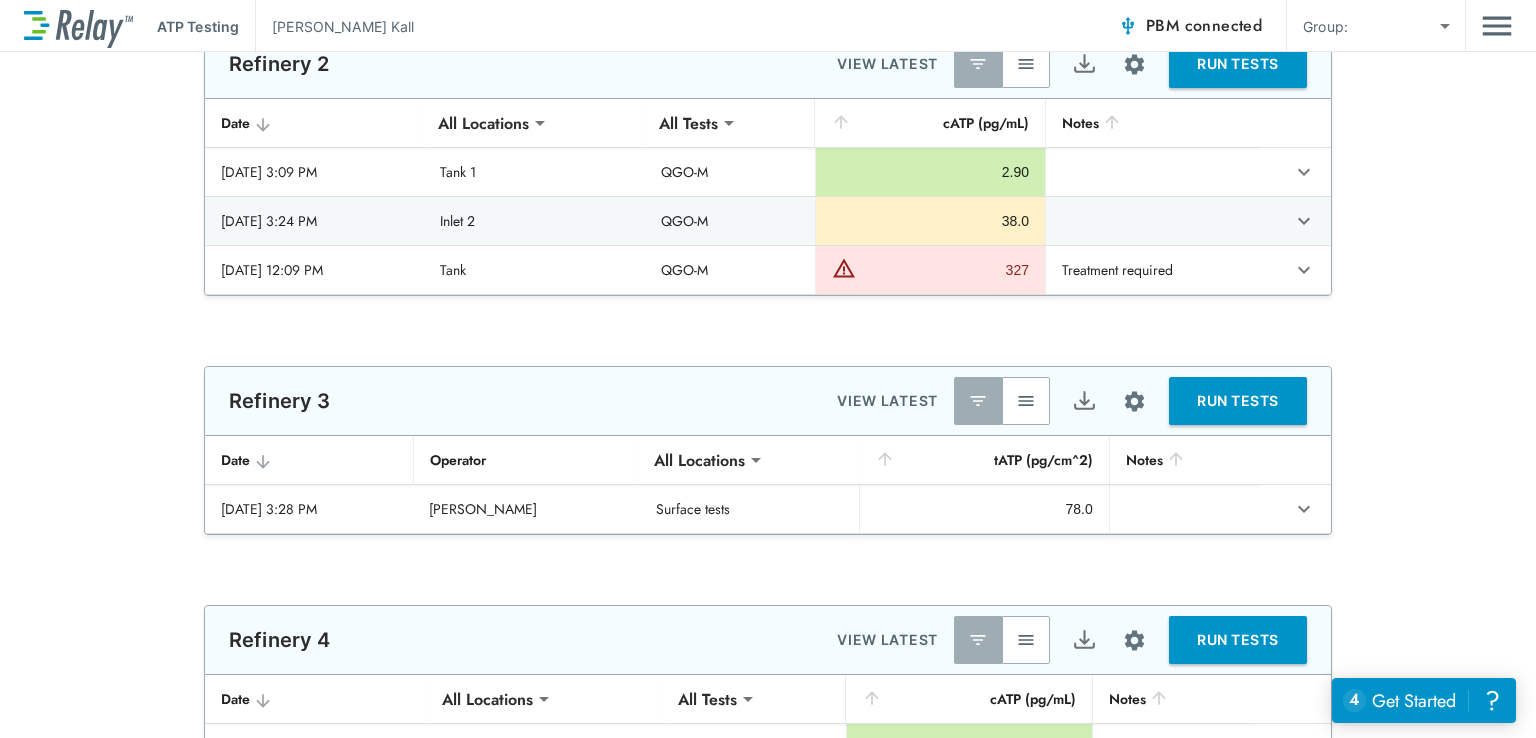 scroll, scrollTop: 666, scrollLeft: 0, axis: vertical 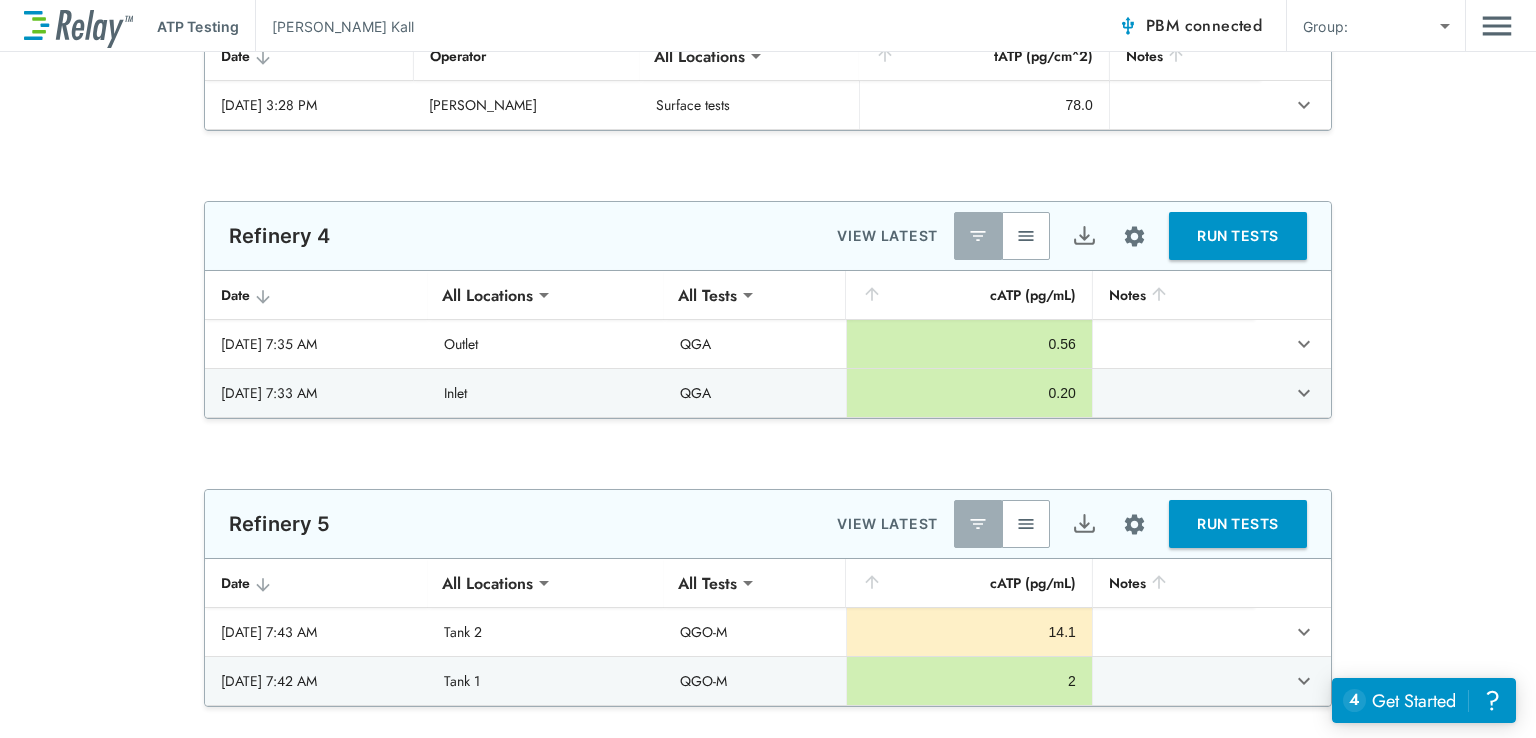 type on "*****" 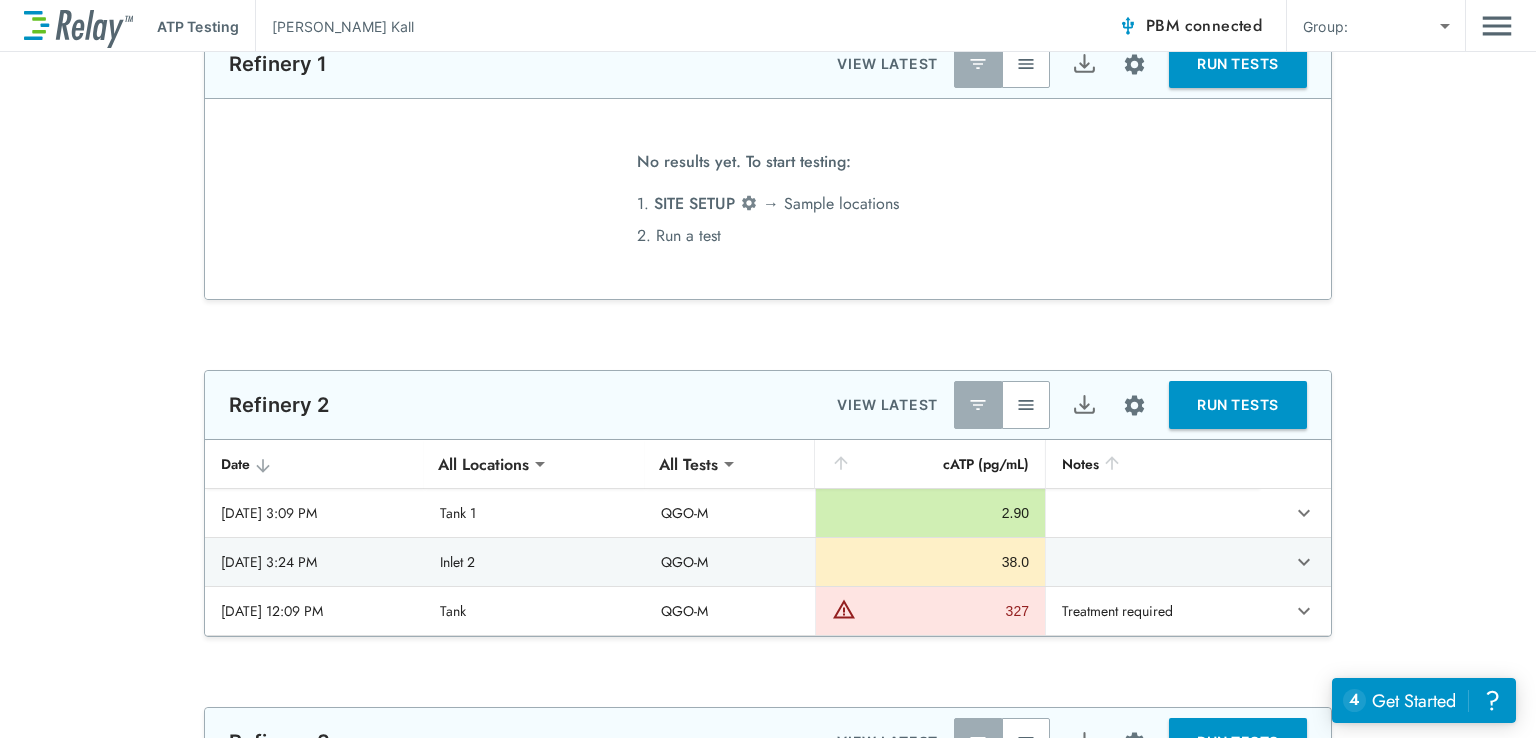 scroll, scrollTop: 0, scrollLeft: 0, axis: both 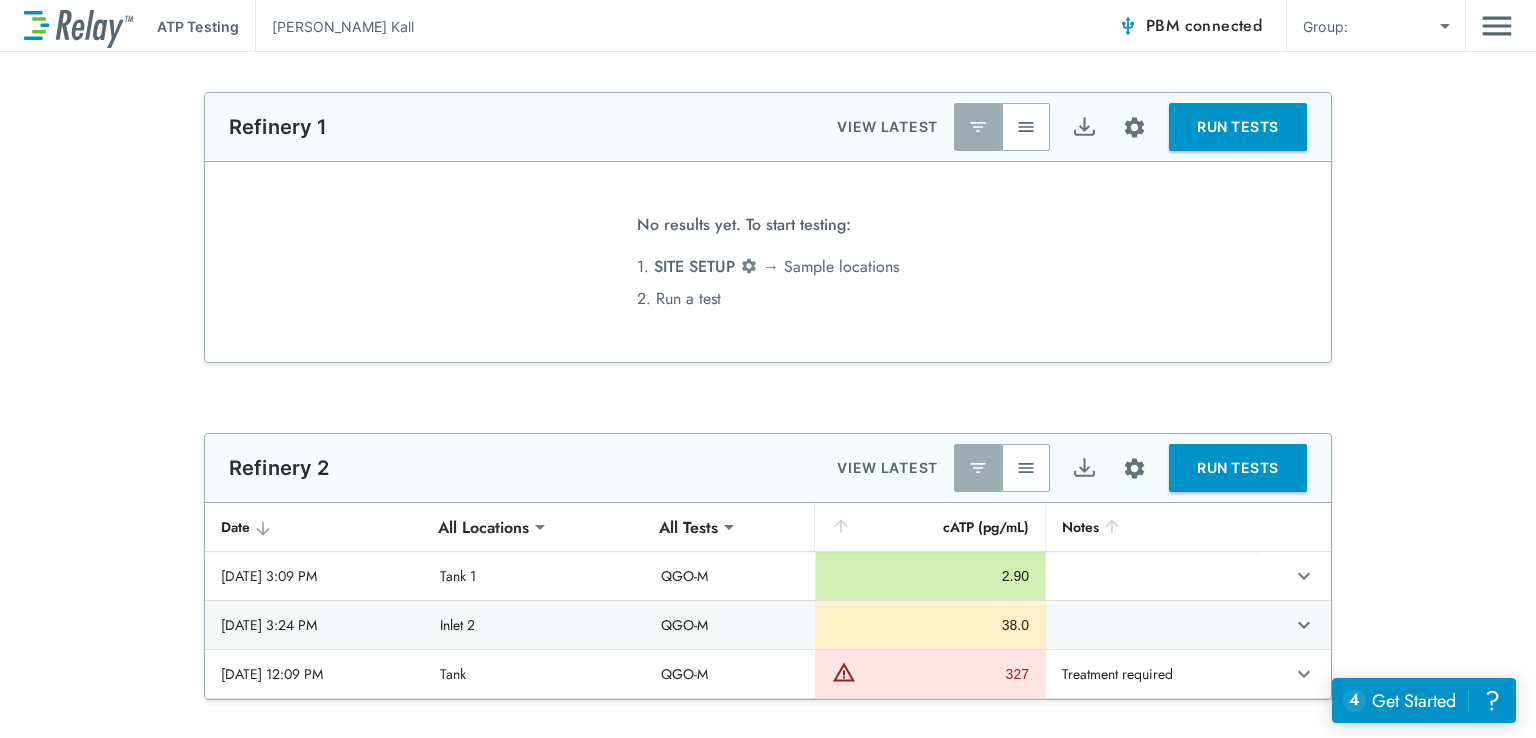 type on "*" 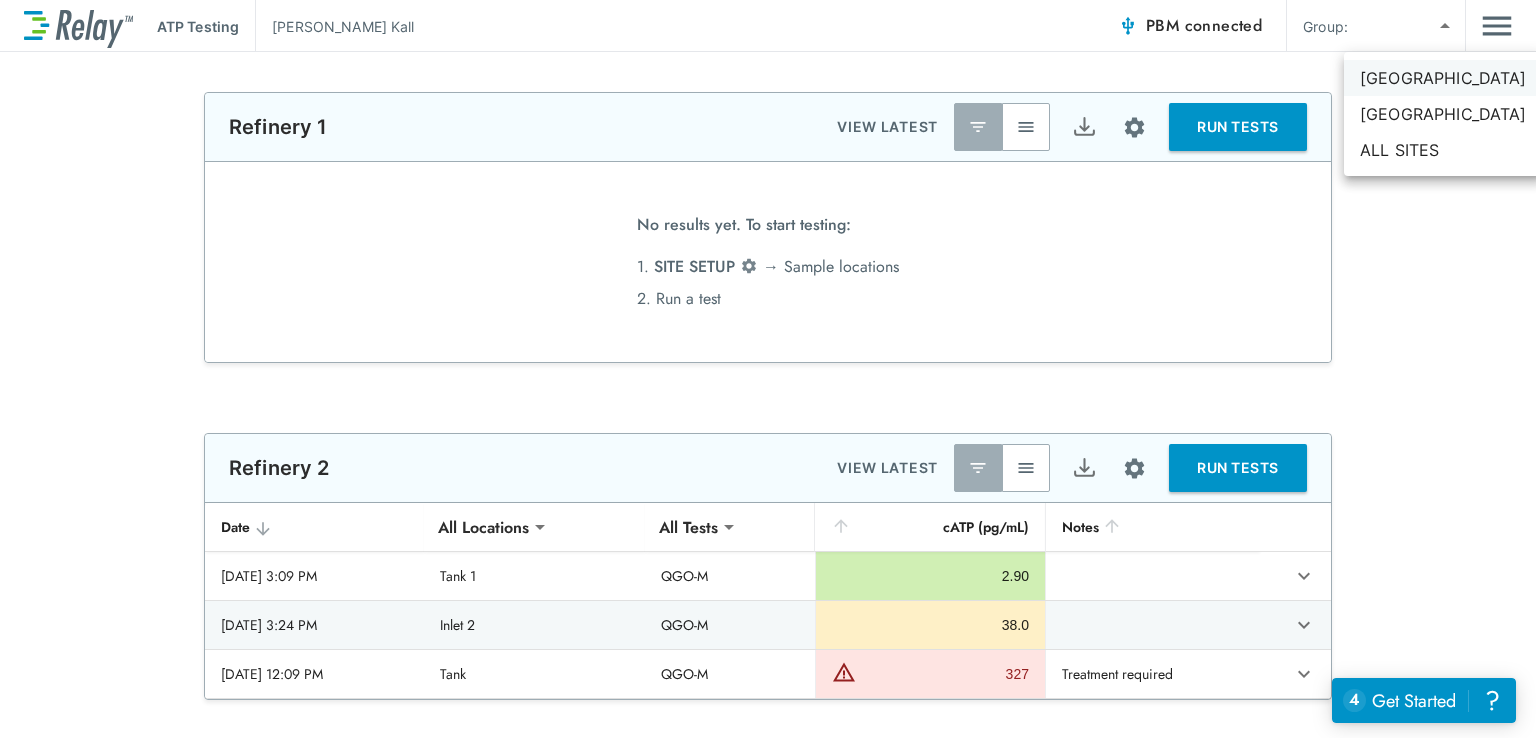 click on "[GEOGRAPHIC_DATA]" at bounding box center [1443, 78] 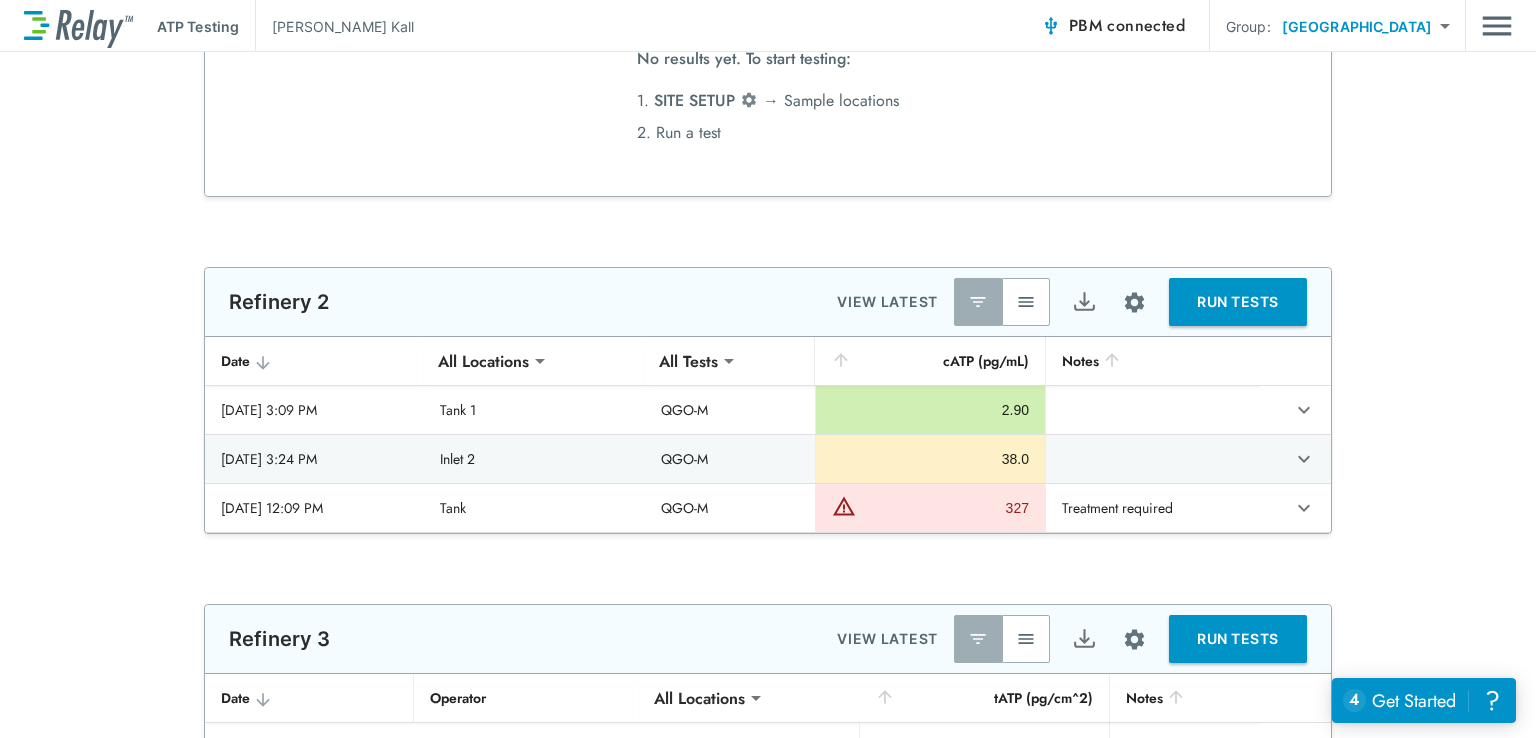 scroll, scrollTop: 0, scrollLeft: 0, axis: both 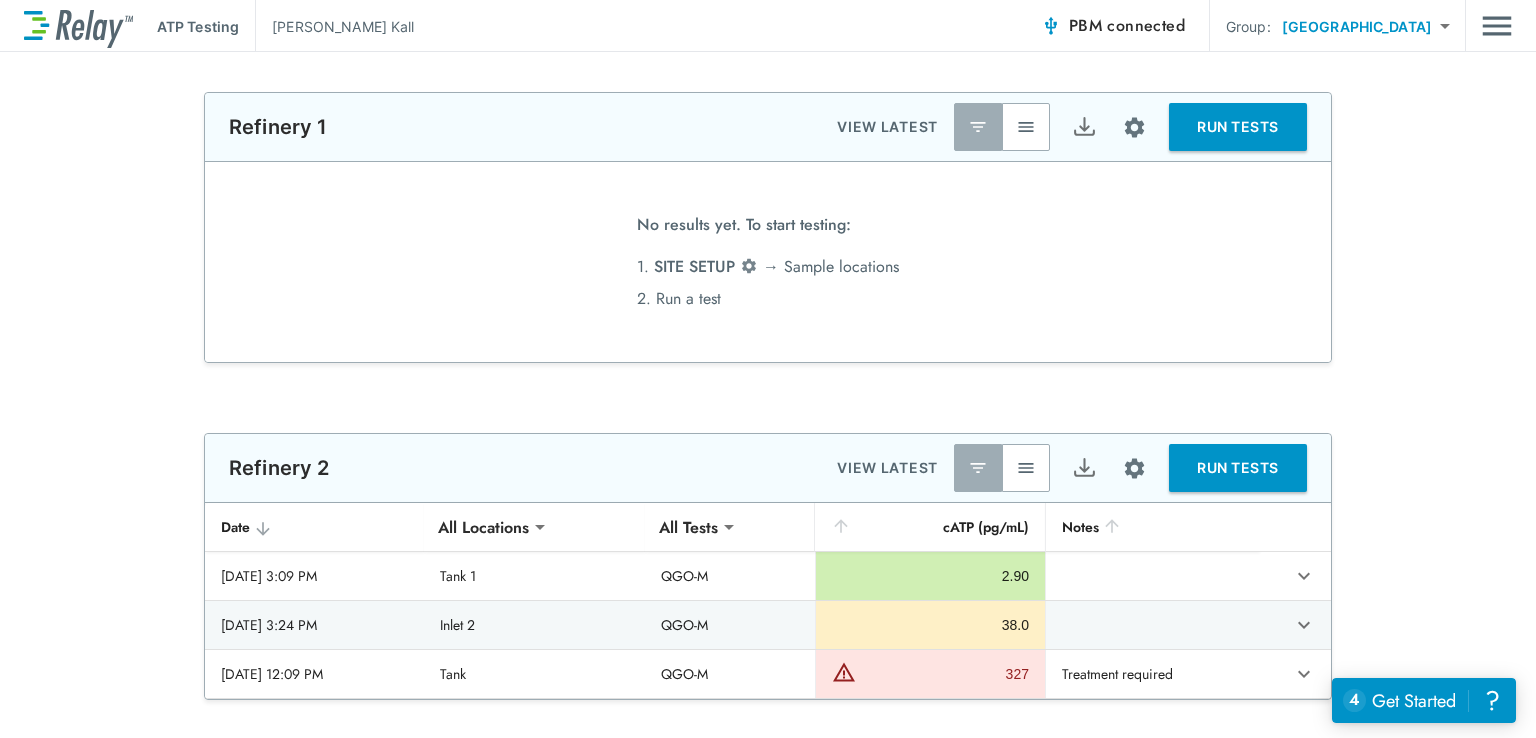 click on "**********" at bounding box center (768, 369) 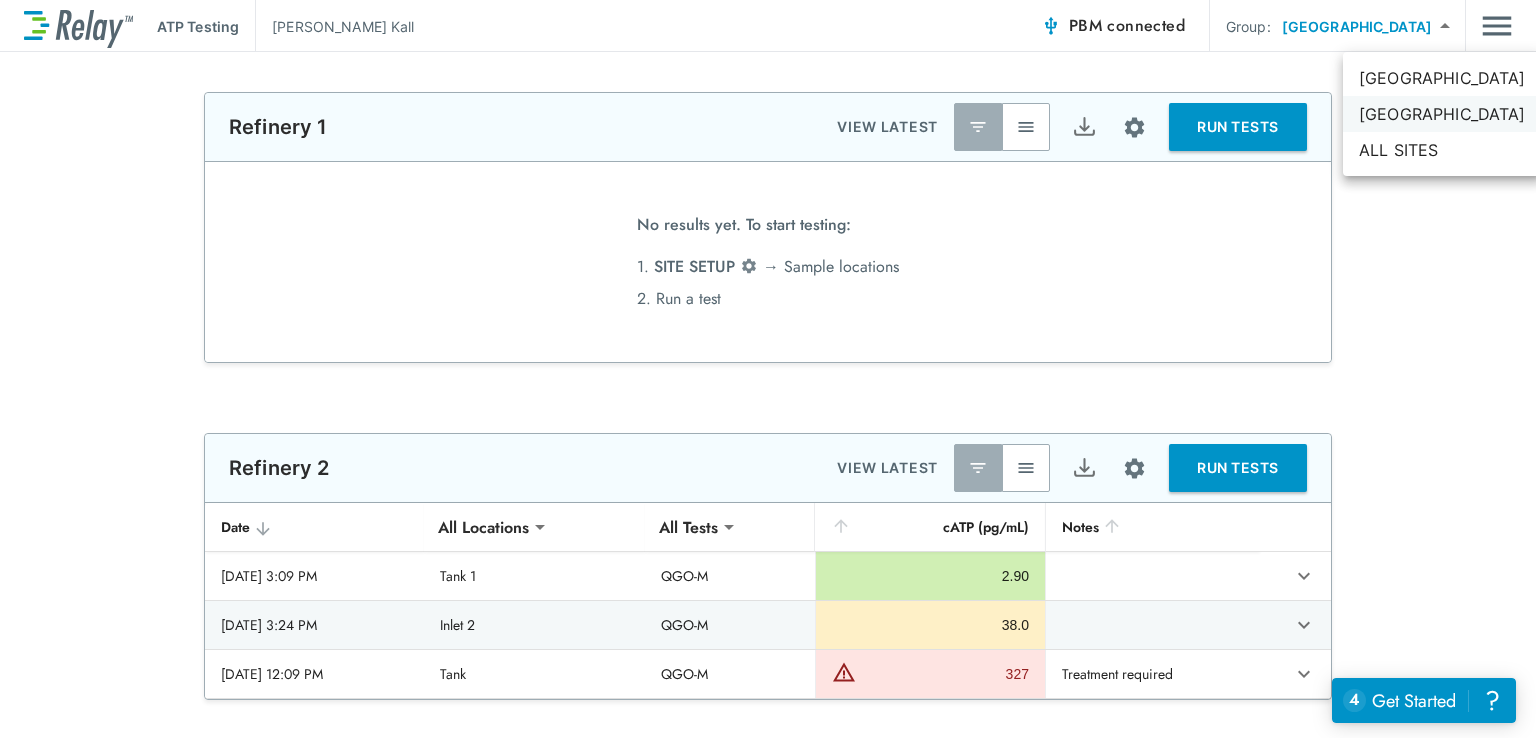 click on "[GEOGRAPHIC_DATA]" at bounding box center (1442, 114) 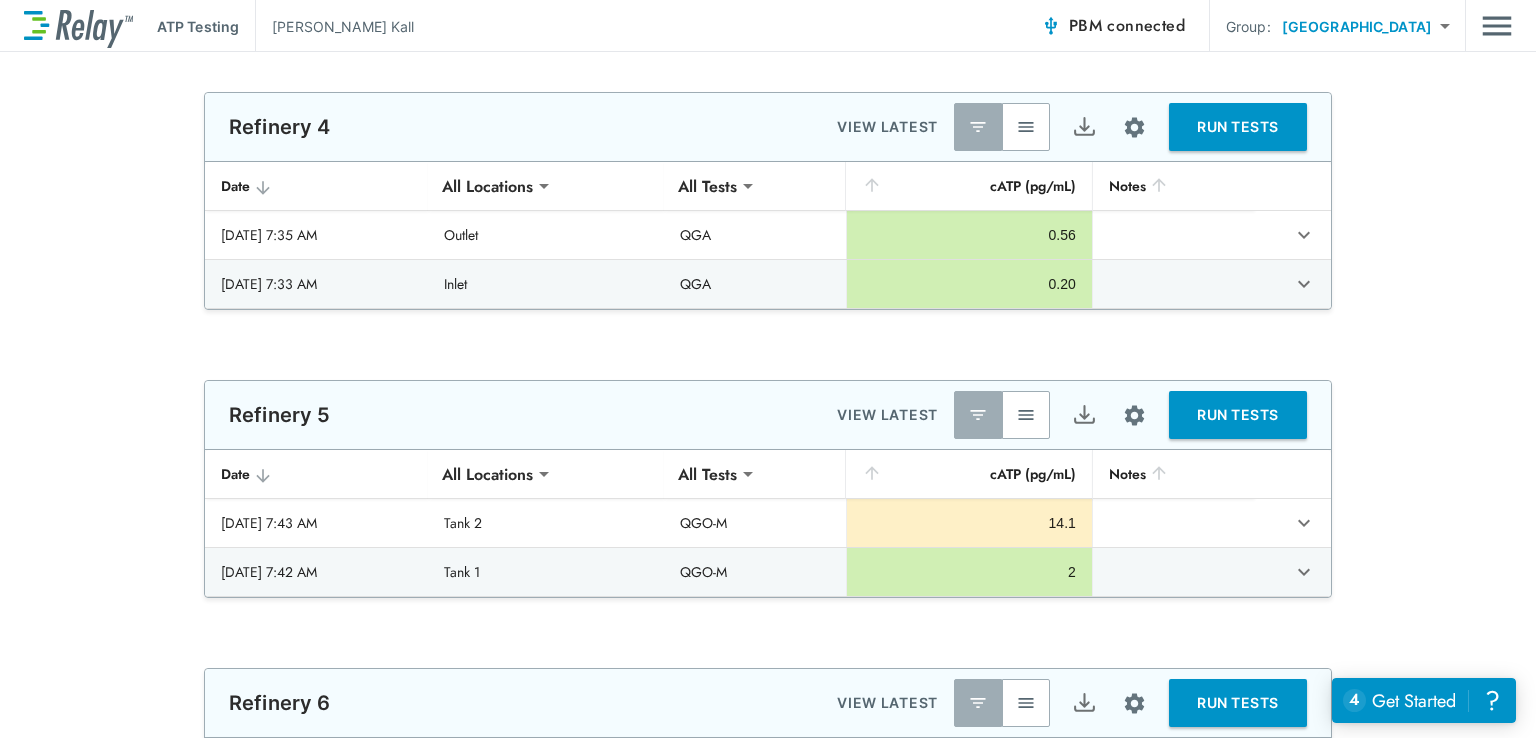 type on "*****" 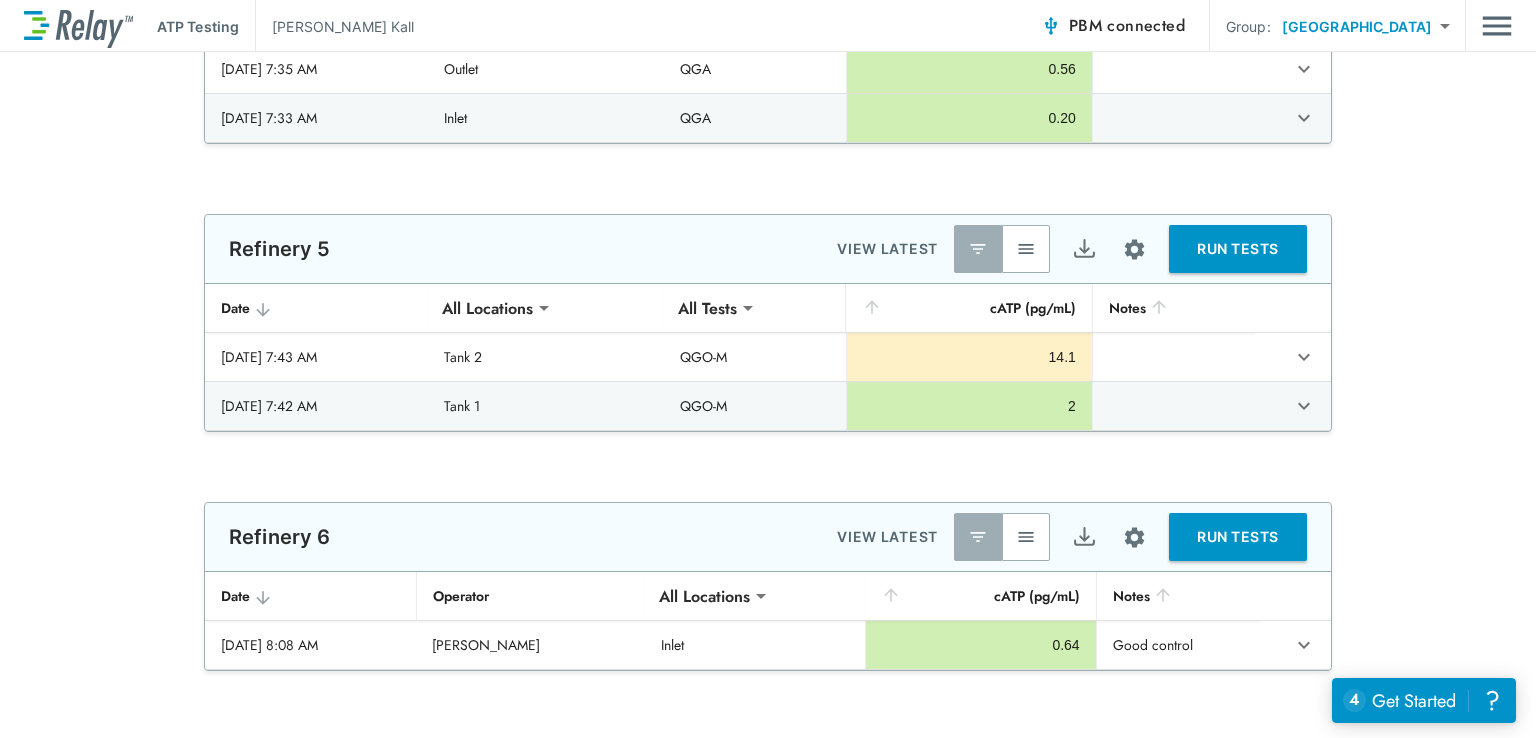scroll, scrollTop: 0, scrollLeft: 0, axis: both 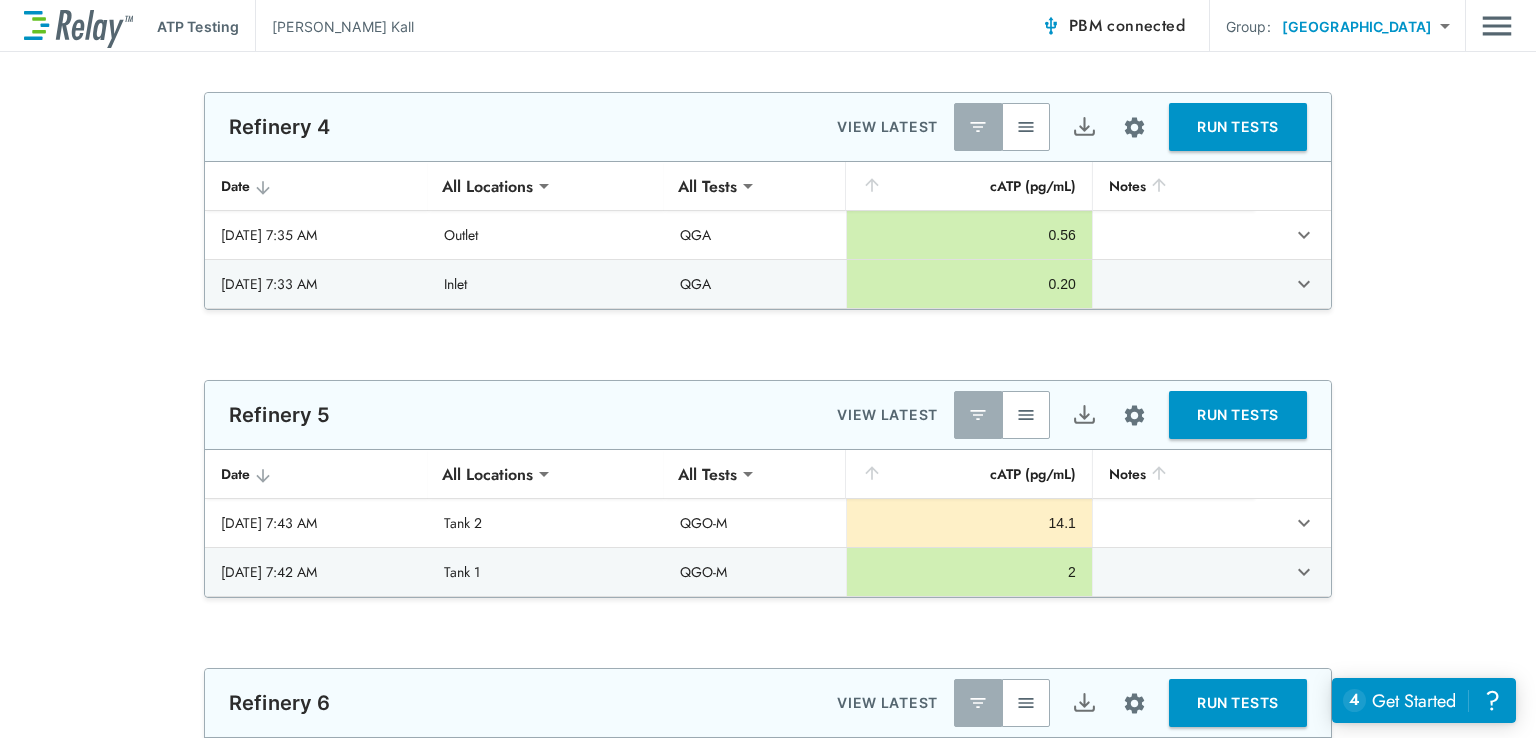 click on "**********" at bounding box center [768, 369] 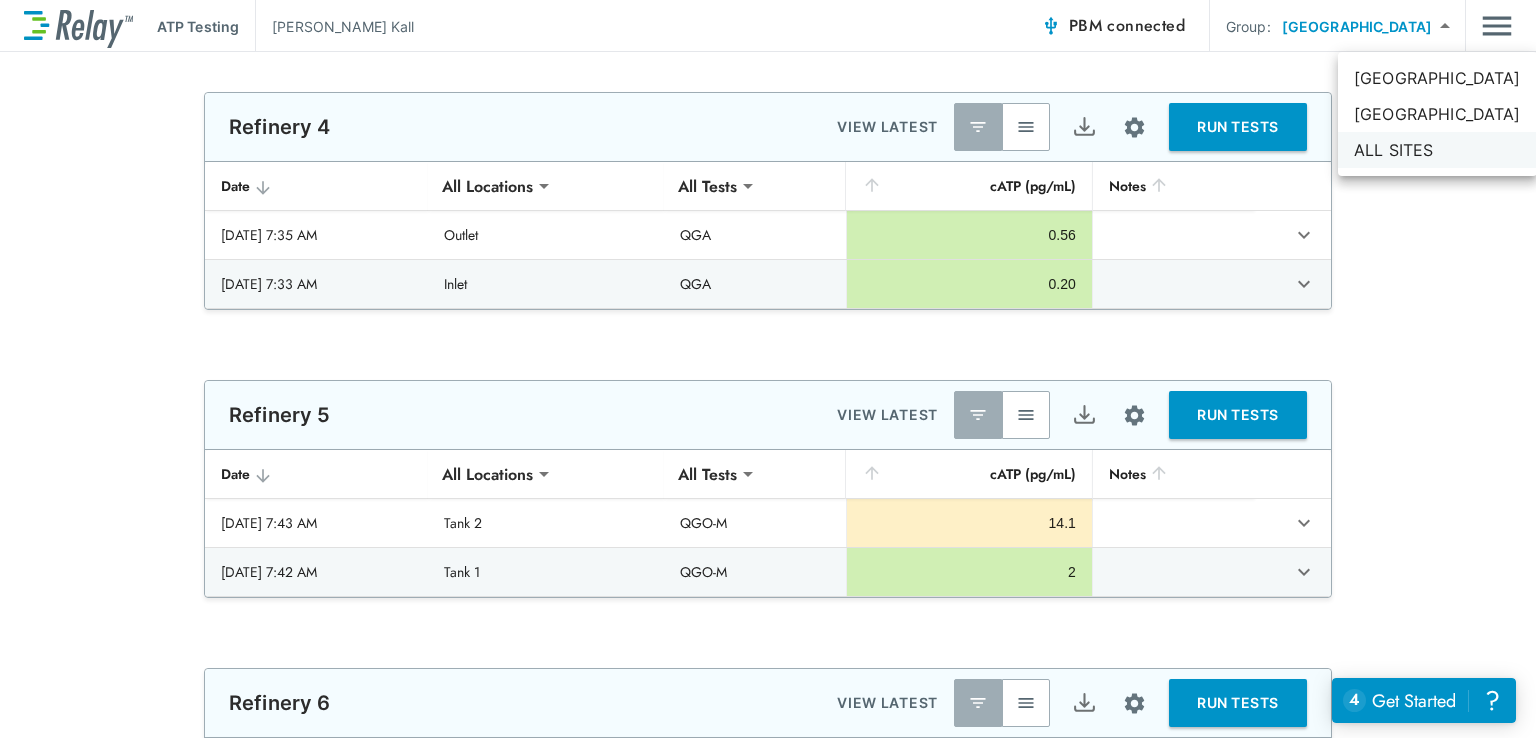 click on "ALL SITES" at bounding box center [1437, 150] 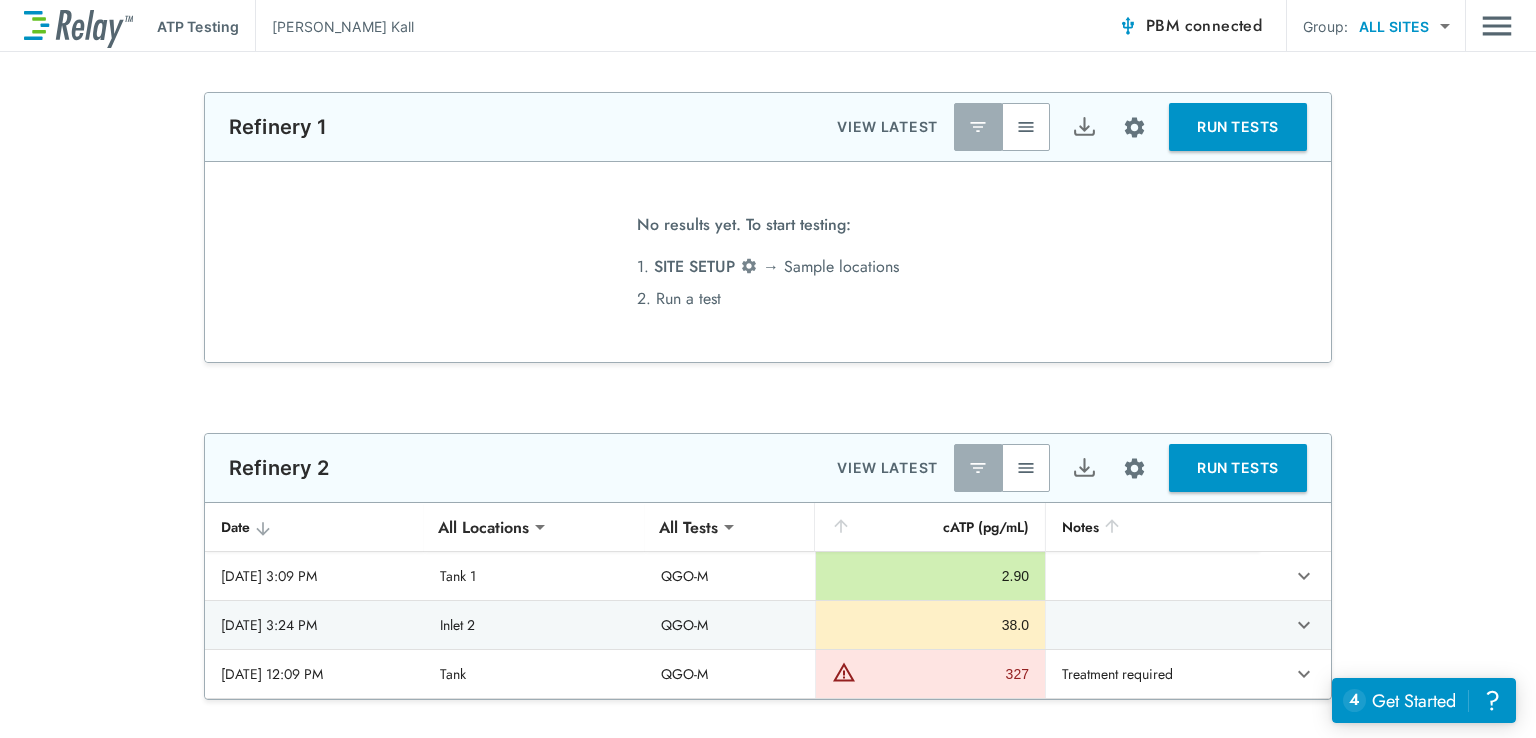 type on "**********" 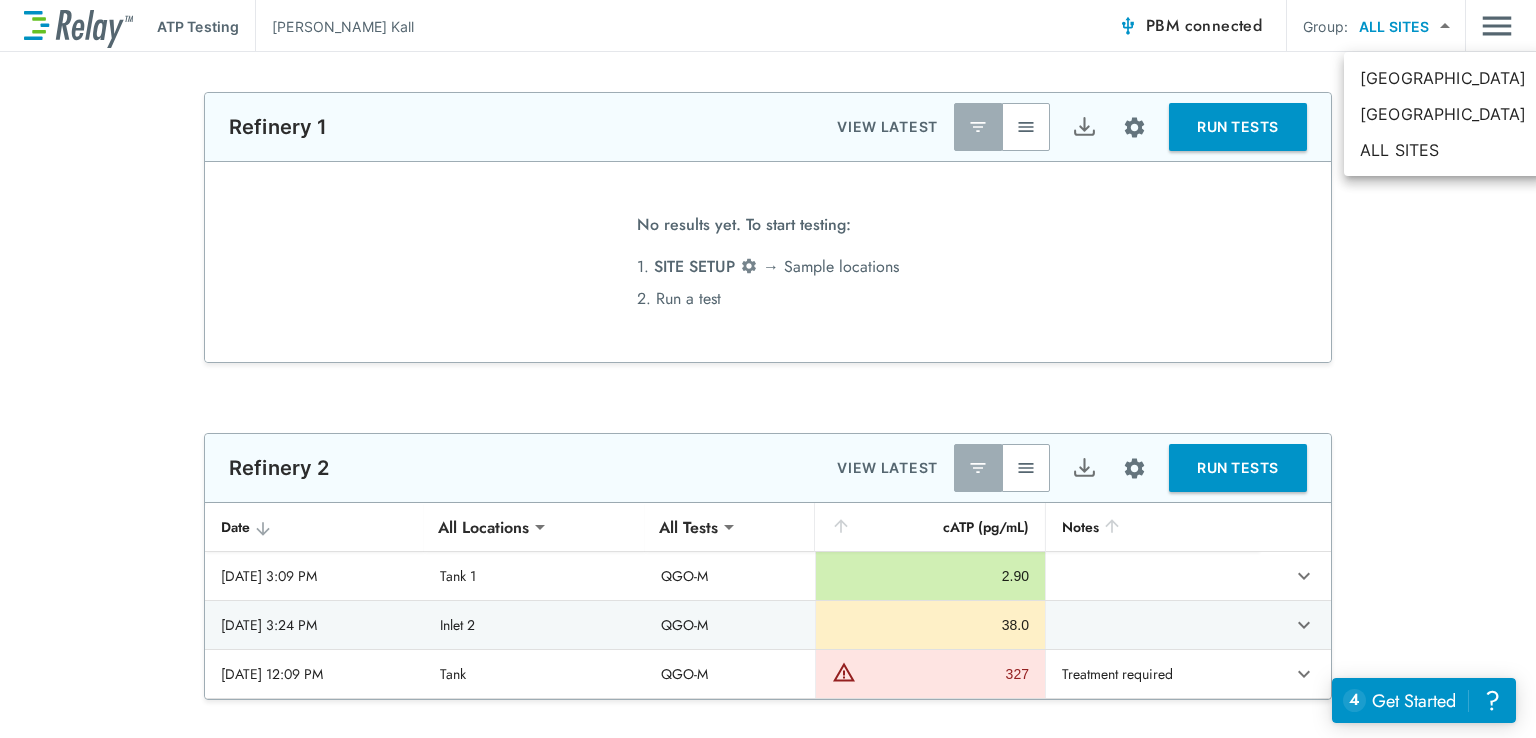click on "**********" at bounding box center (768, 369) 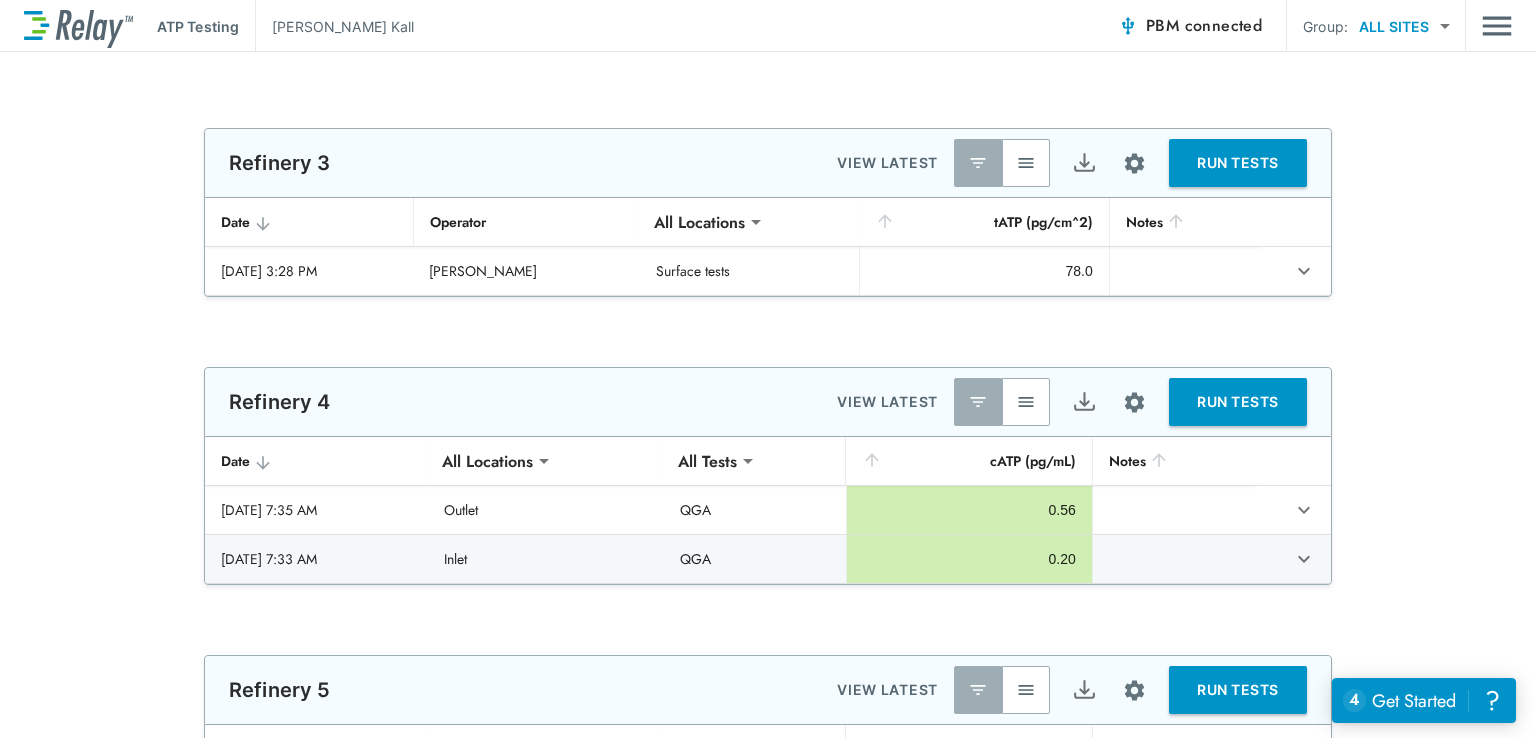 type on "*****" 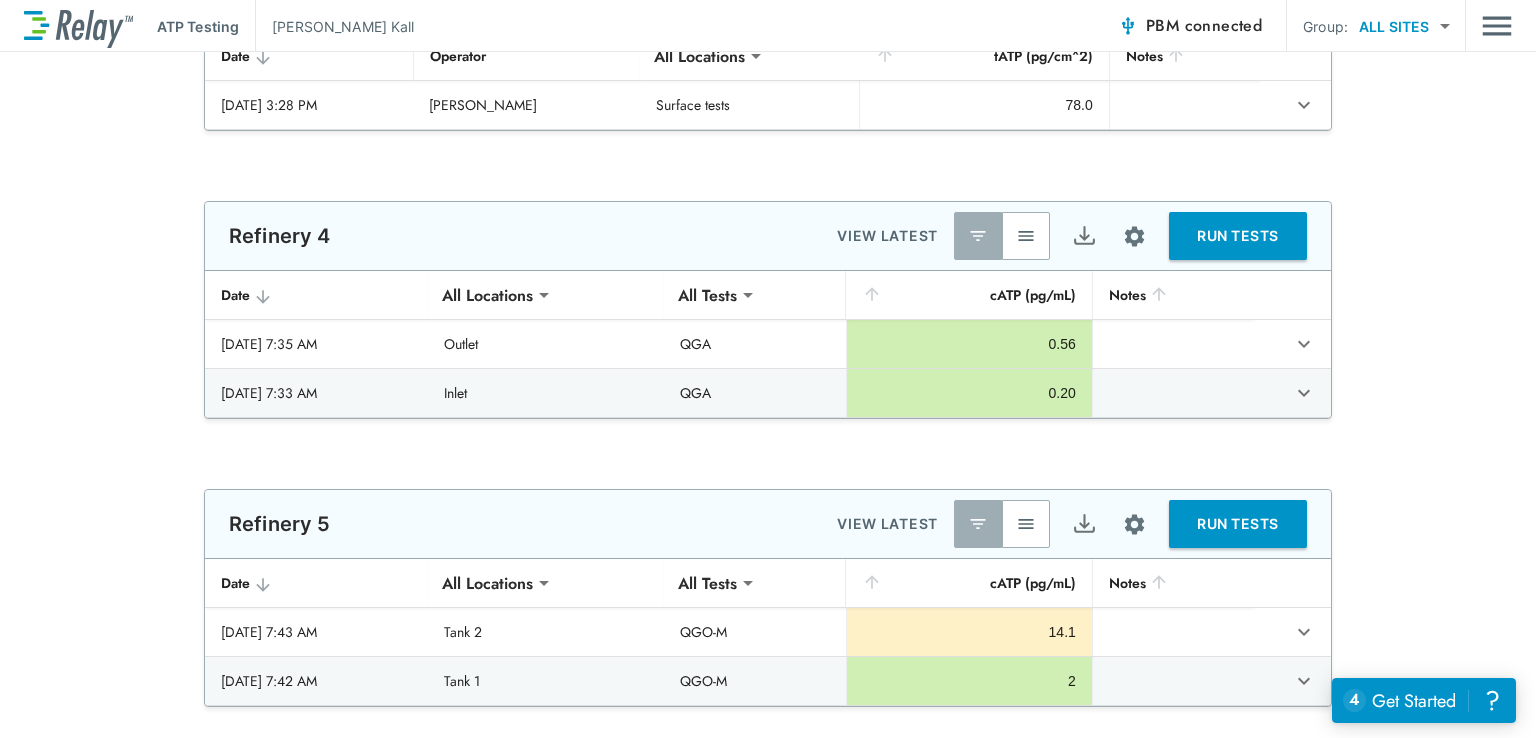 type on "***" 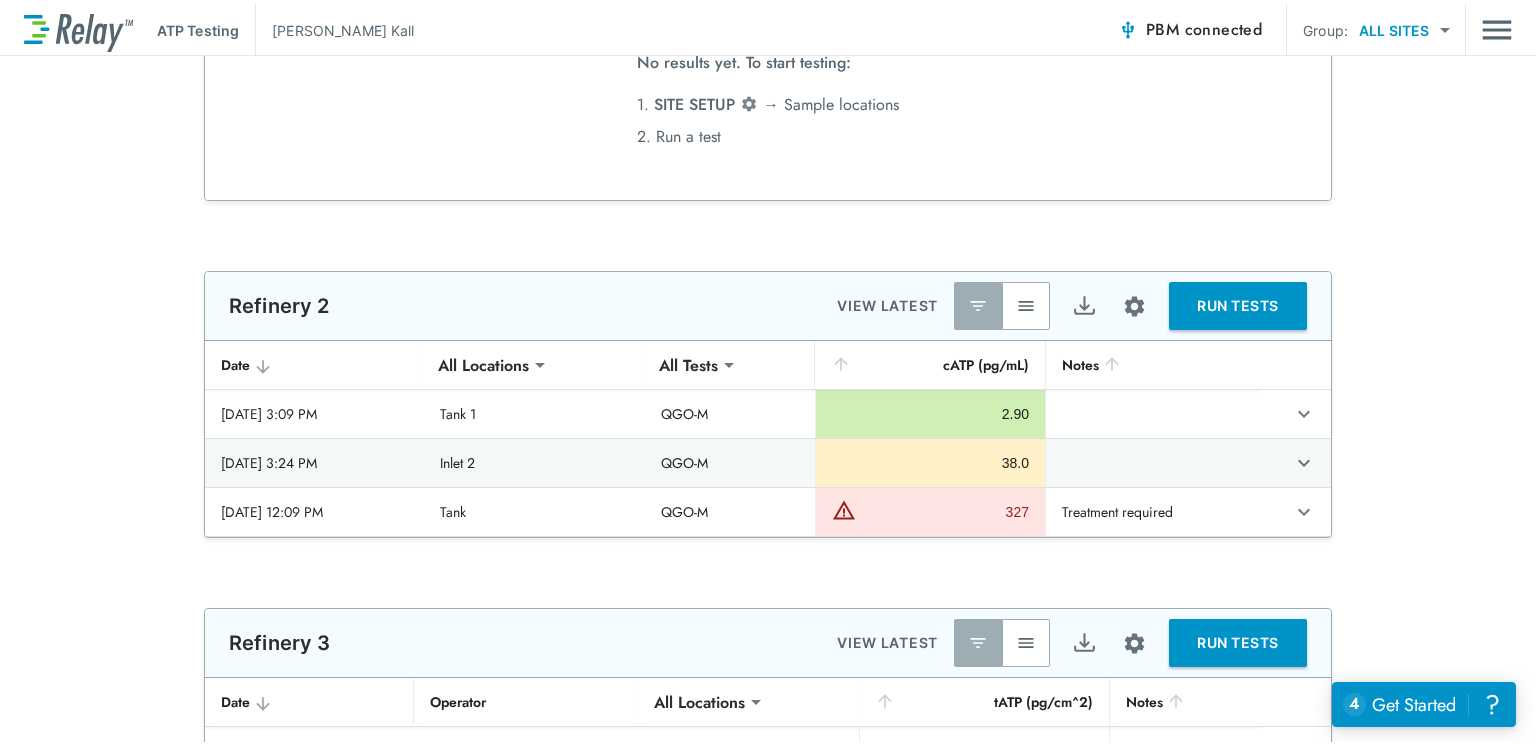 scroll, scrollTop: 0, scrollLeft: 0, axis: both 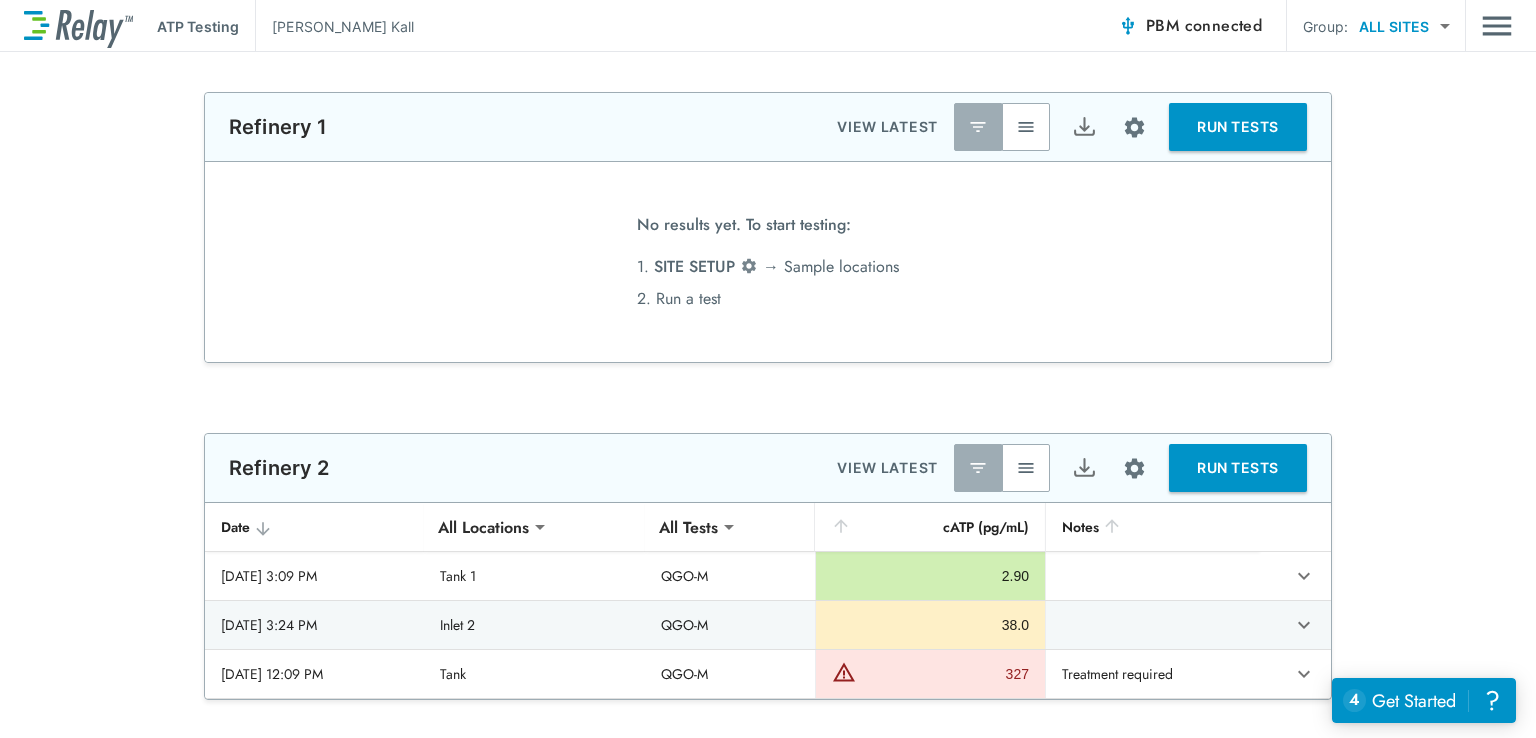 type on "*" 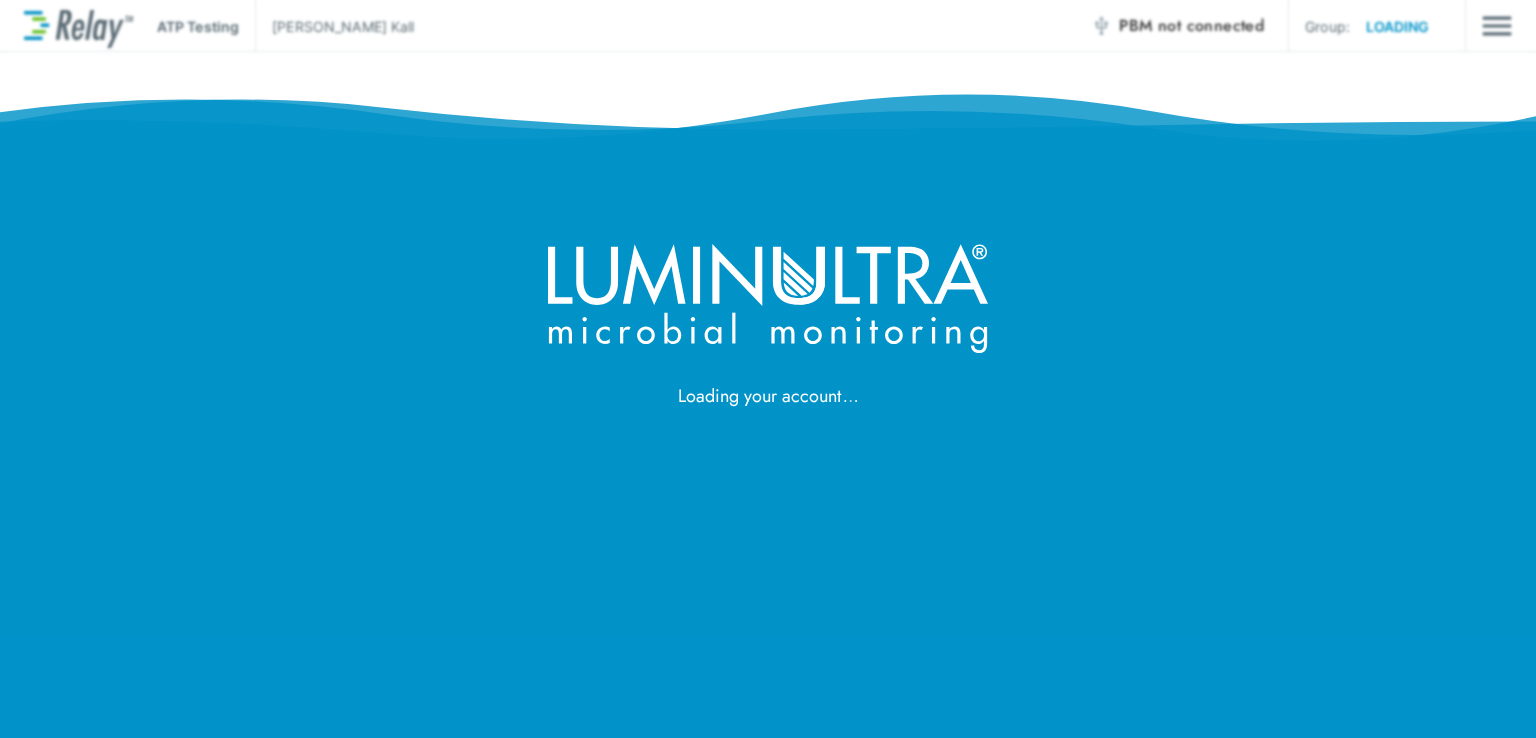 scroll, scrollTop: 0, scrollLeft: 0, axis: both 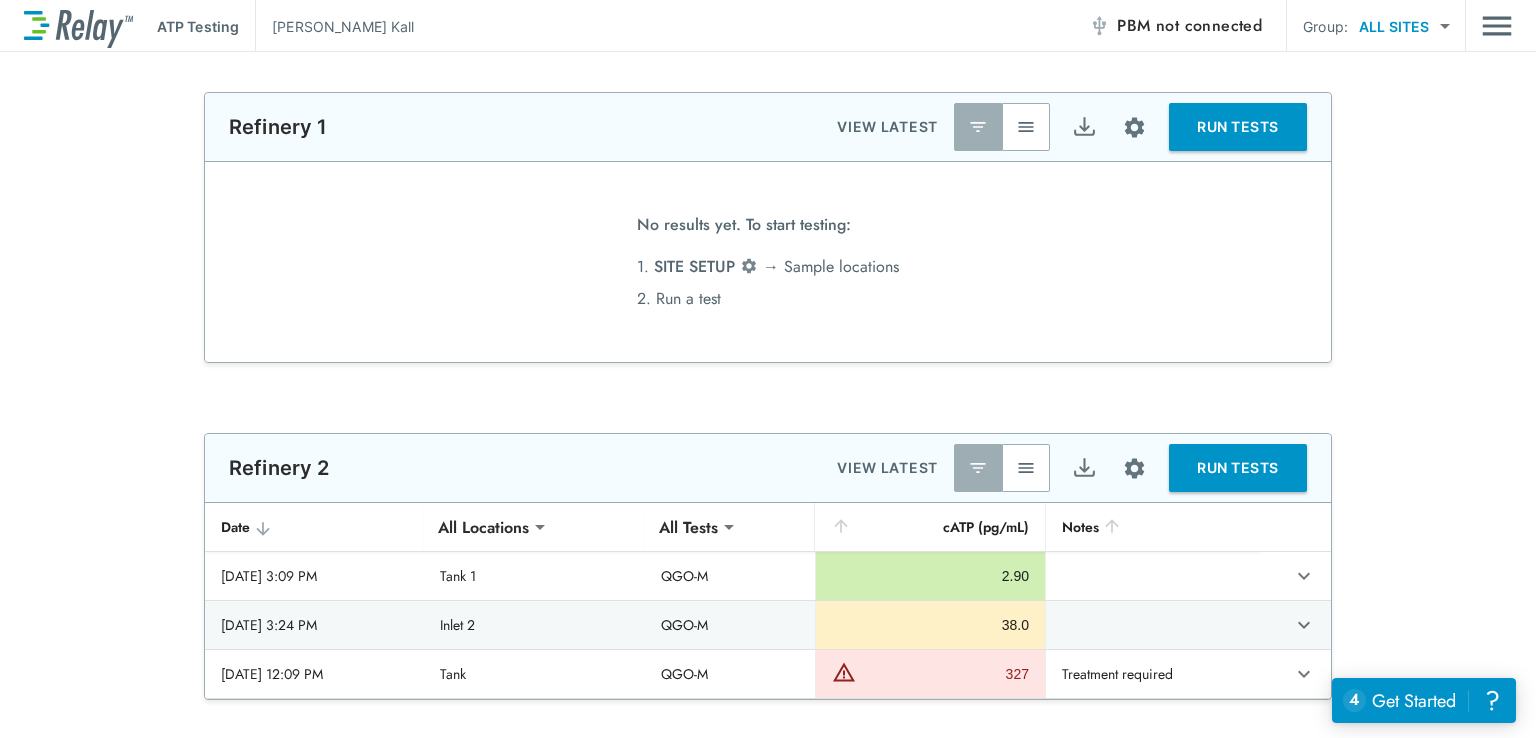 type on "**********" 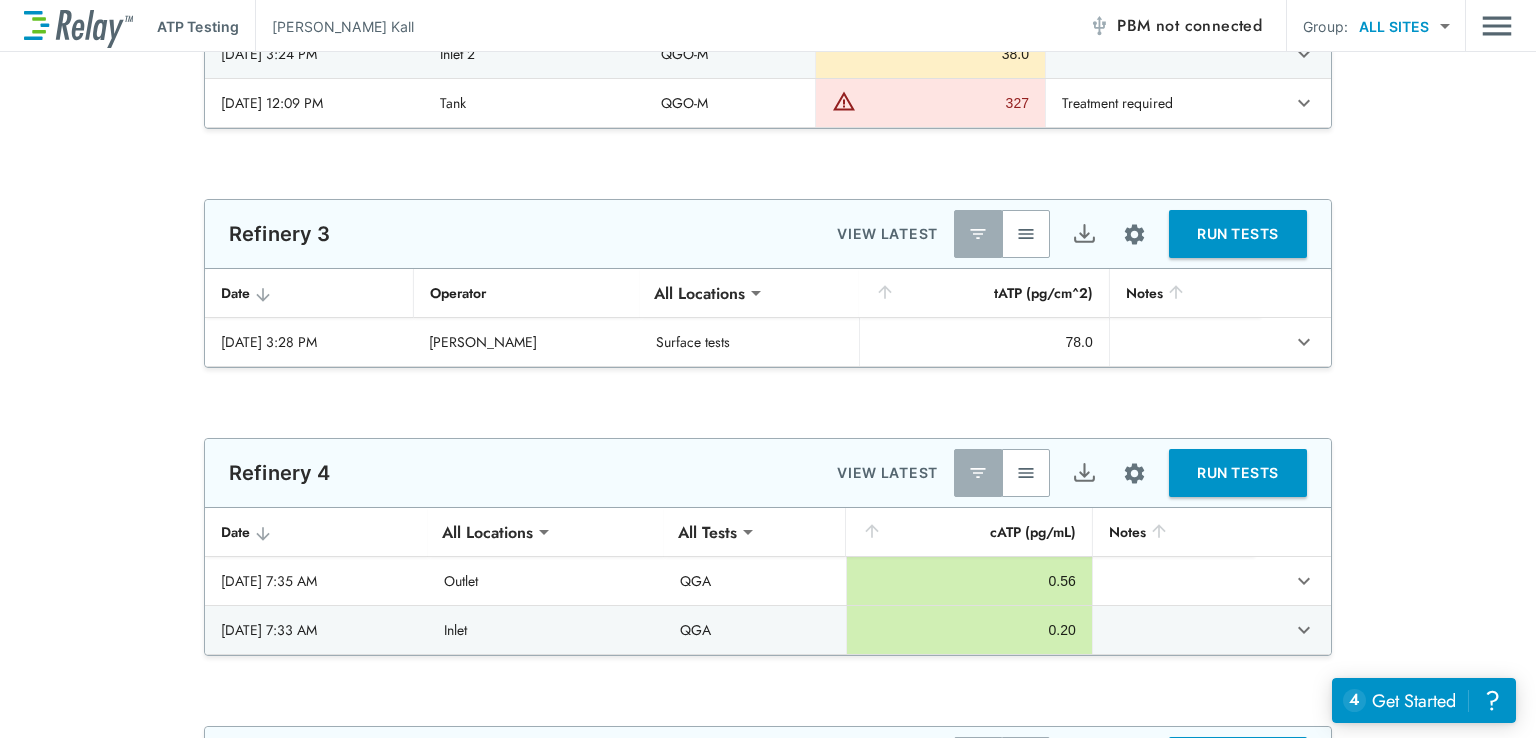 type on "*****" 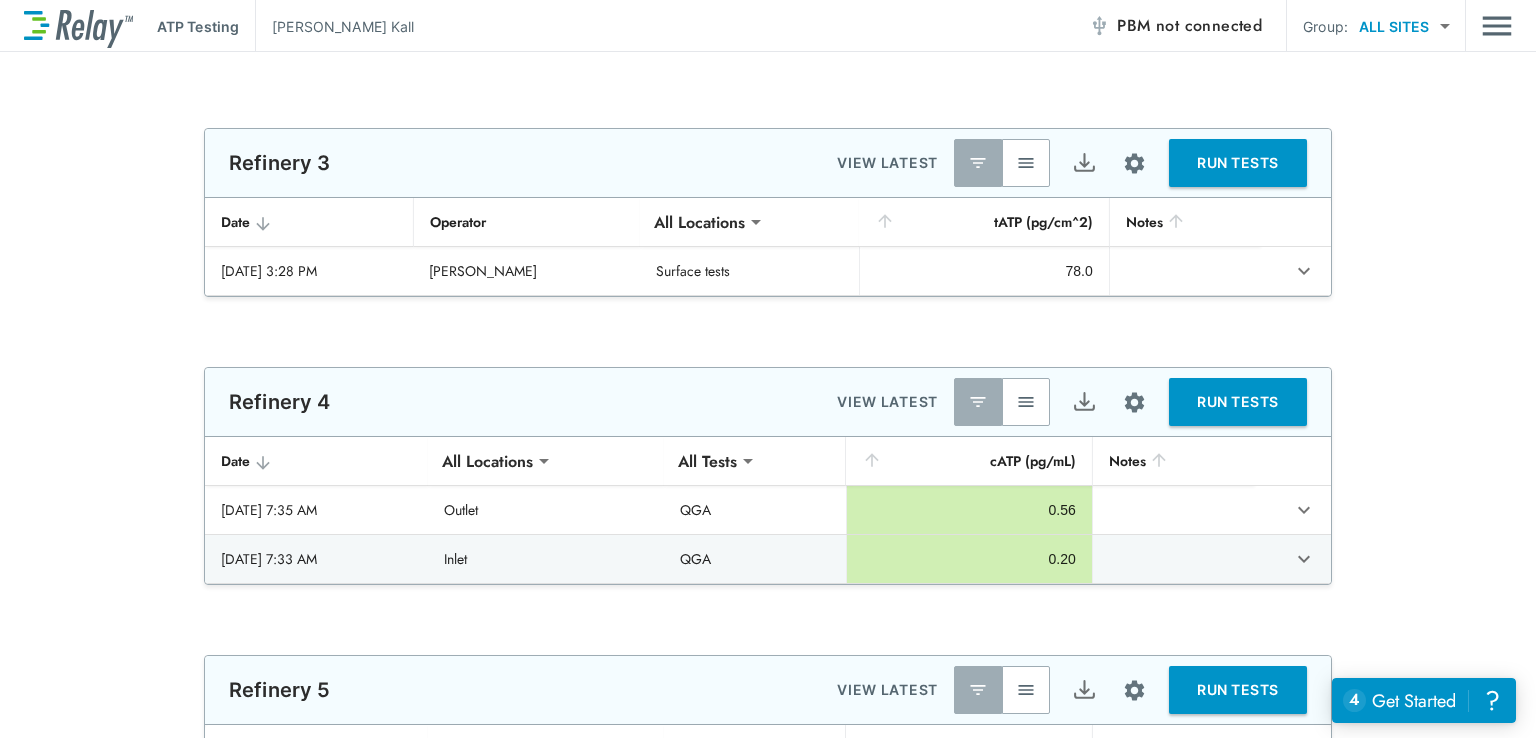 type on "***" 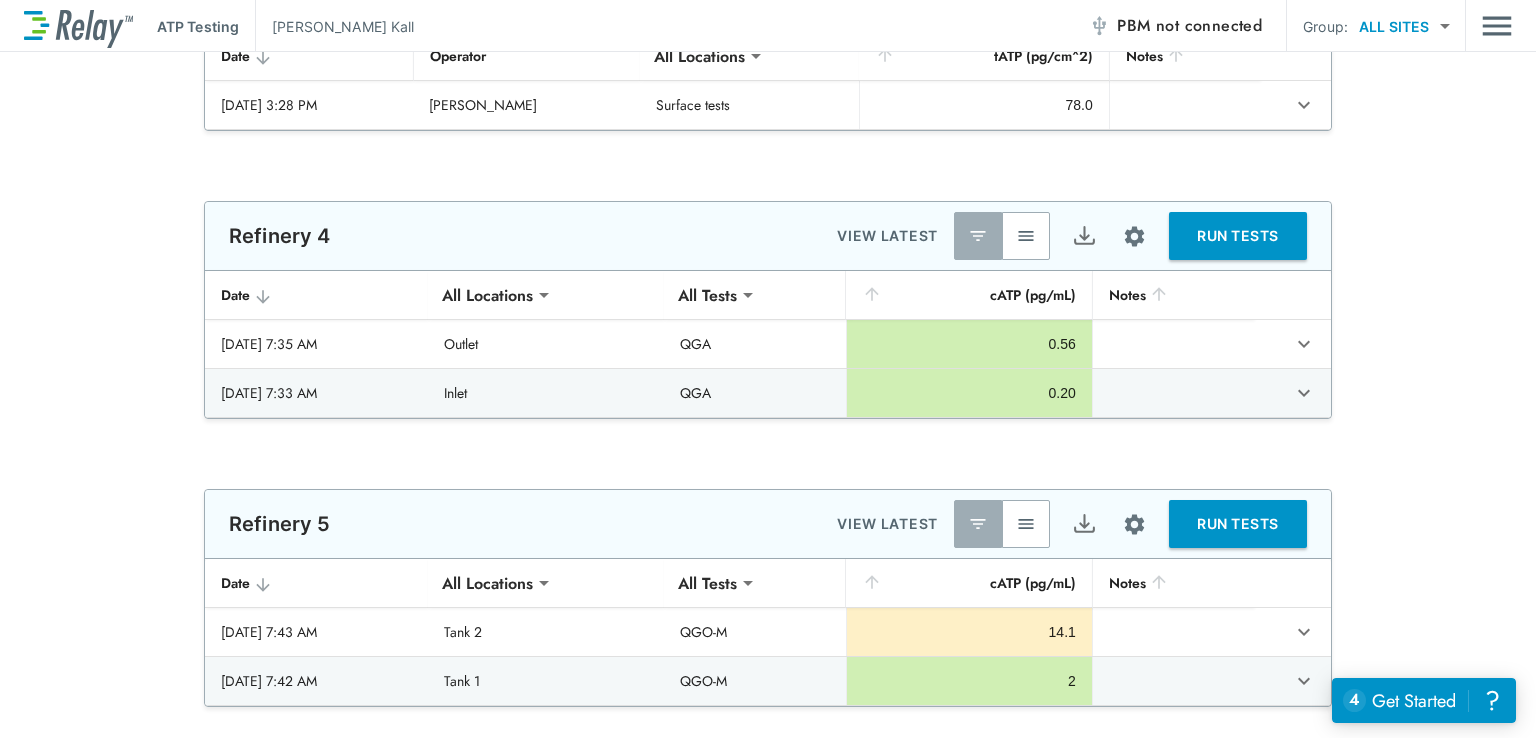 type on "*" 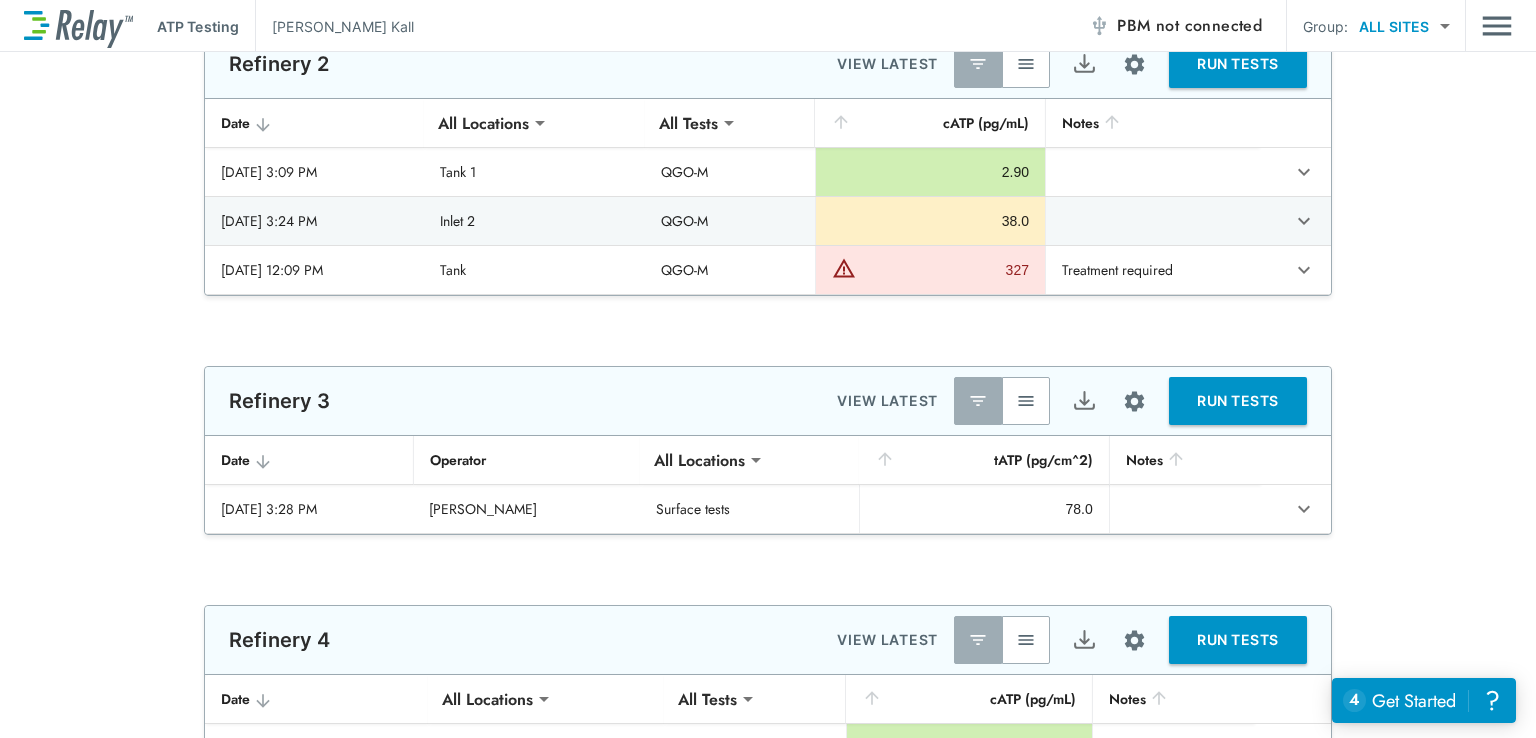 scroll, scrollTop: 0, scrollLeft: 0, axis: both 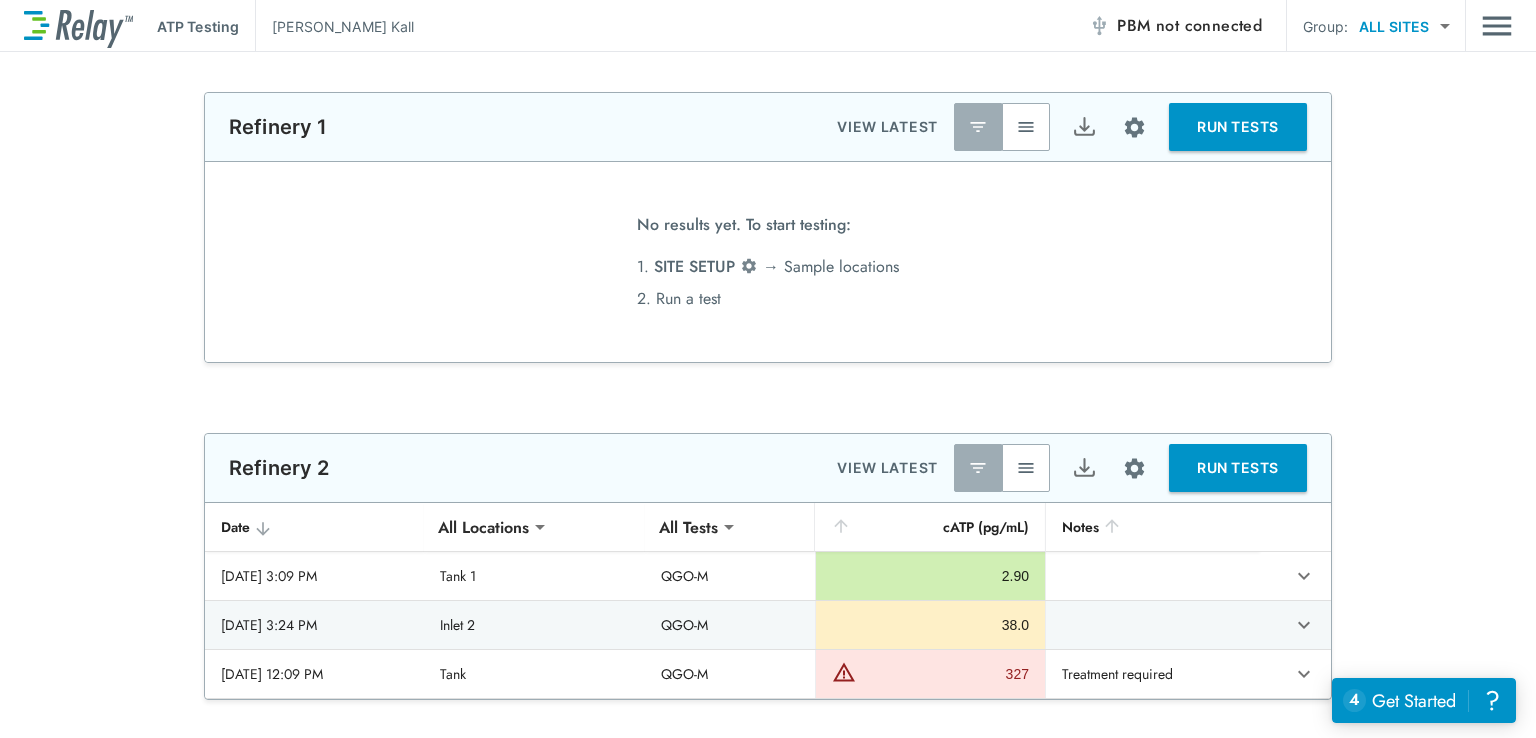 type on "*" 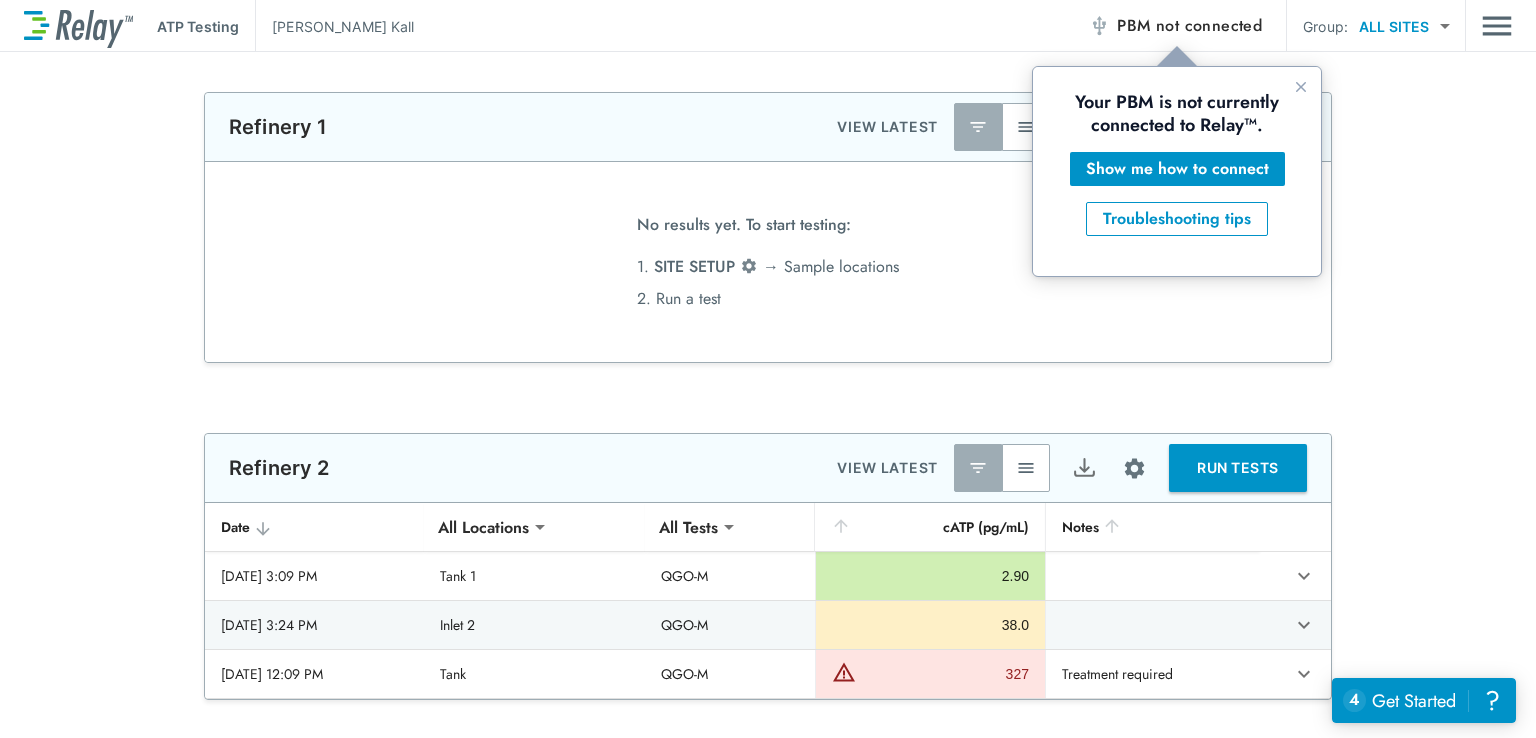 scroll, scrollTop: 0, scrollLeft: 0, axis: both 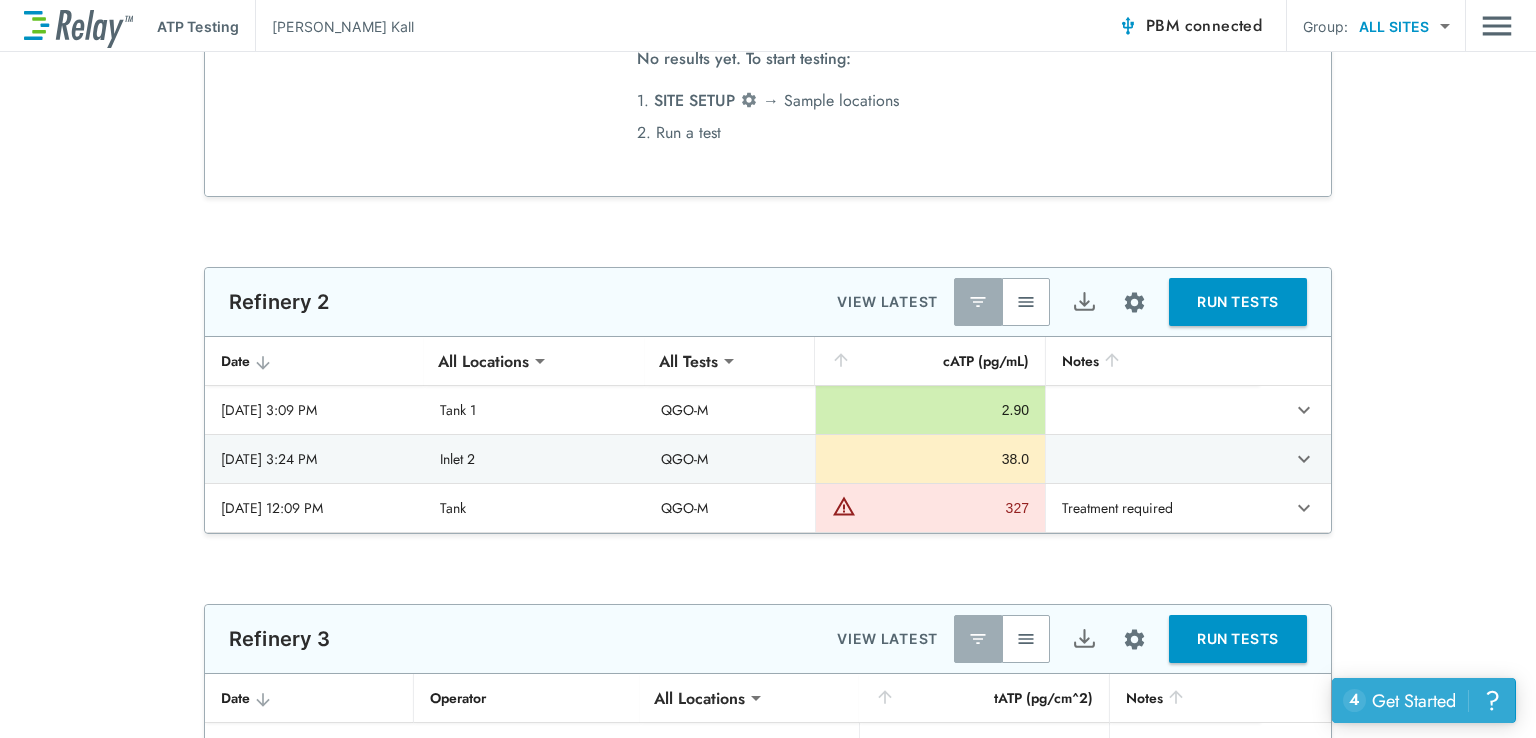 click on "Get Started" at bounding box center (1414, 701) 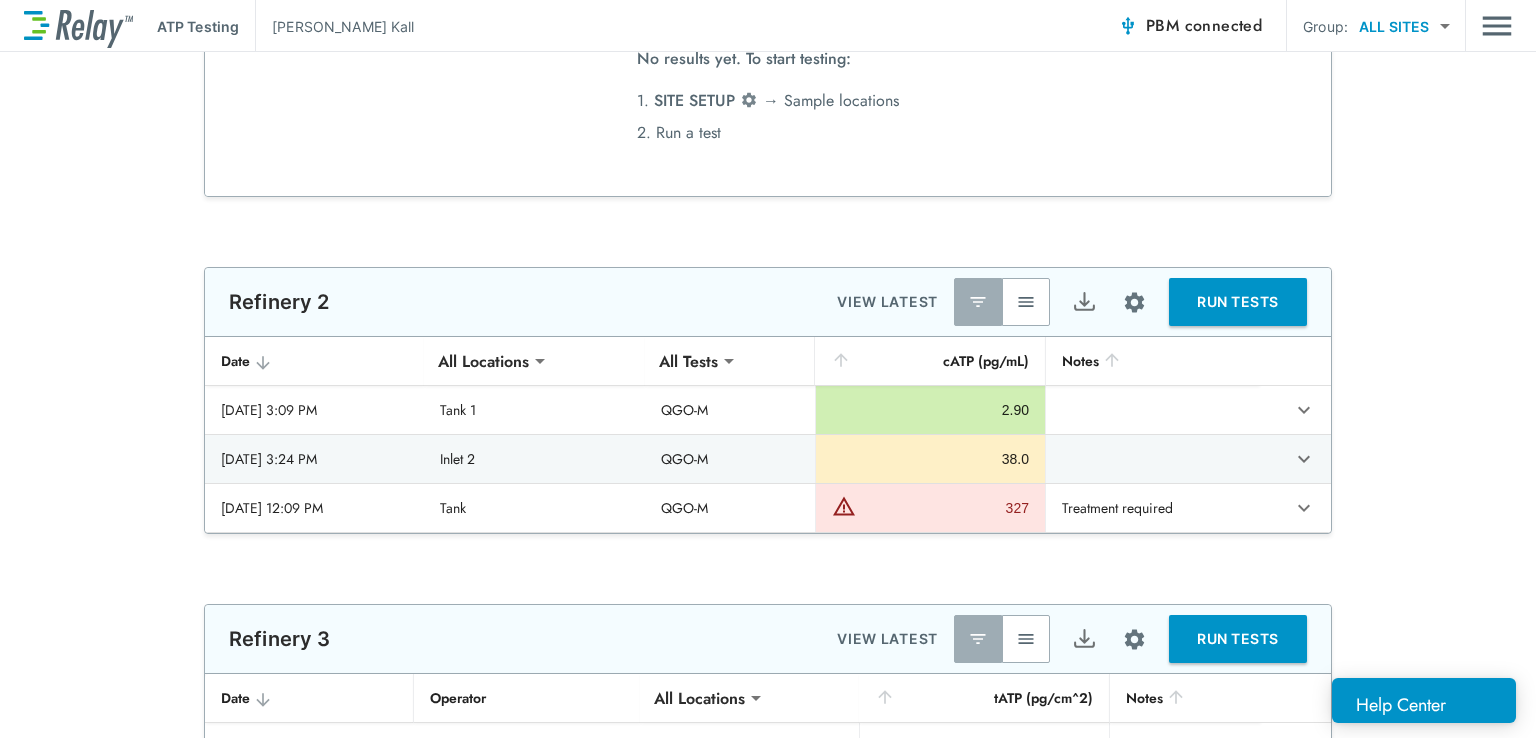 scroll, scrollTop: 245, scrollLeft: 0, axis: vertical 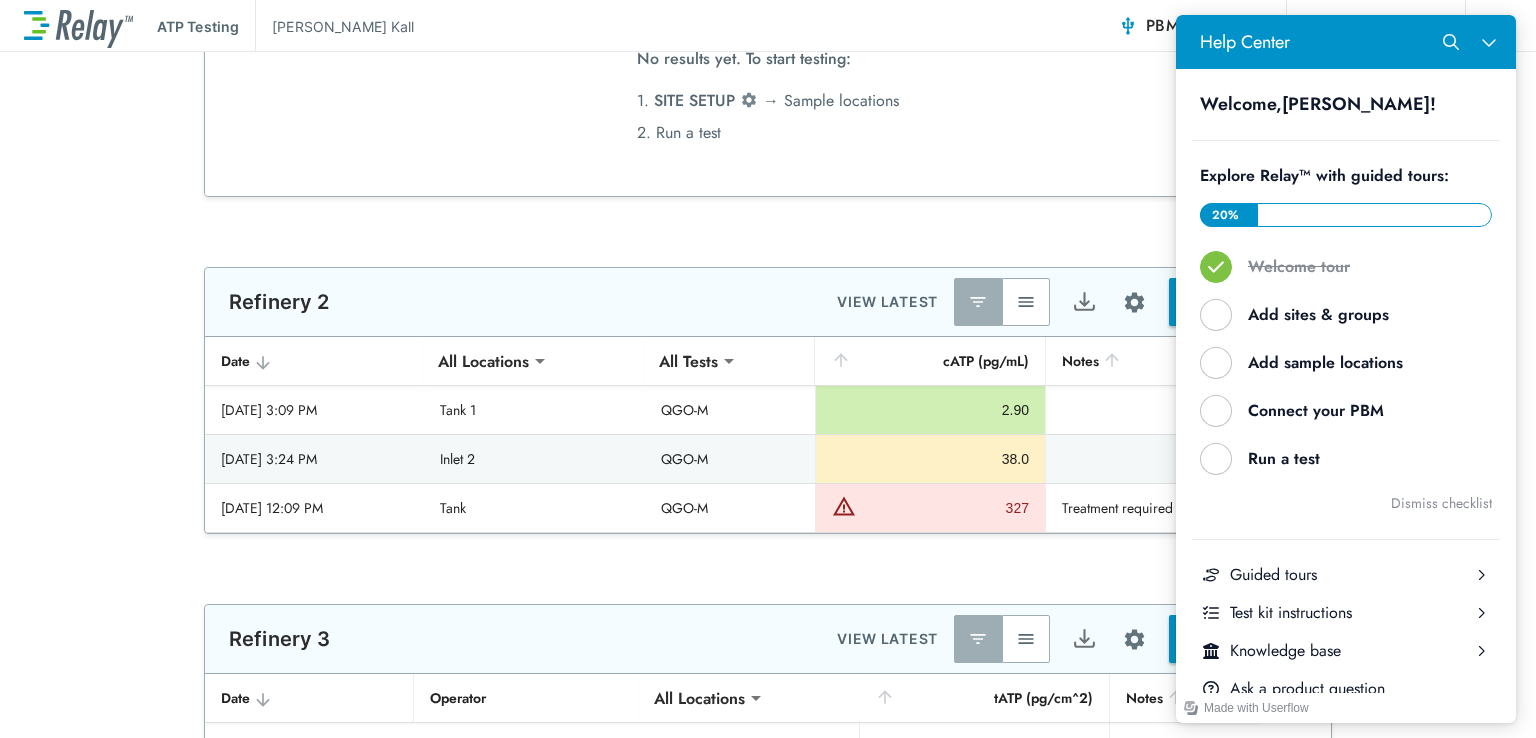 click on "**********" at bounding box center (768, 1006) 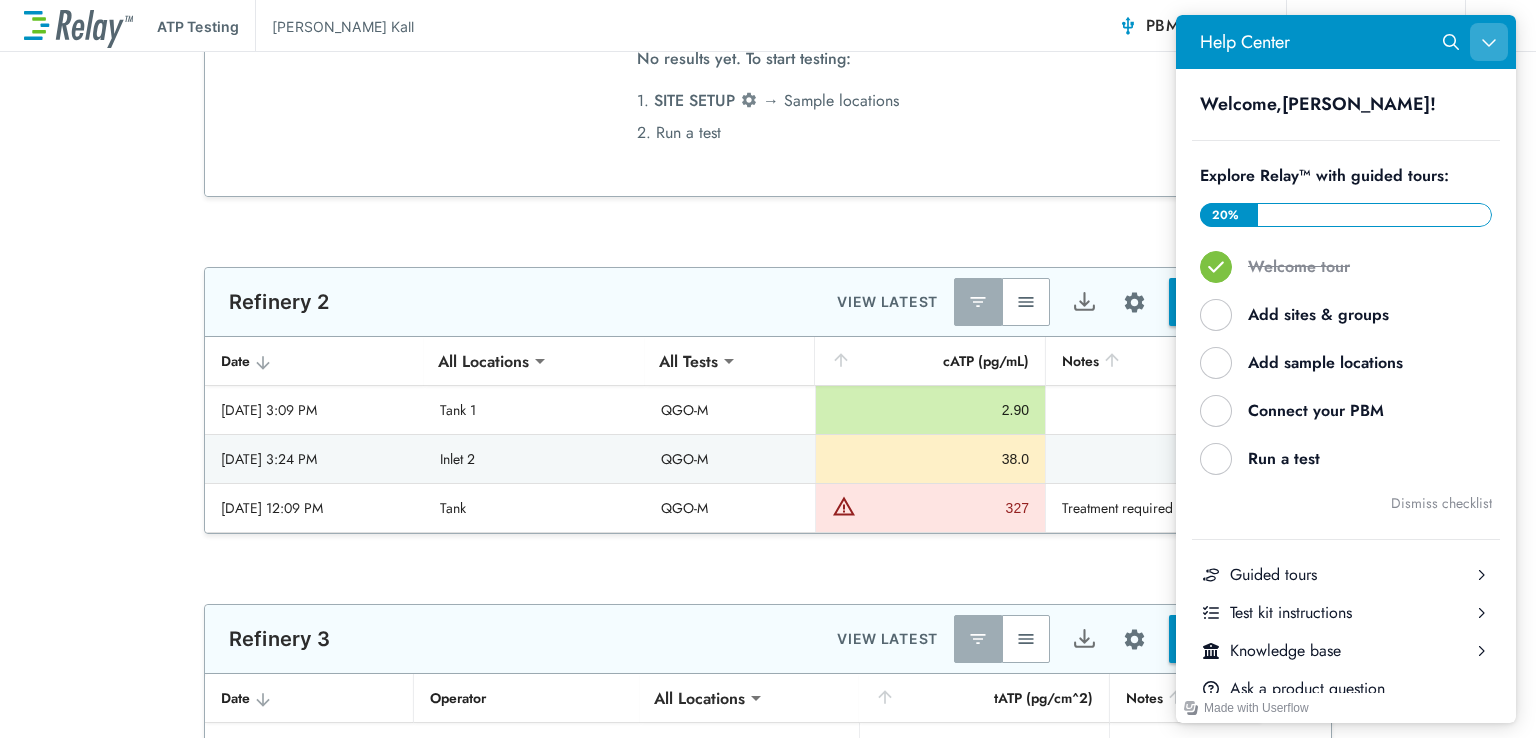 click 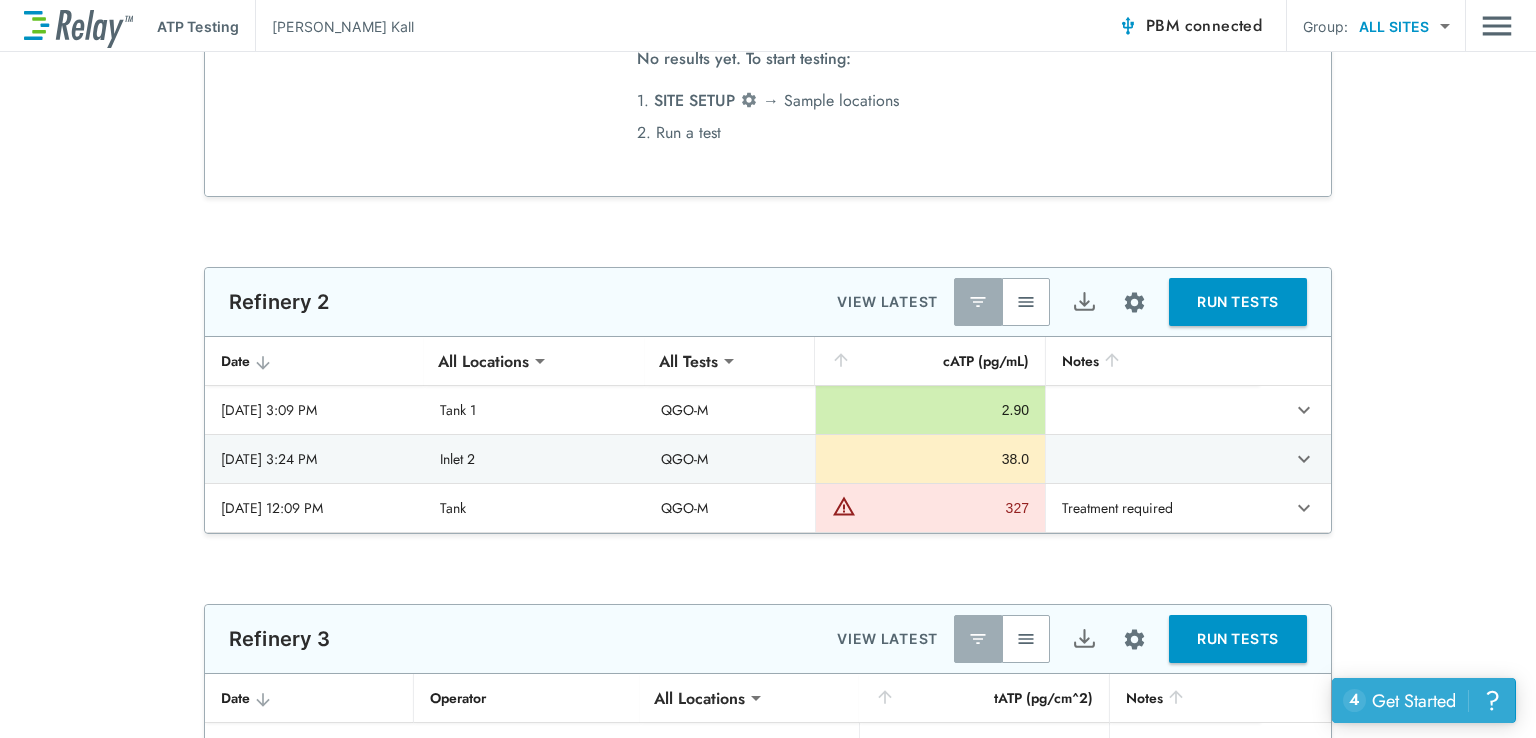 click on "Get Started" at bounding box center [1414, 701] 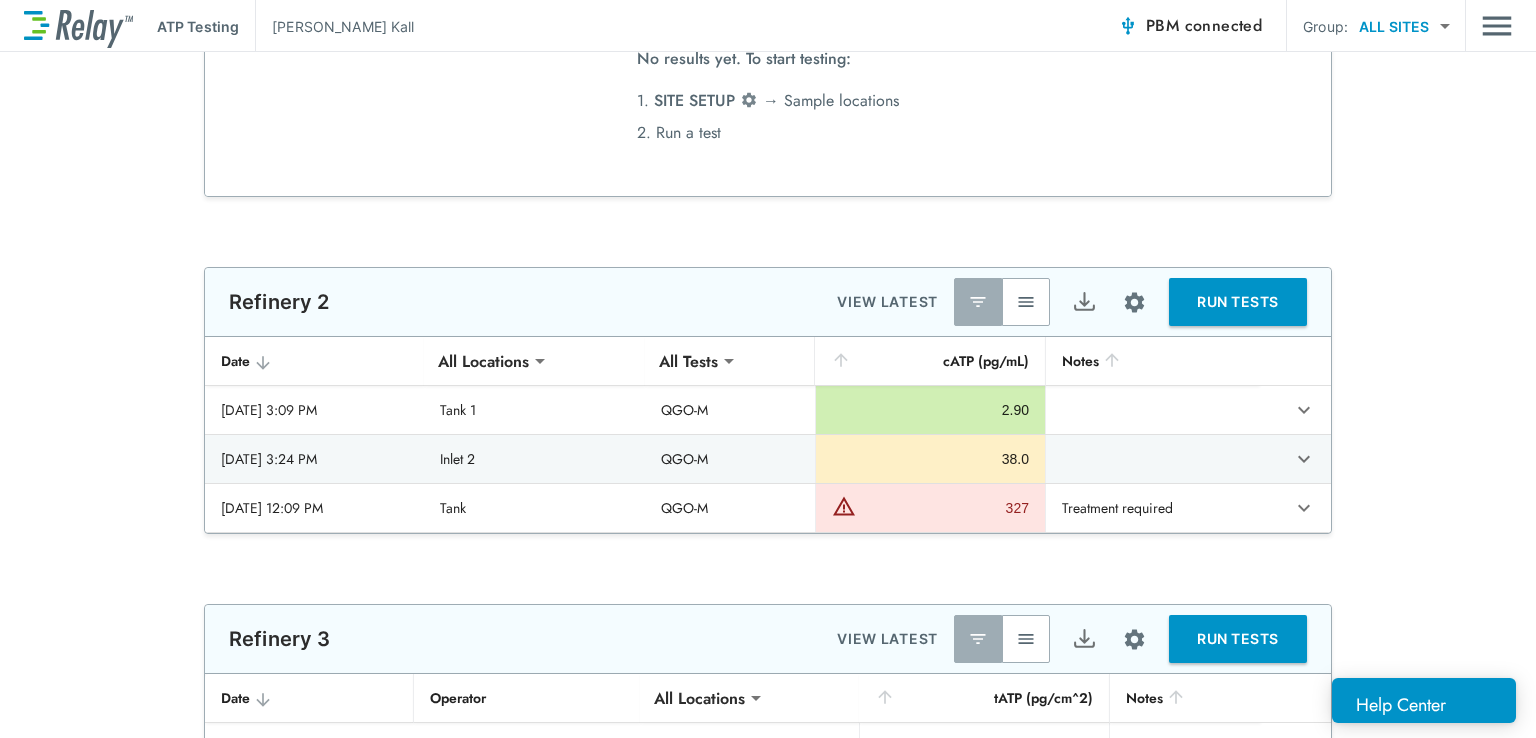 scroll, scrollTop: 245, scrollLeft: 0, axis: vertical 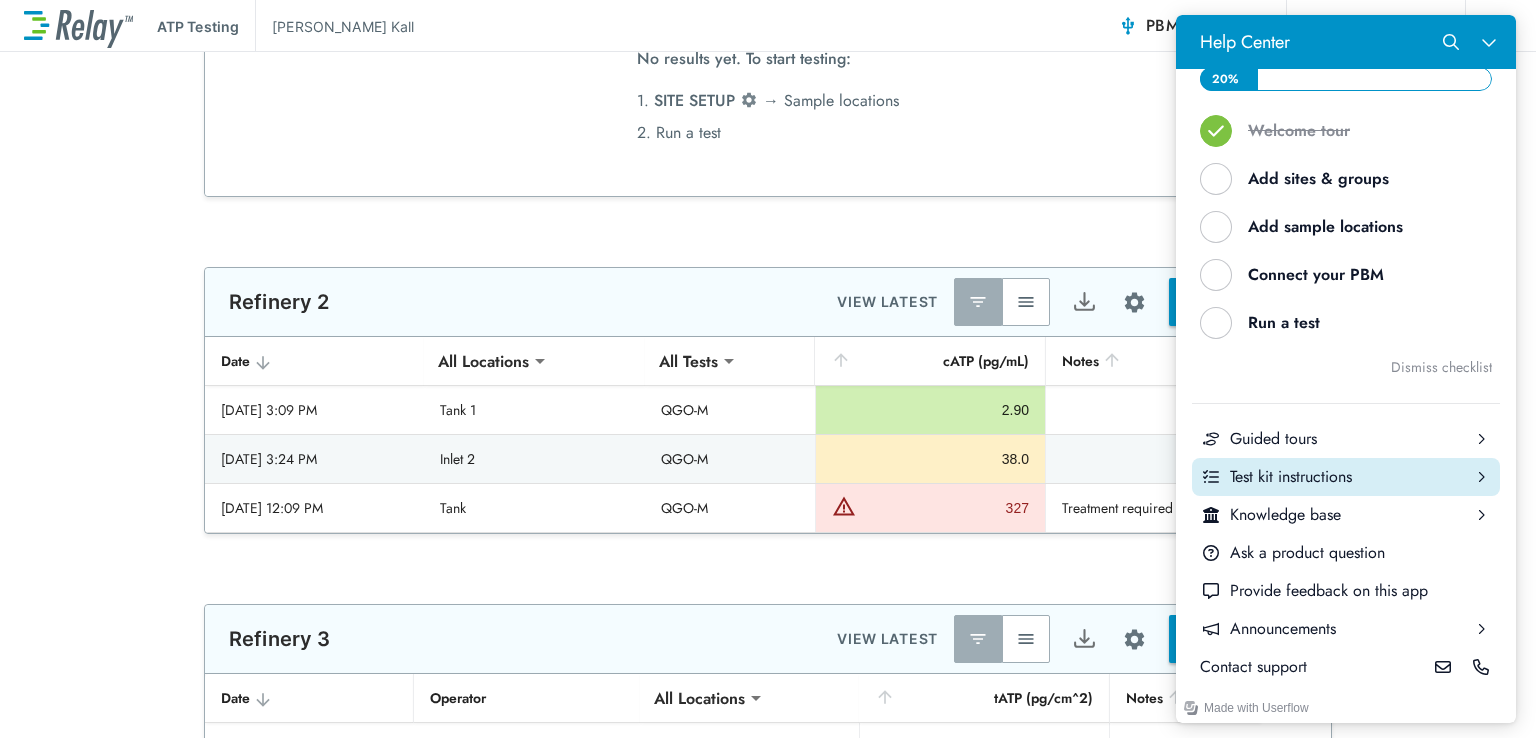 click on "Test kit instructions" at bounding box center (1346, 477) 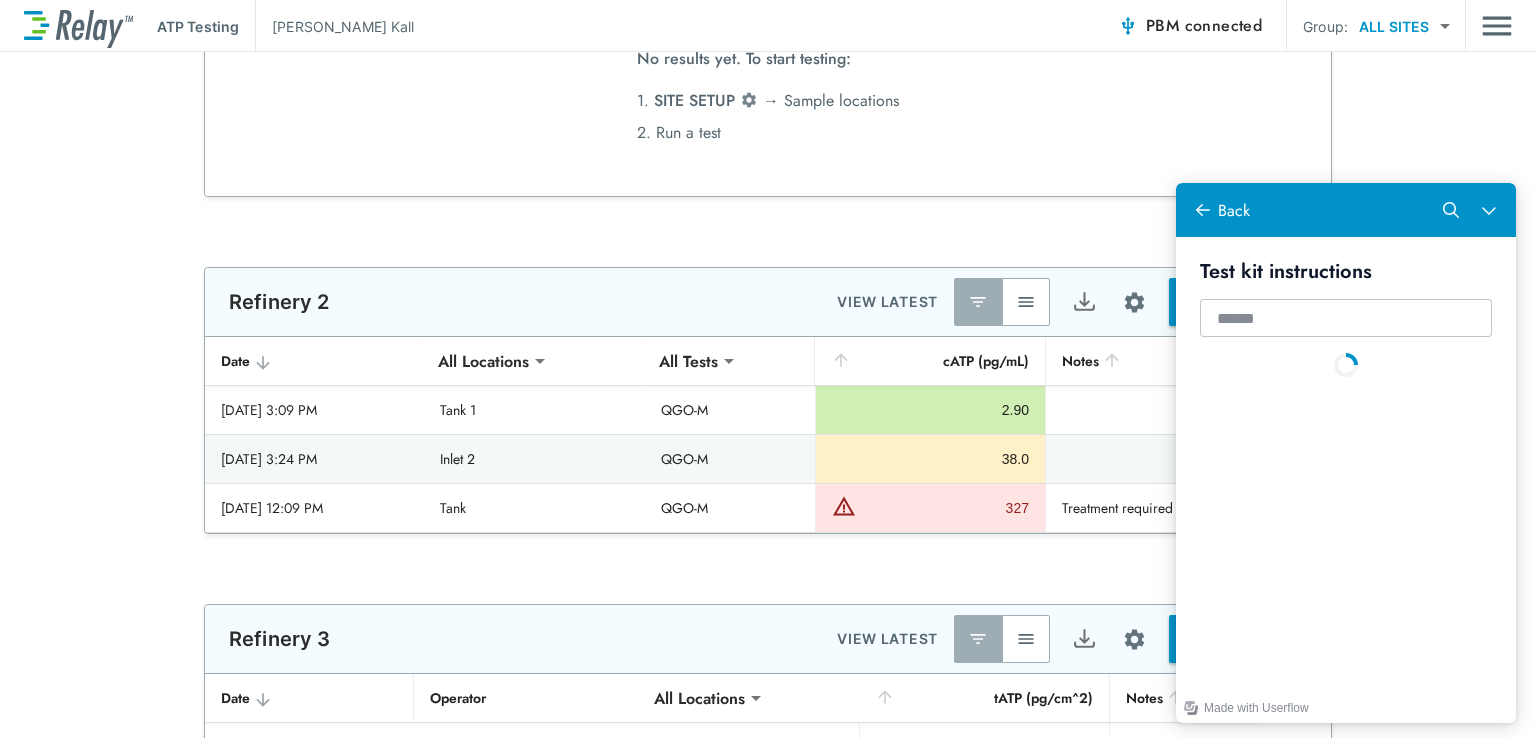 scroll, scrollTop: 0, scrollLeft: 0, axis: both 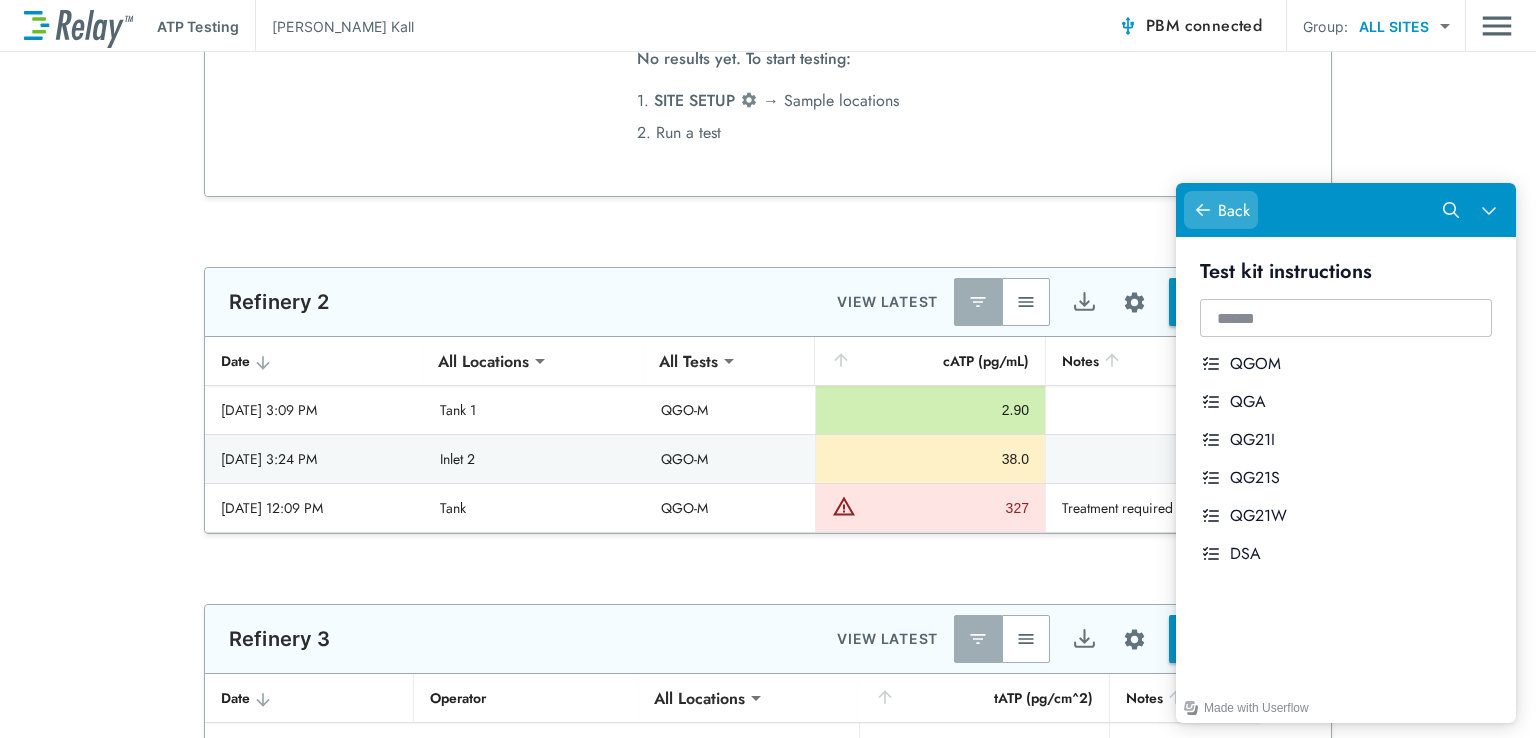 click 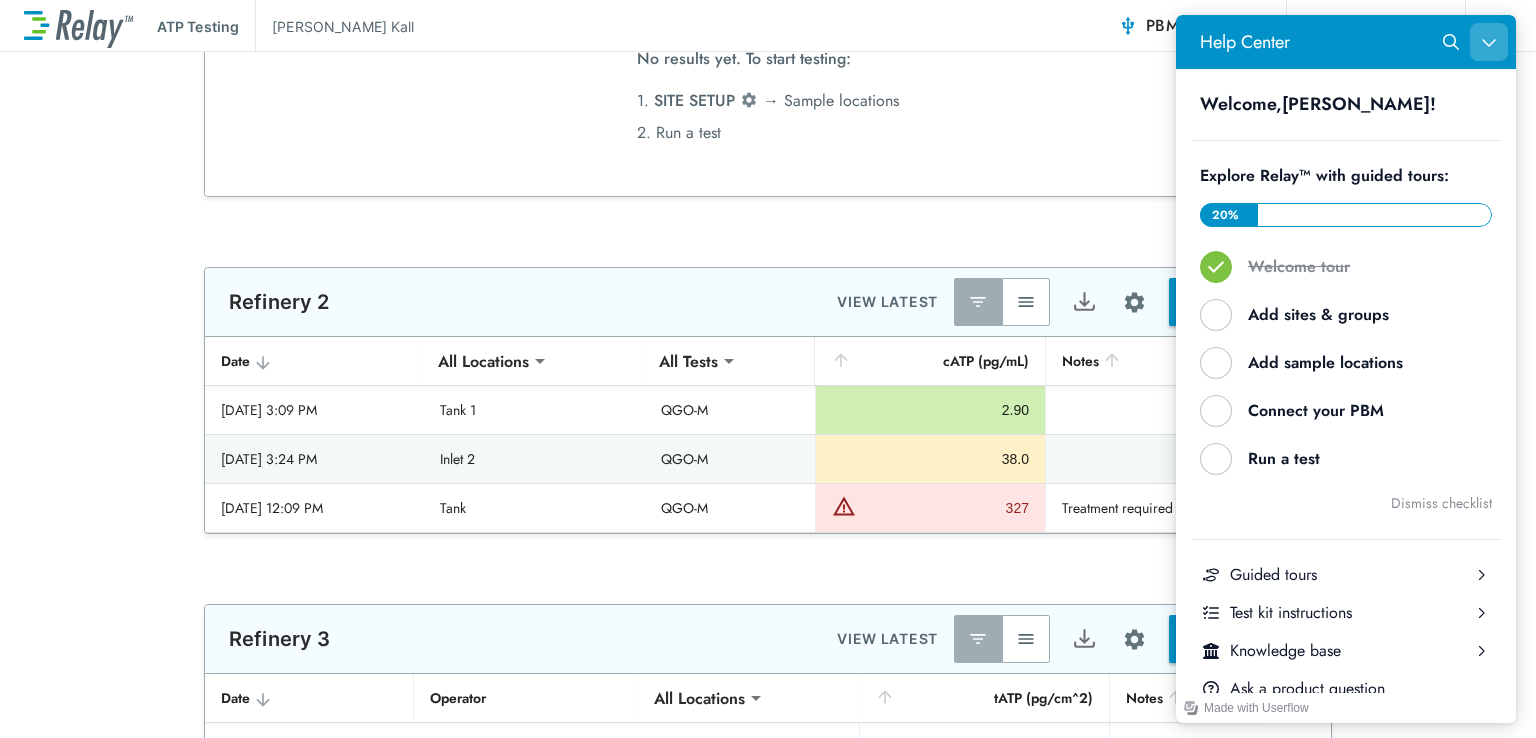 click 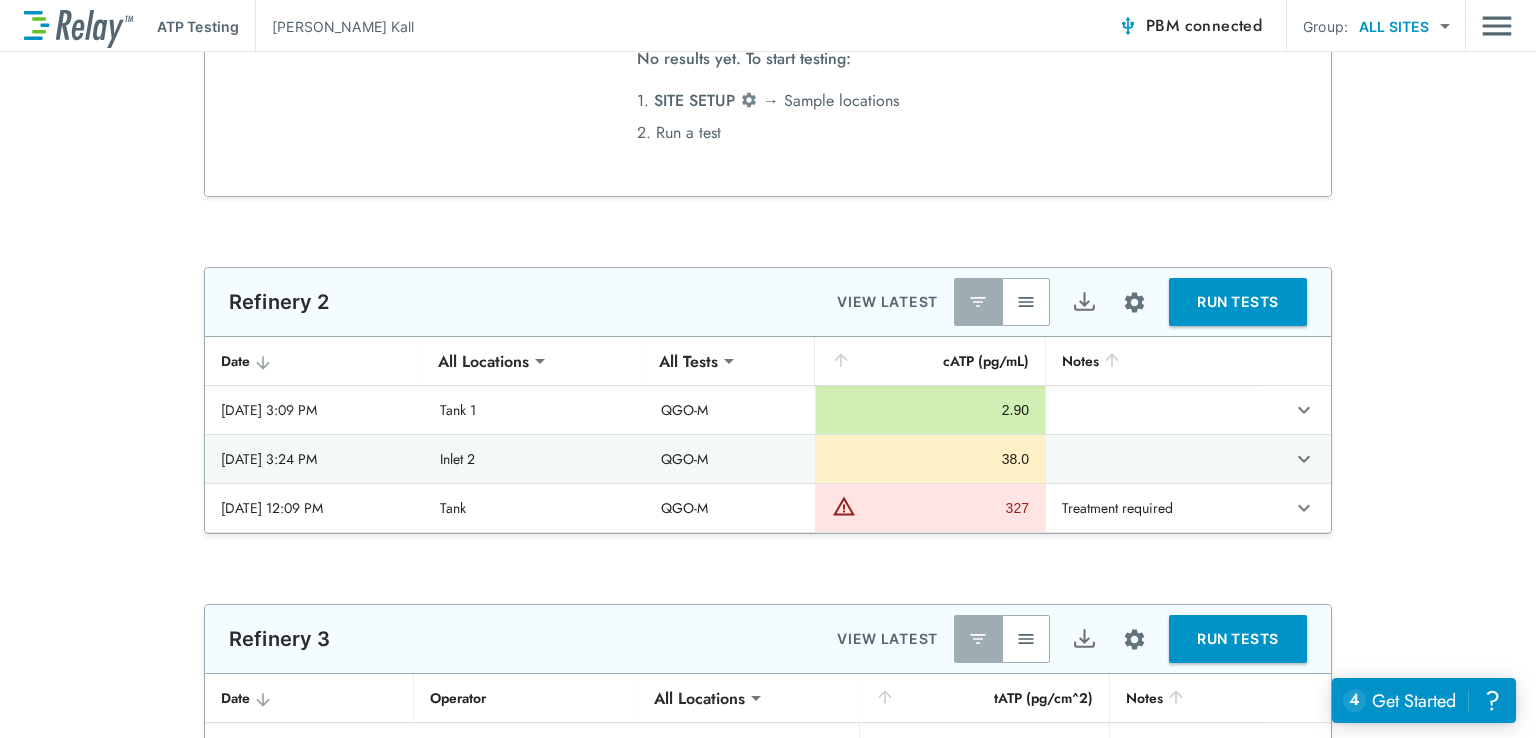 click on "**********" at bounding box center [768, 1006] 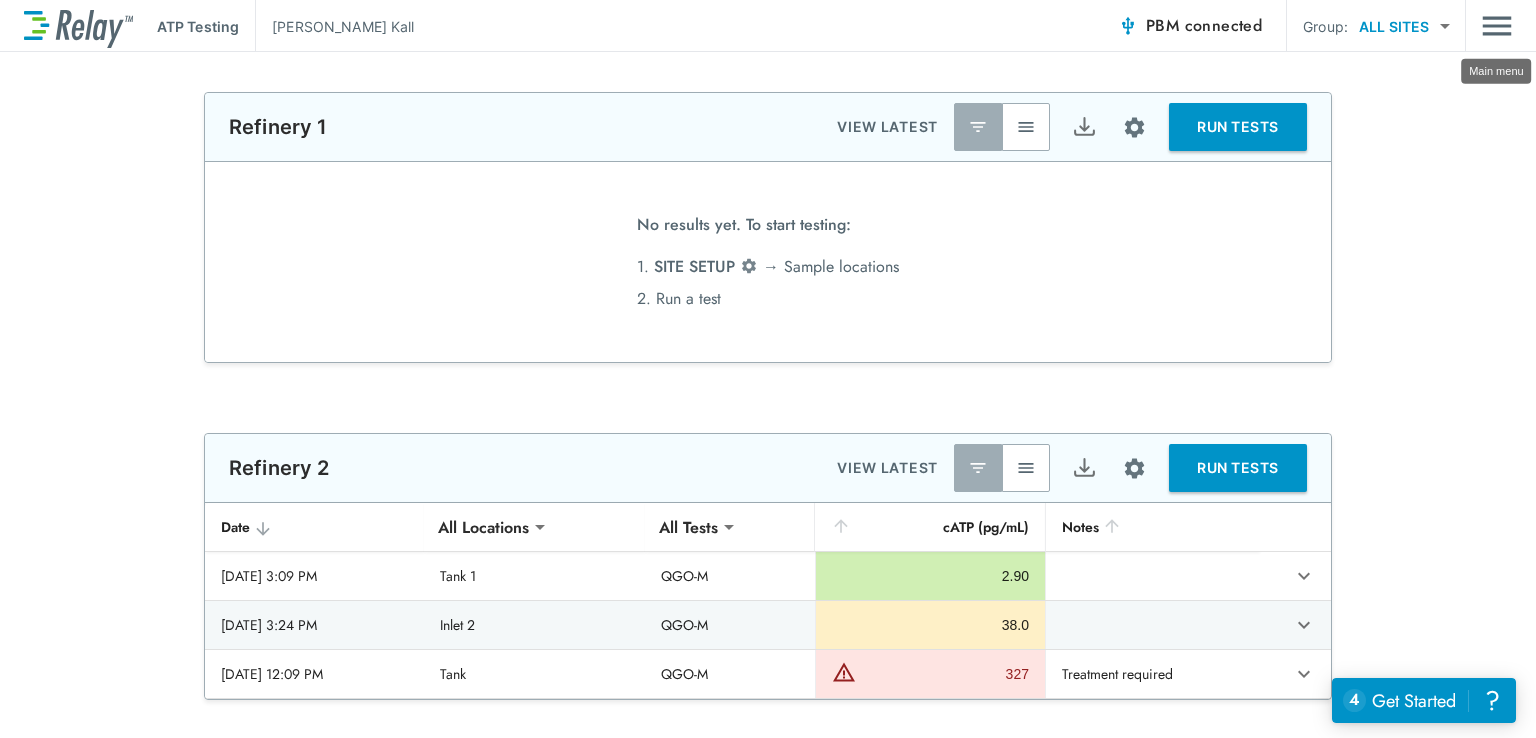 click at bounding box center [1497, 26] 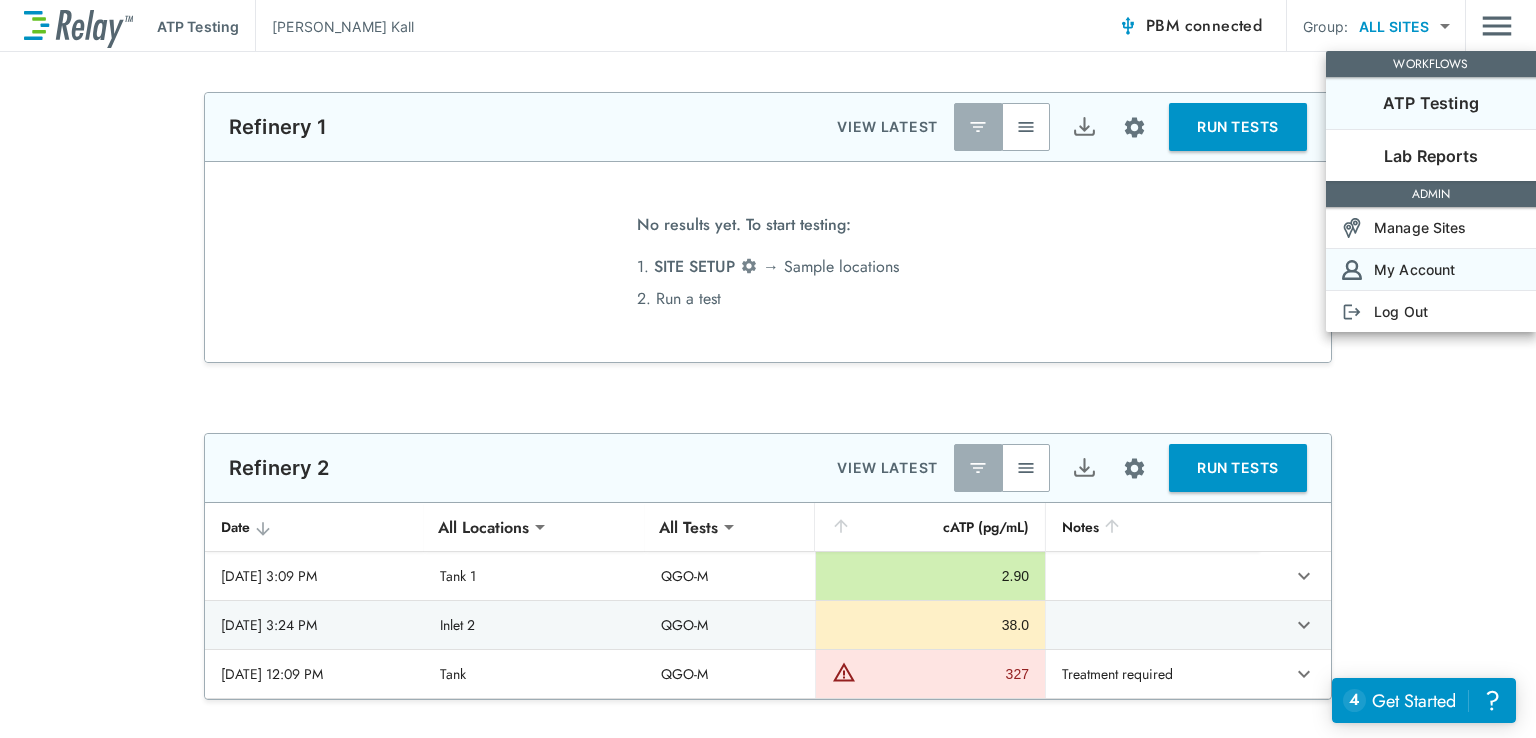 click on "My Account" at bounding box center (1414, 269) 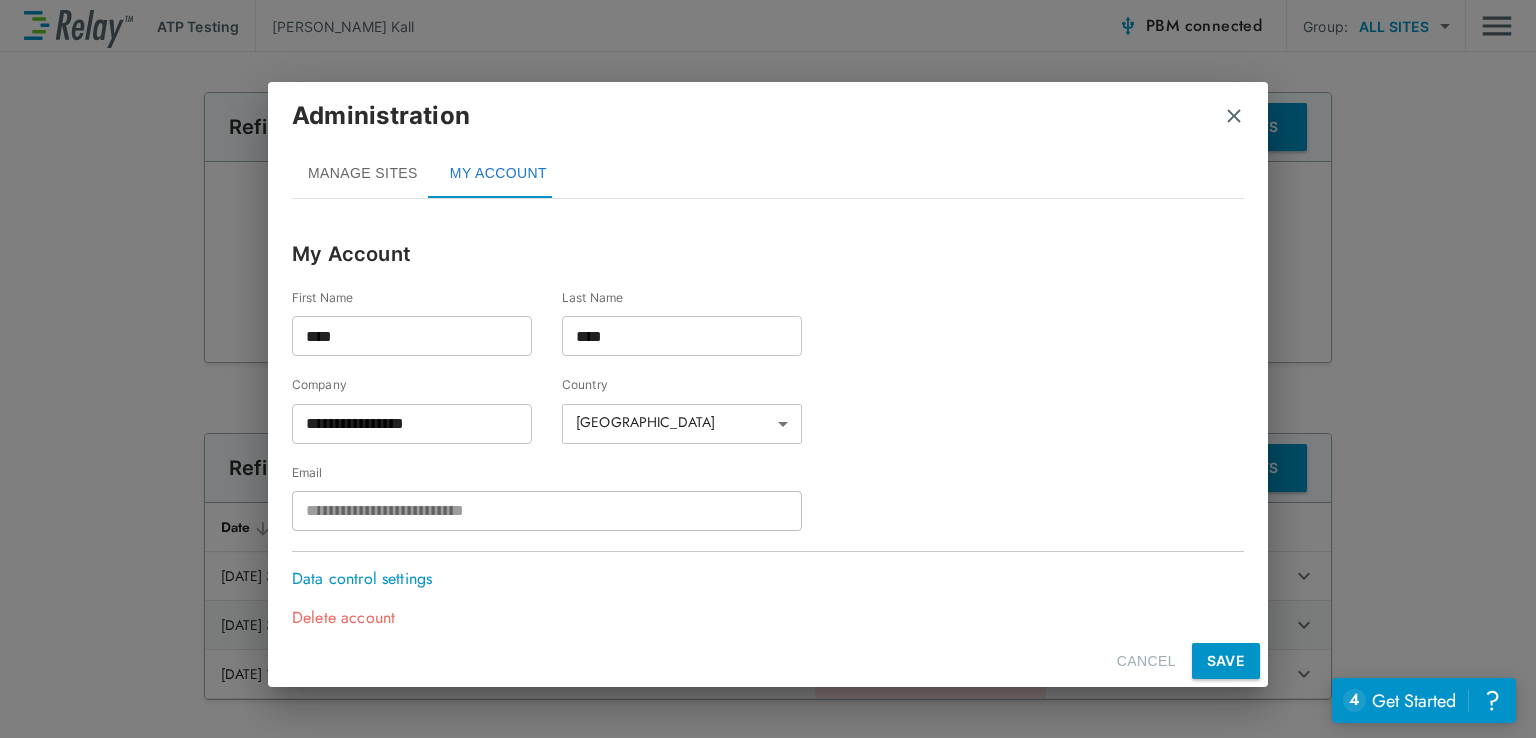 click on "Data control settings" at bounding box center (367, 579) 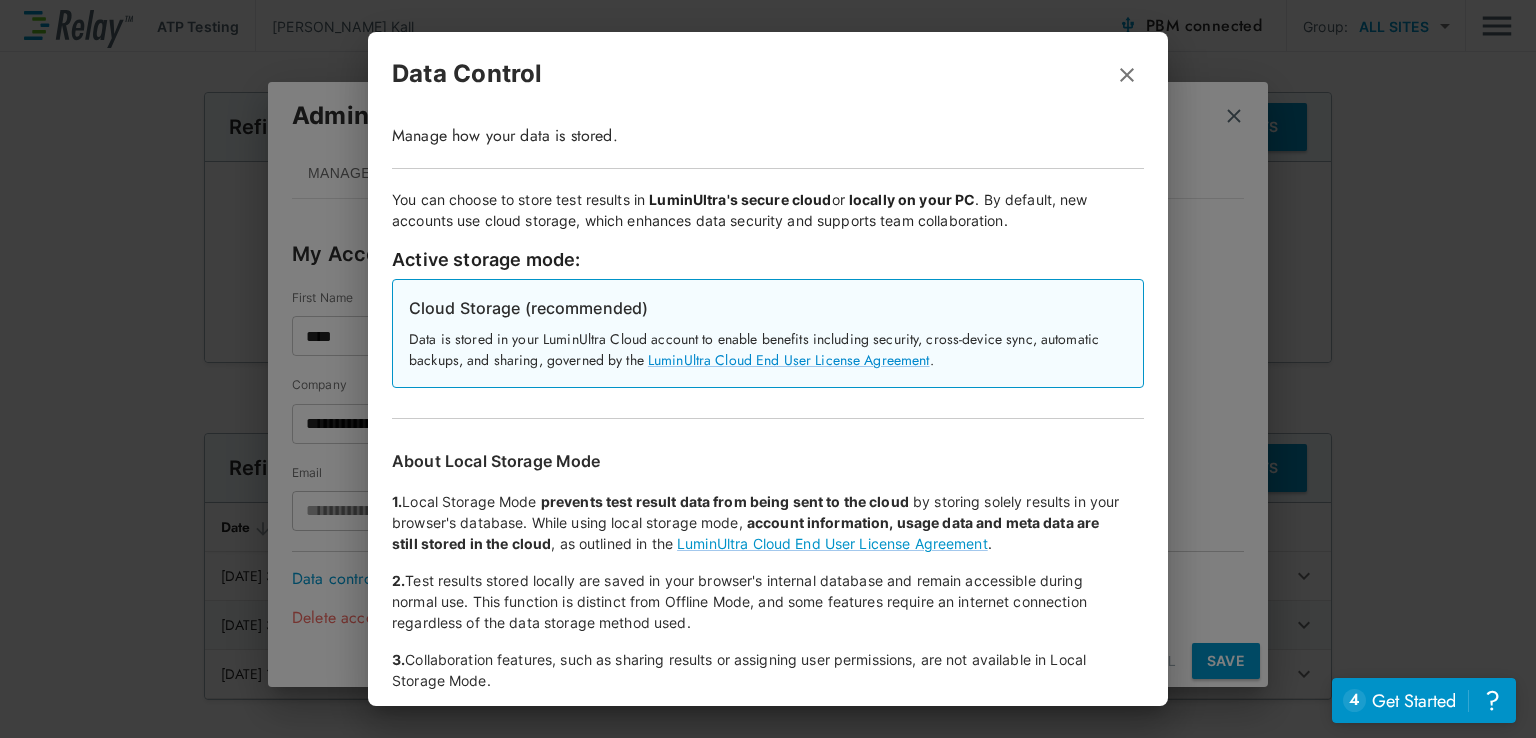 click 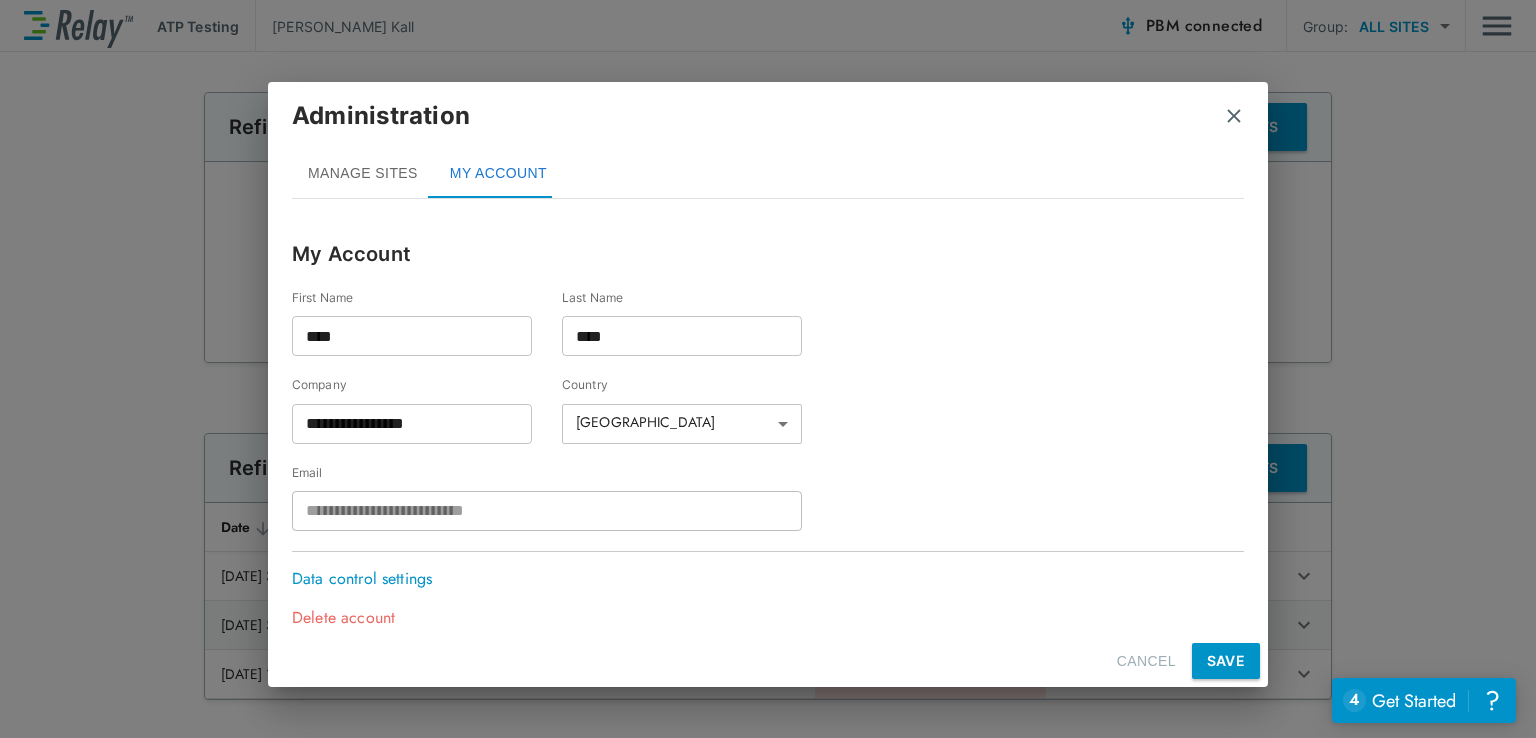 click at bounding box center (1234, 116) 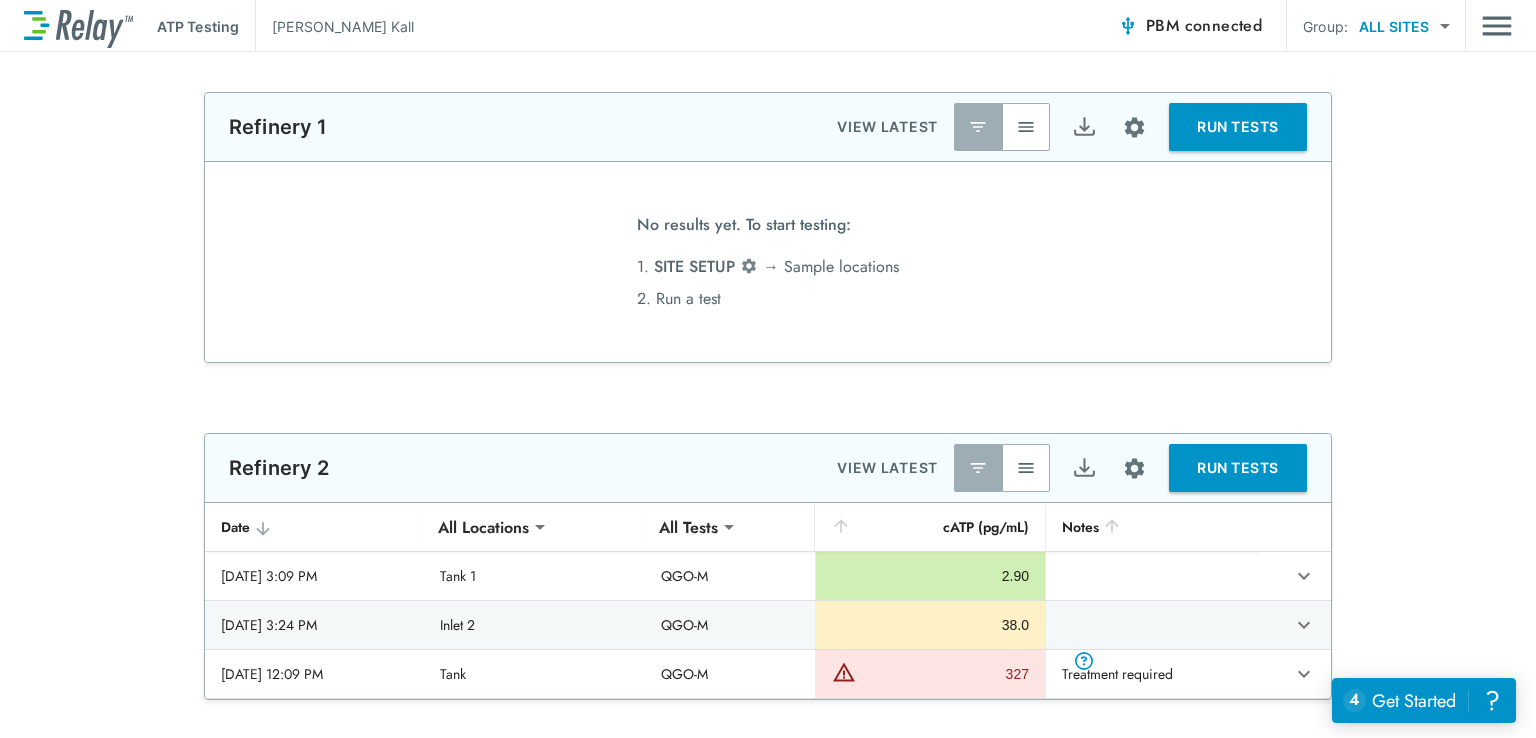 click on "**********" at bounding box center [768, 227] 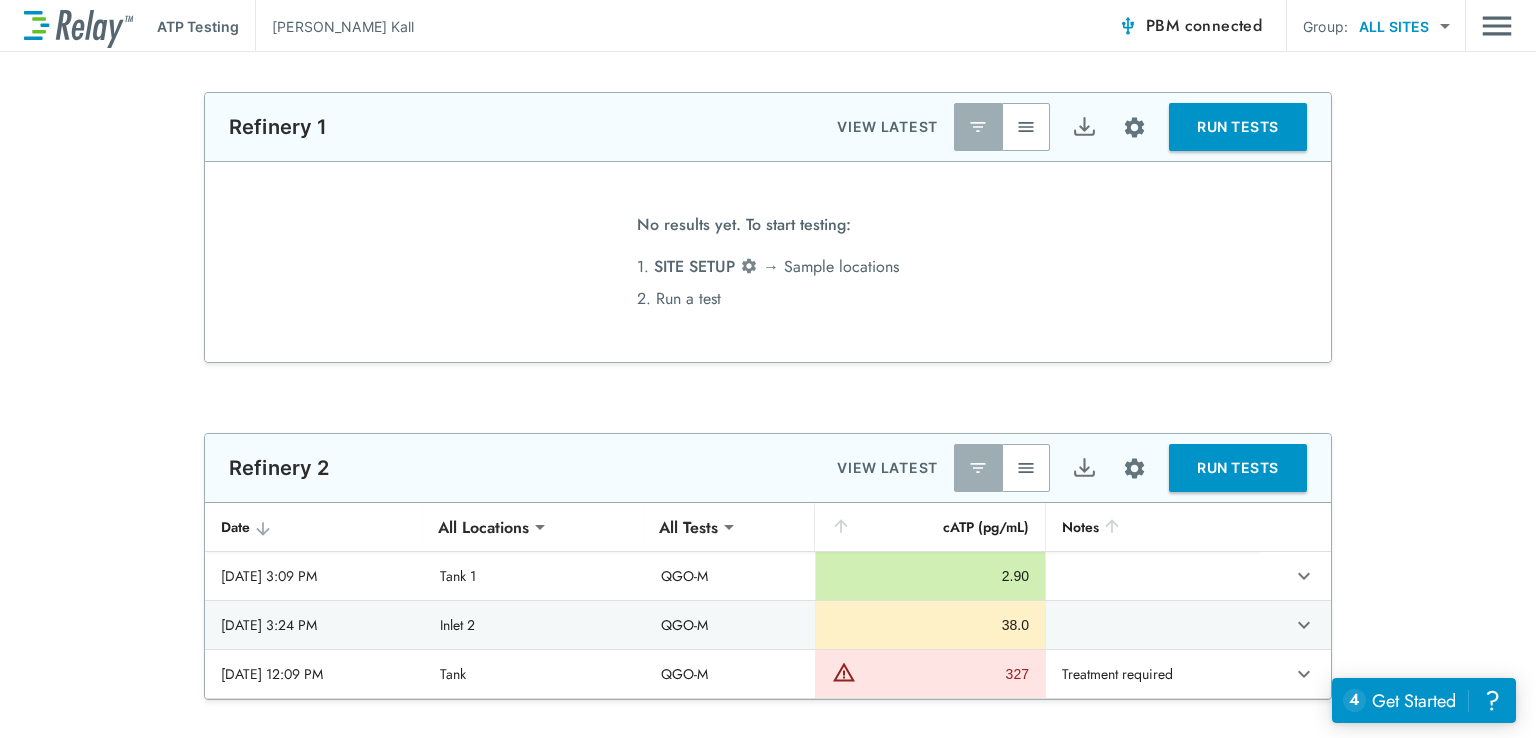 click at bounding box center (1497, 26) 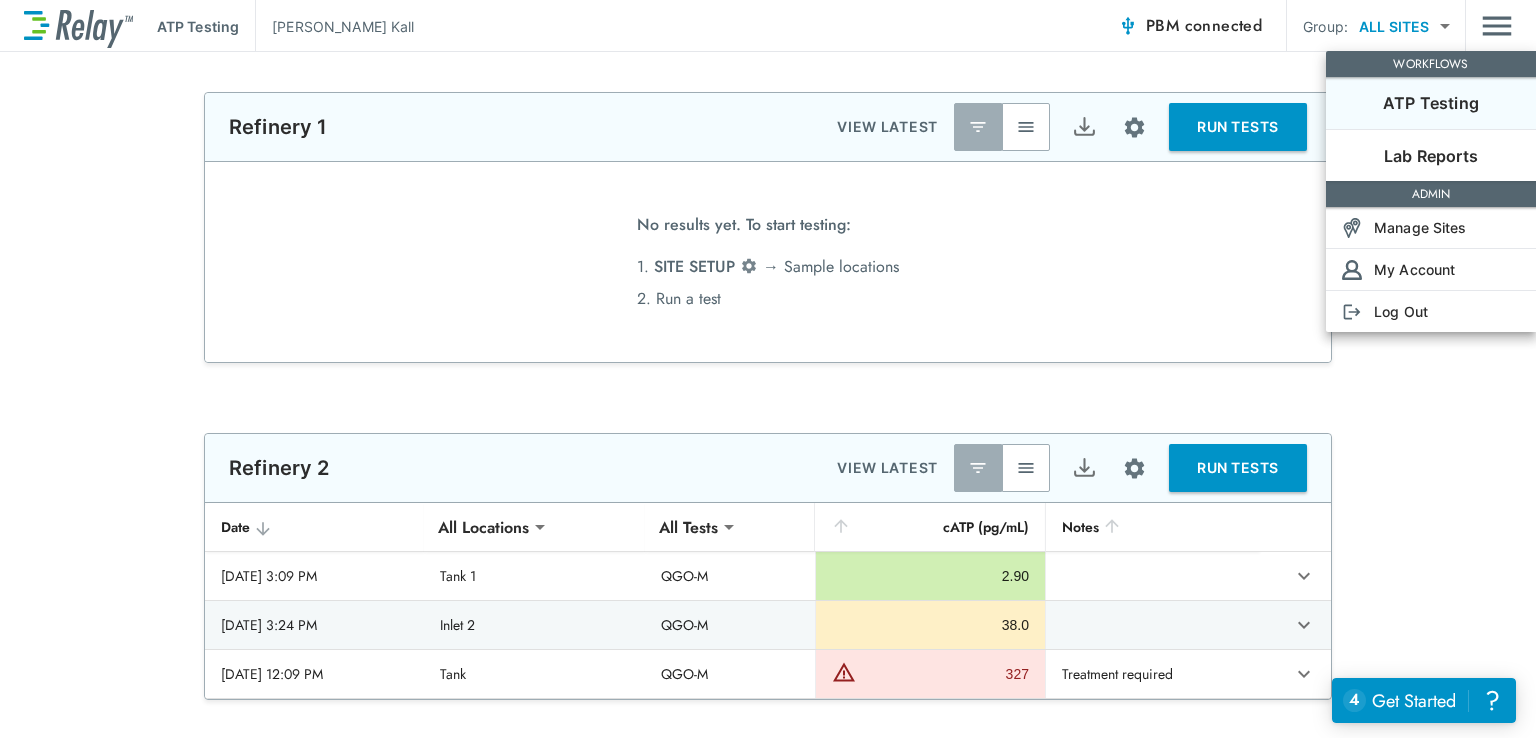click at bounding box center (768, 369) 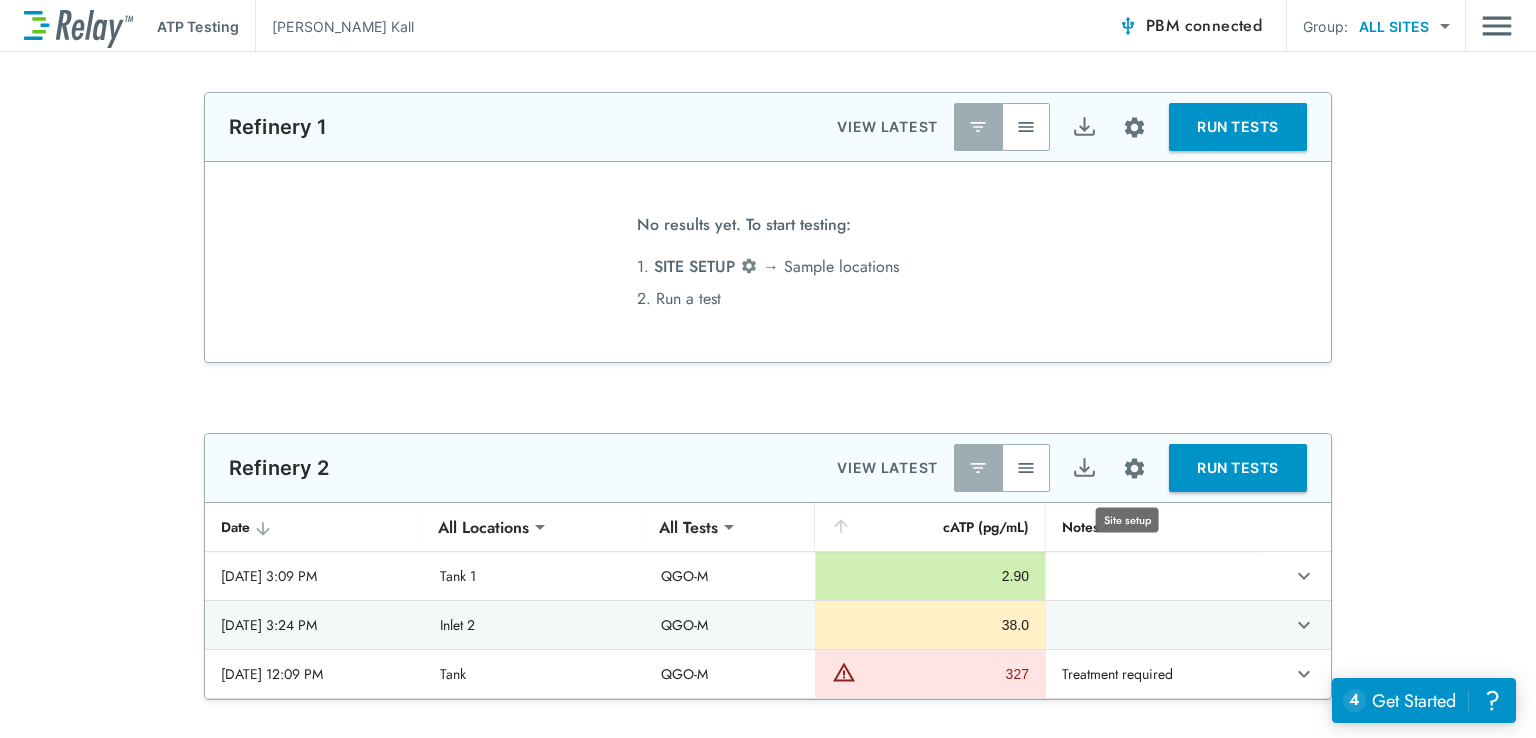 click at bounding box center [1134, 468] 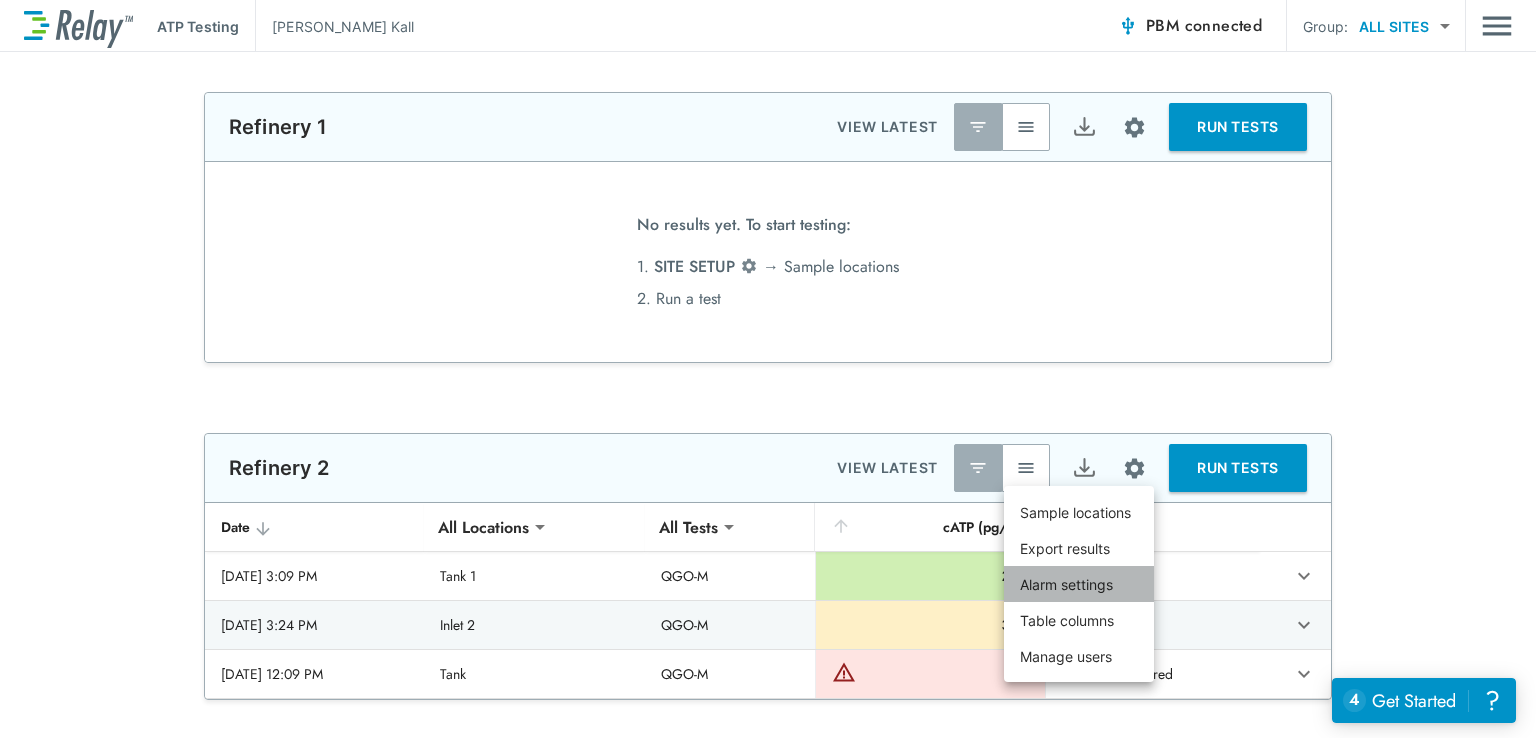 click on "Alarm settings" at bounding box center (1079, 584) 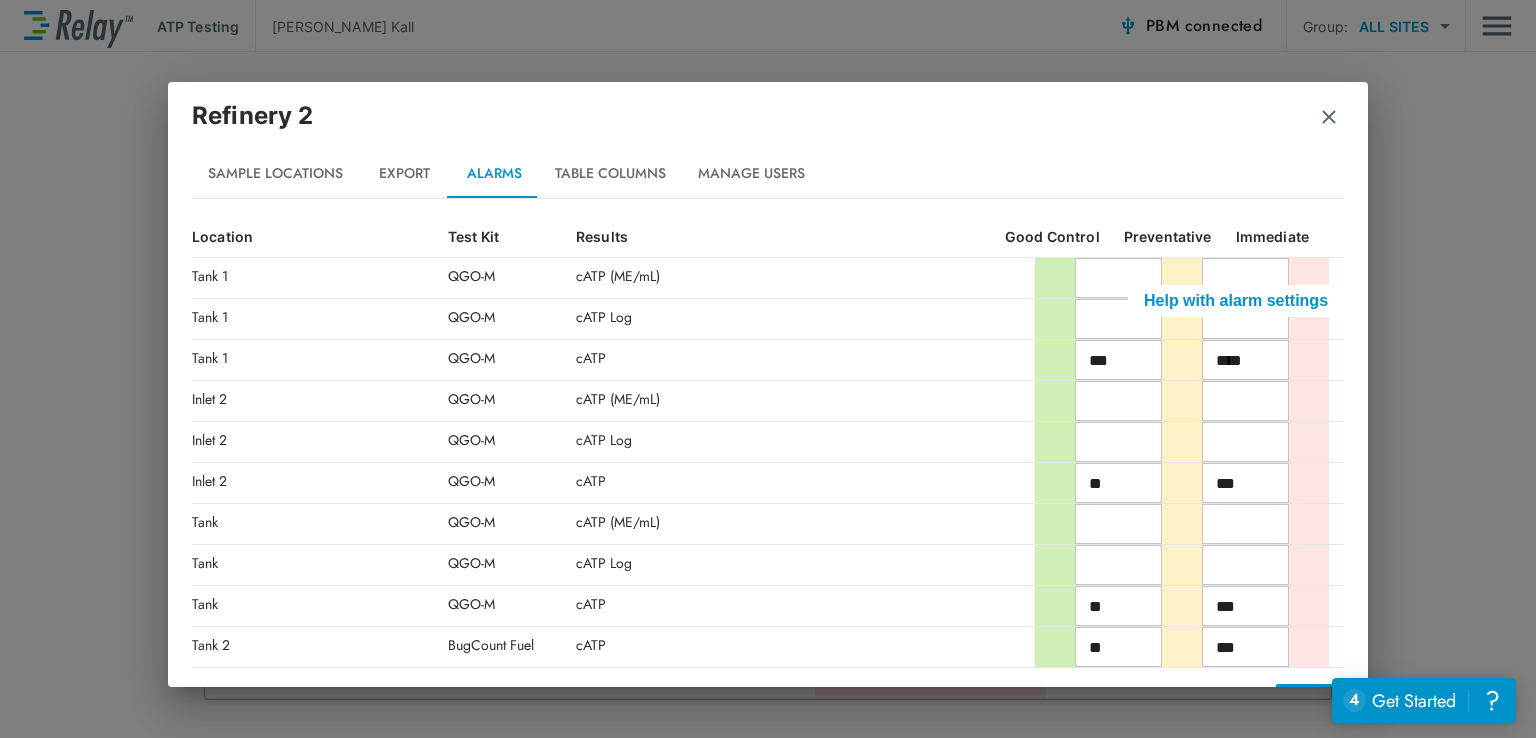 scroll, scrollTop: 0, scrollLeft: 0, axis: both 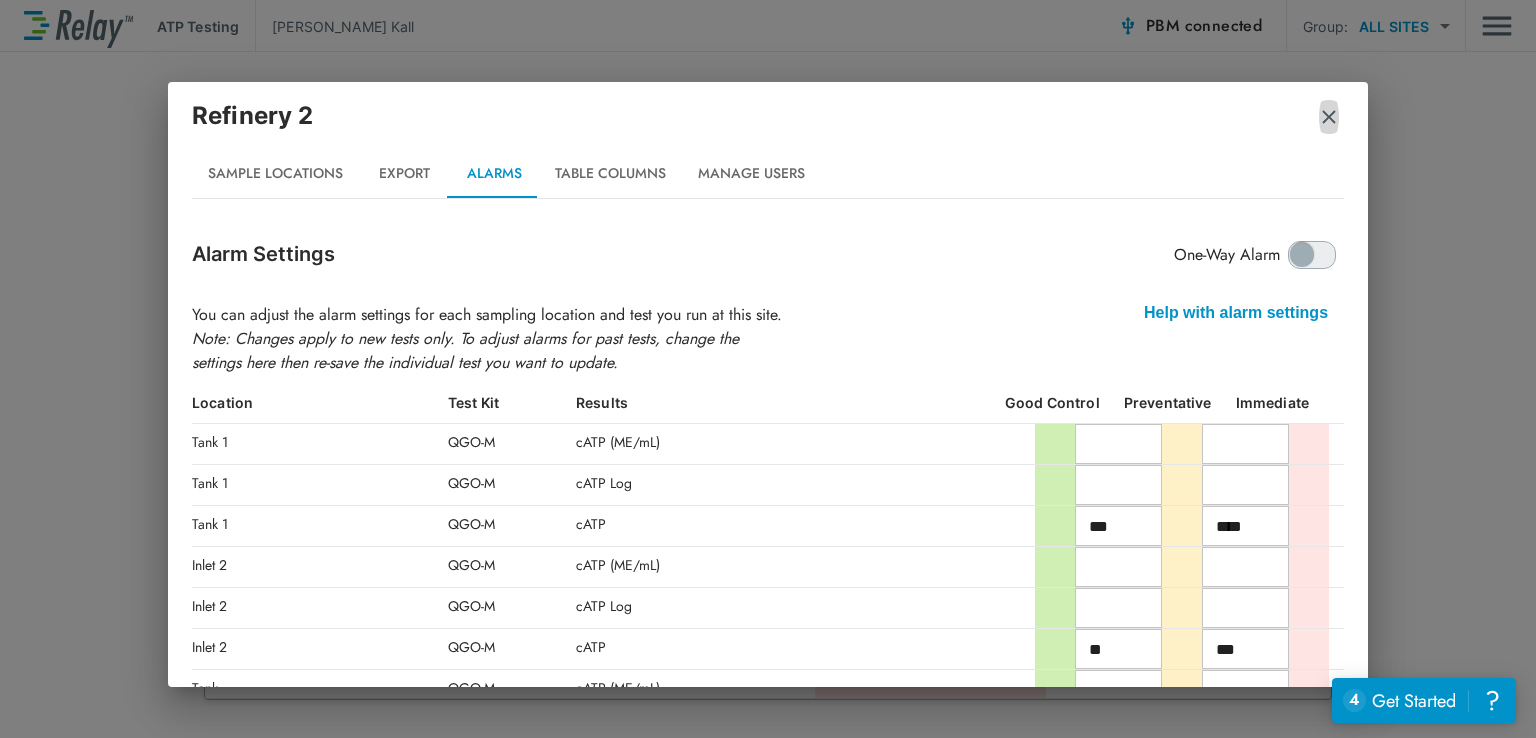 click at bounding box center (1329, 117) 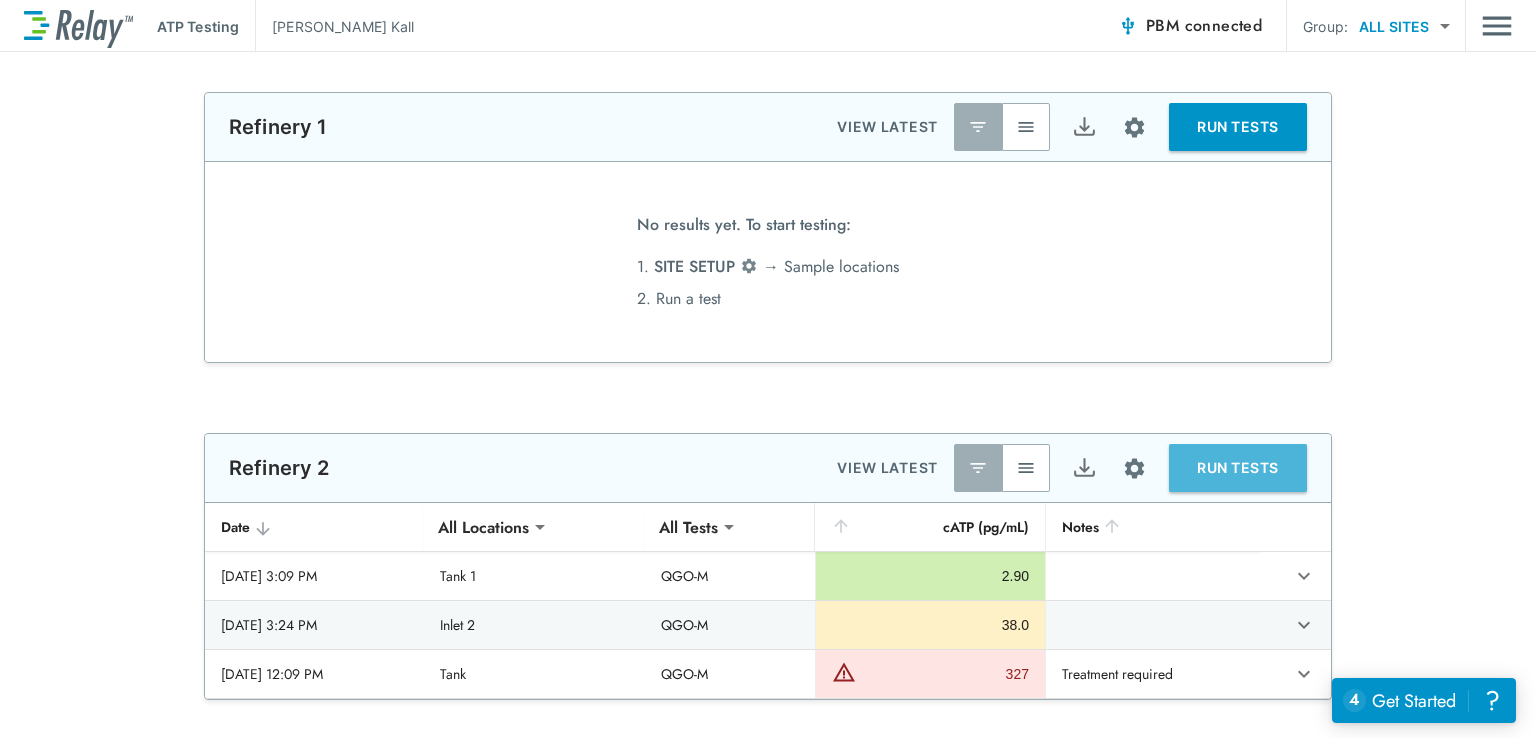 click on "RUN TESTS" at bounding box center [1238, 468] 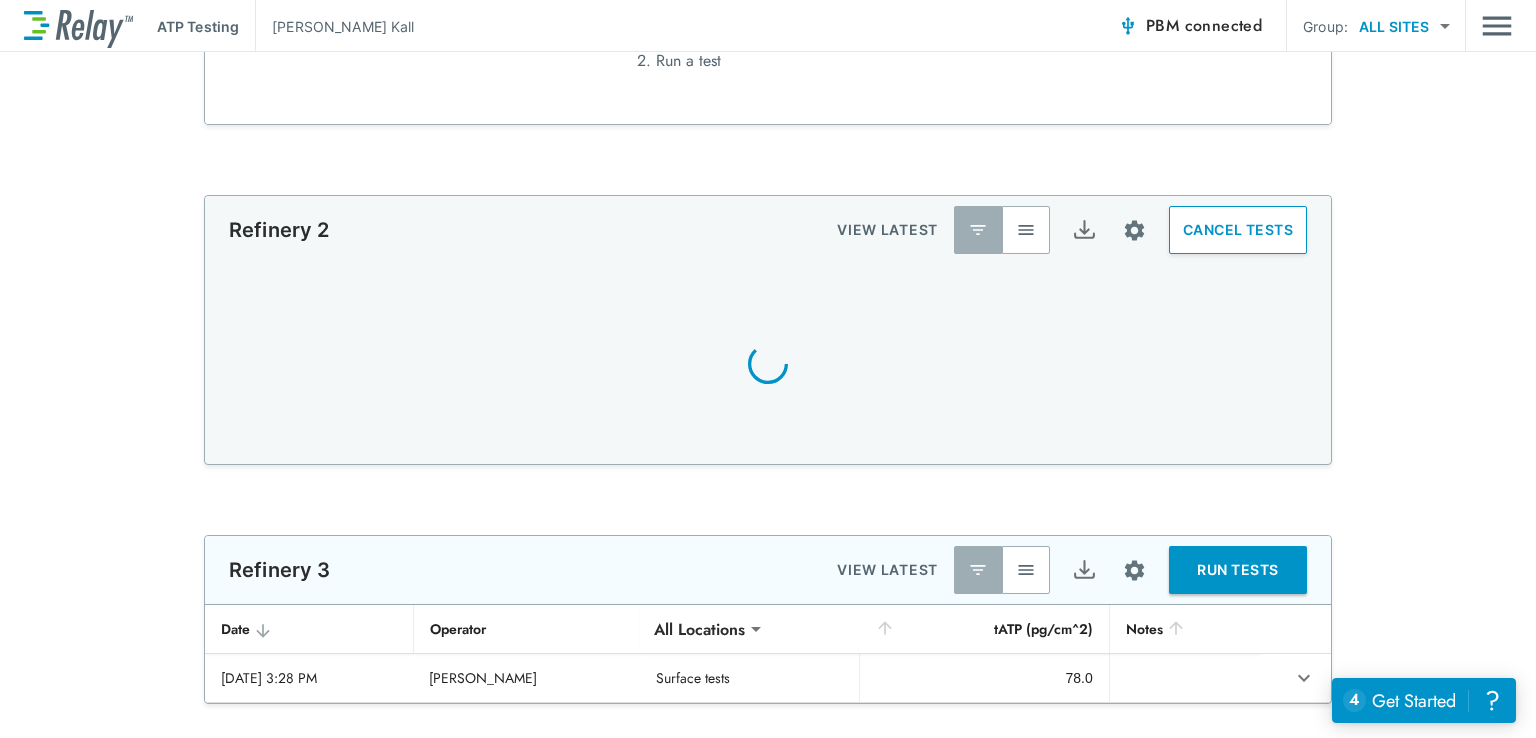 scroll, scrollTop: 270, scrollLeft: 0, axis: vertical 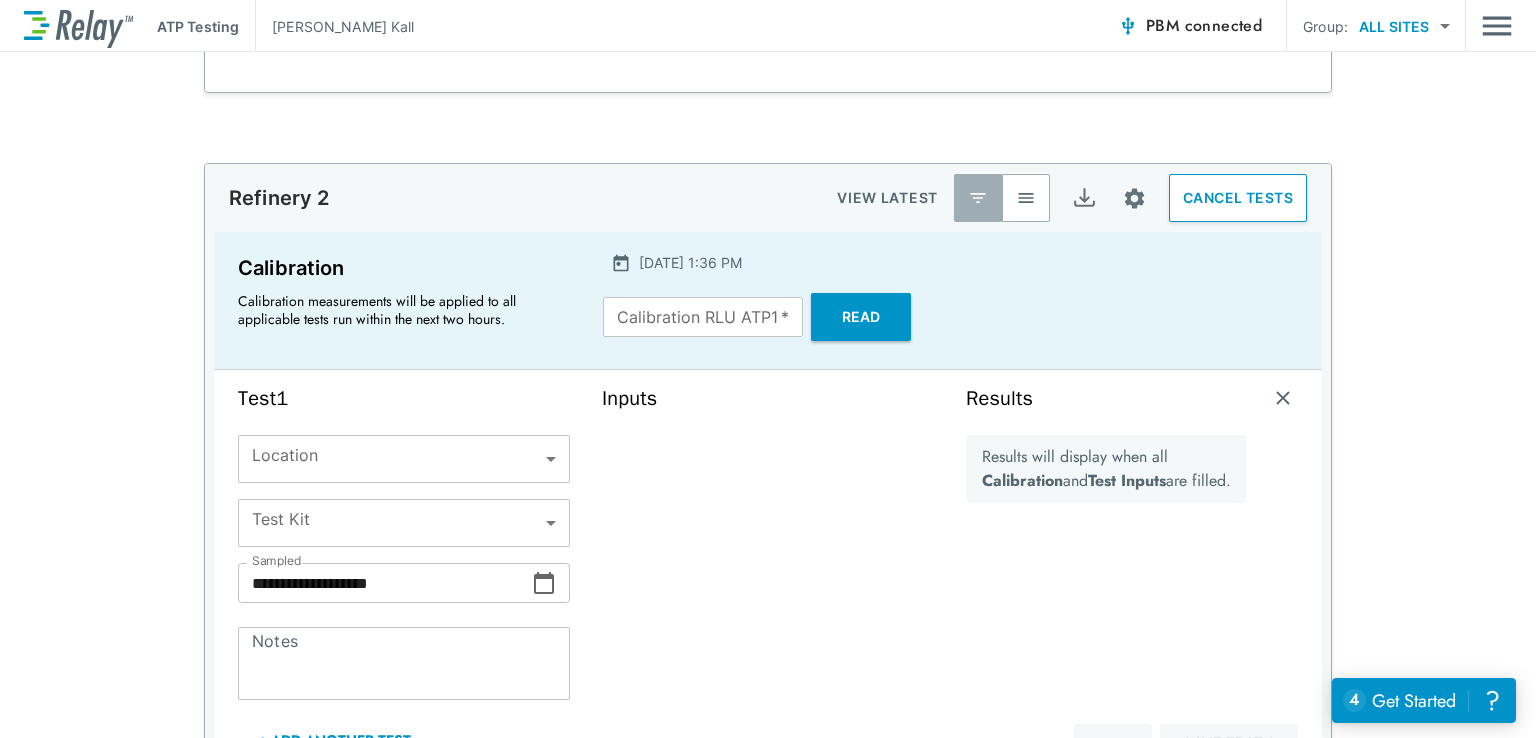 type on "*" 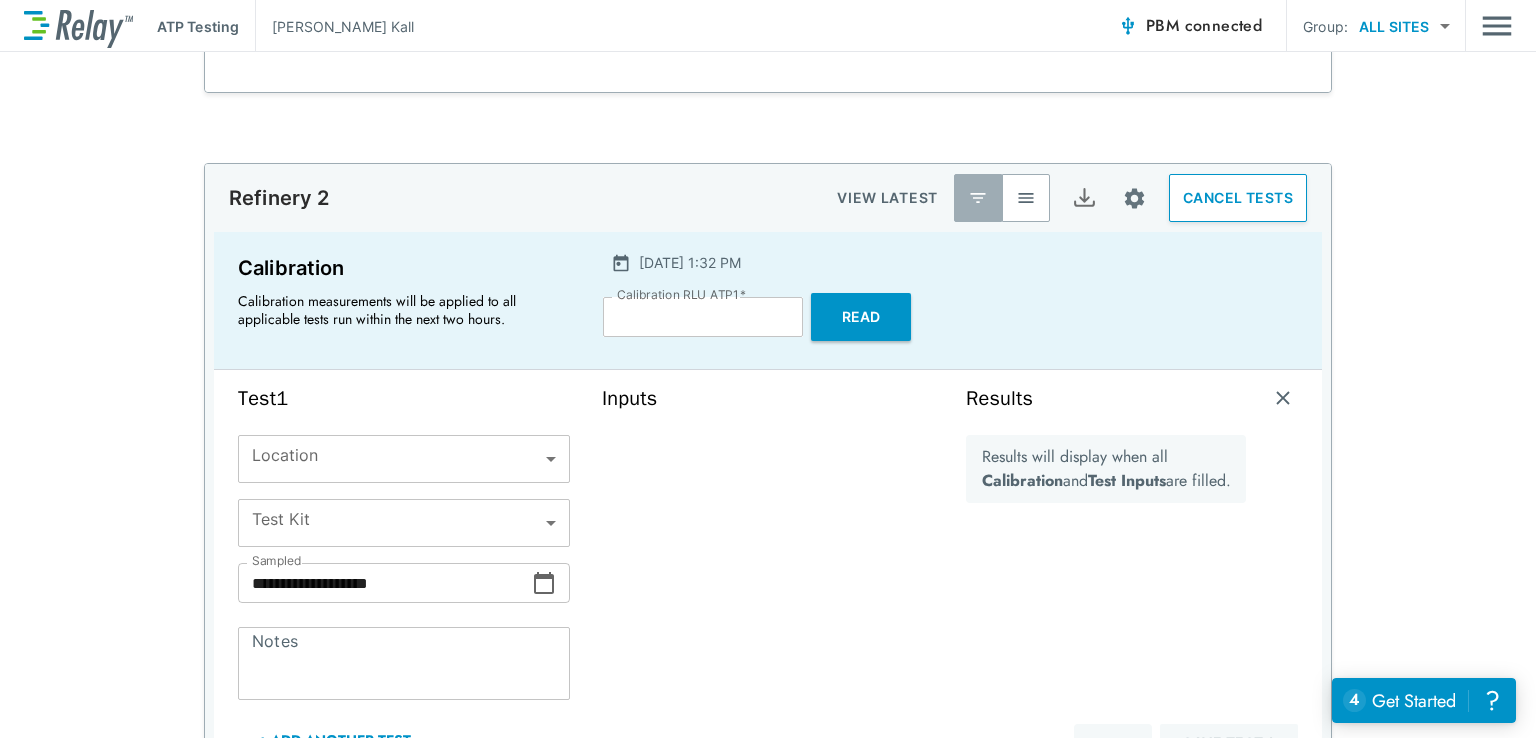click on "Location ​ Location" at bounding box center (404, 467) 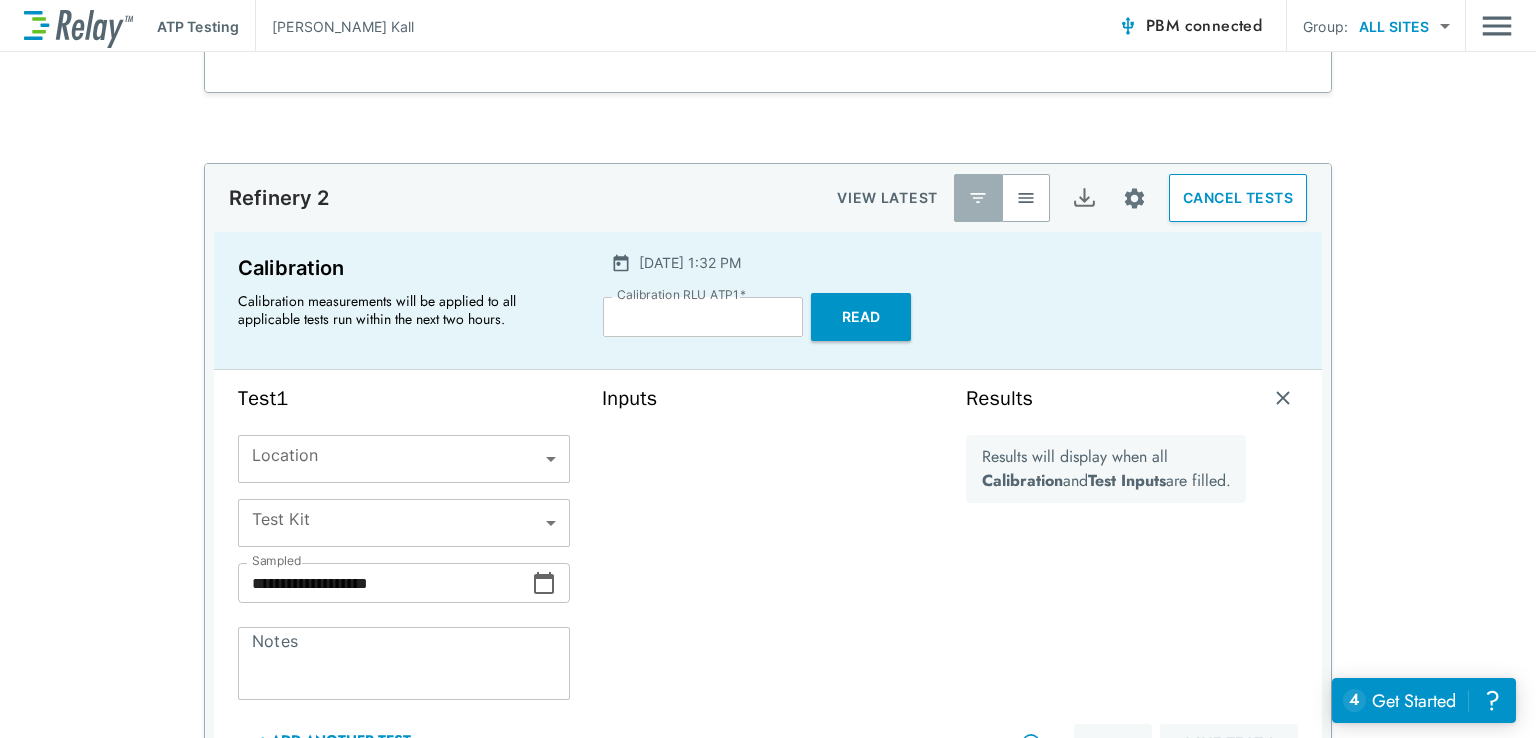 click on "**********" at bounding box center (768, 369) 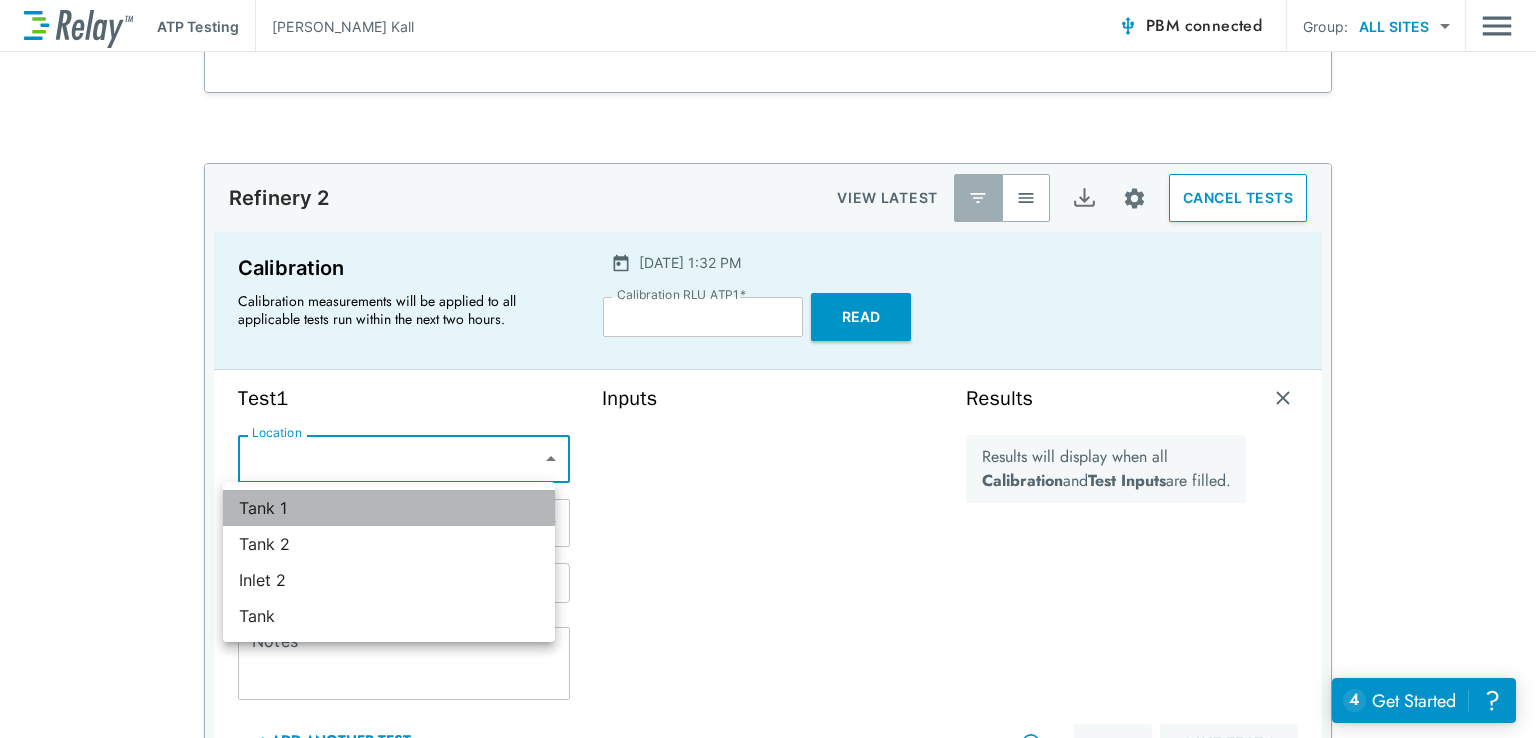 click on "Tank 1" at bounding box center [389, 508] 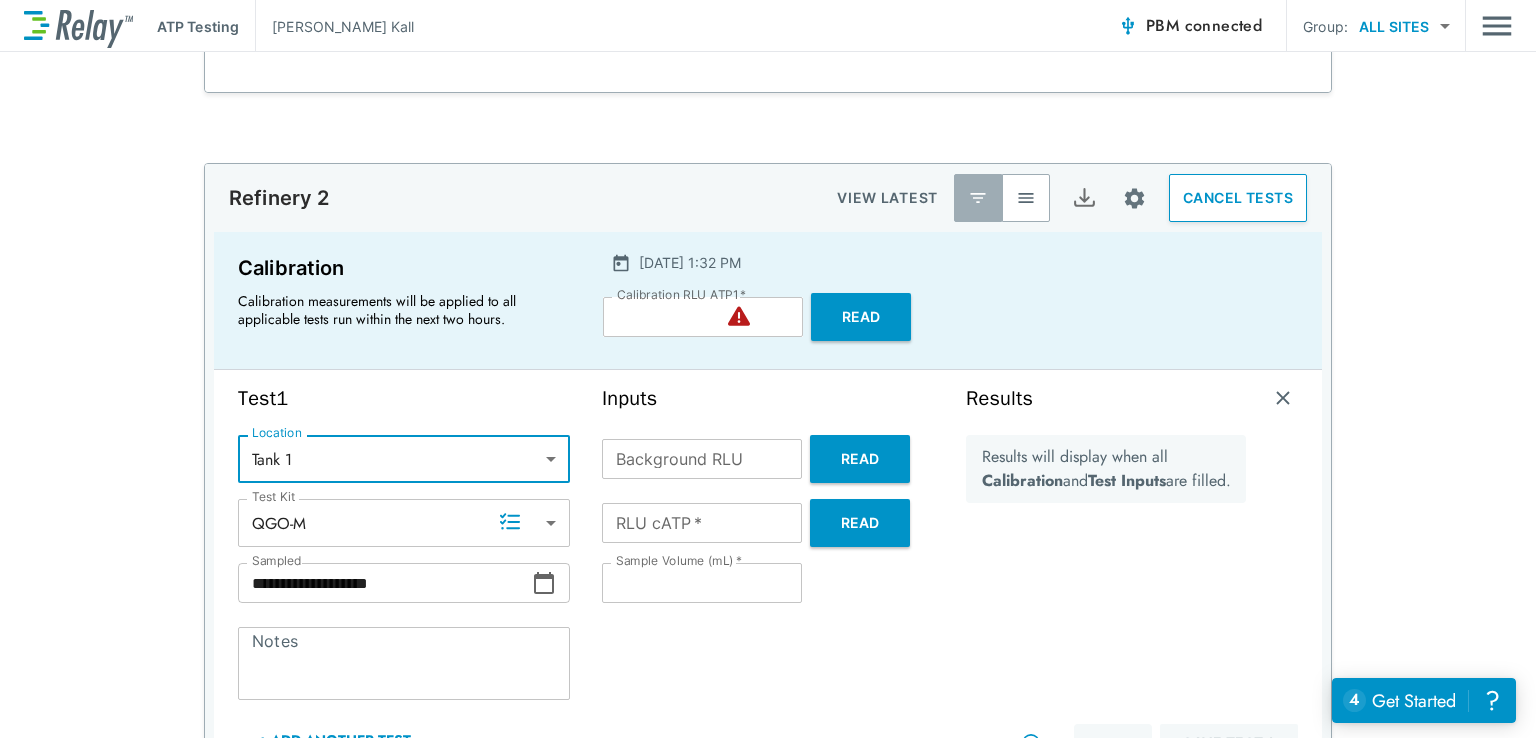 click on "Background RLU" at bounding box center (702, 459) 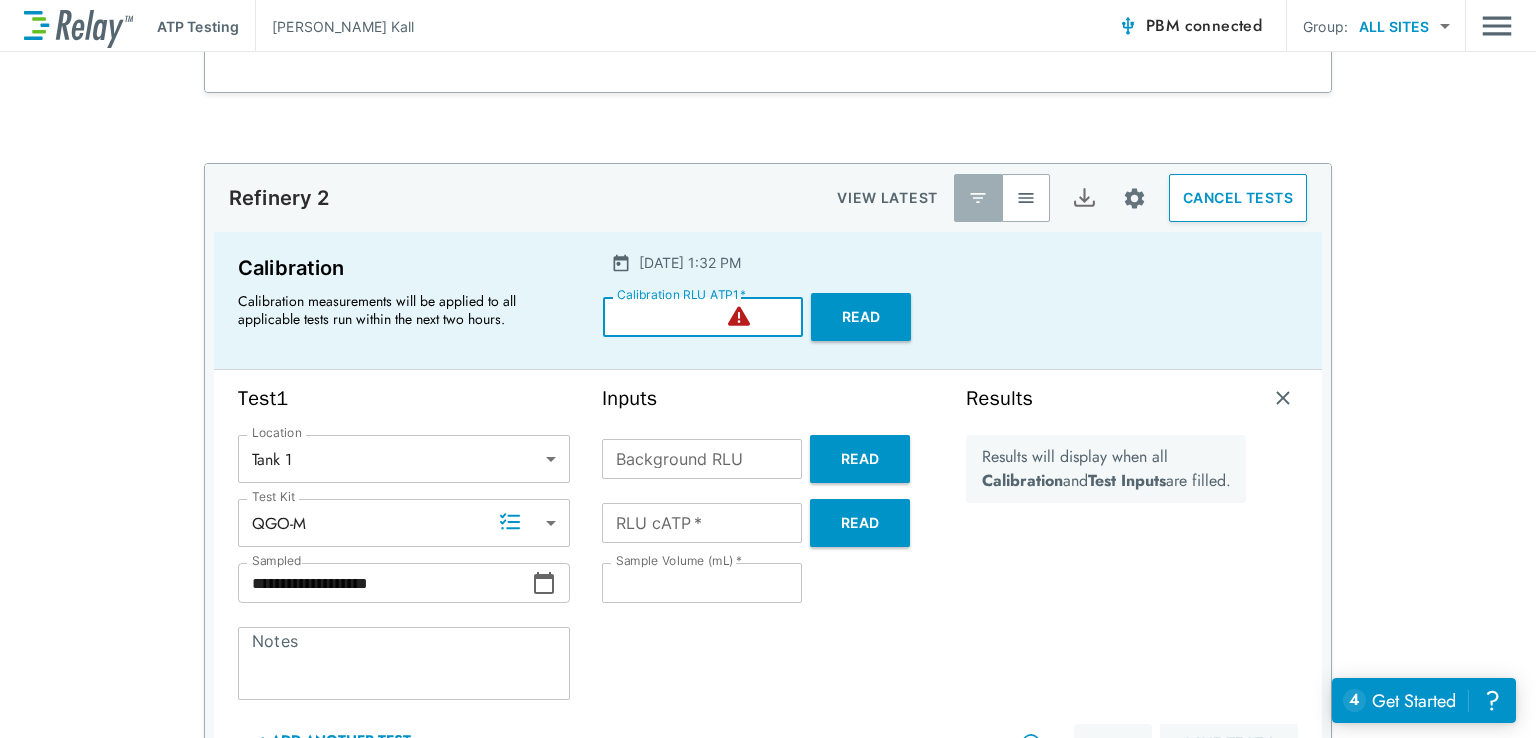 drag, startPoint x: 649, startPoint y: 315, endPoint x: 568, endPoint y: 315, distance: 81 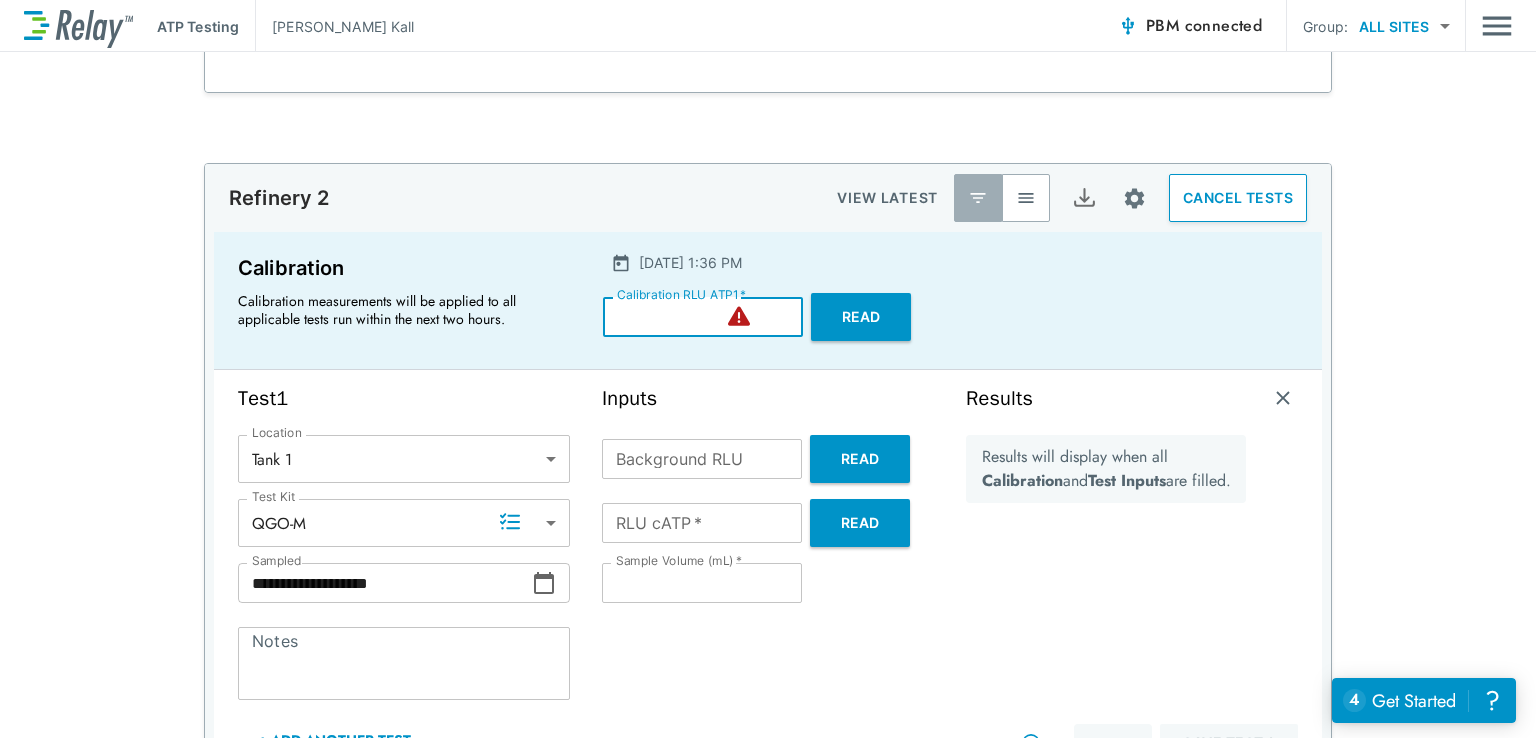 type on "****" 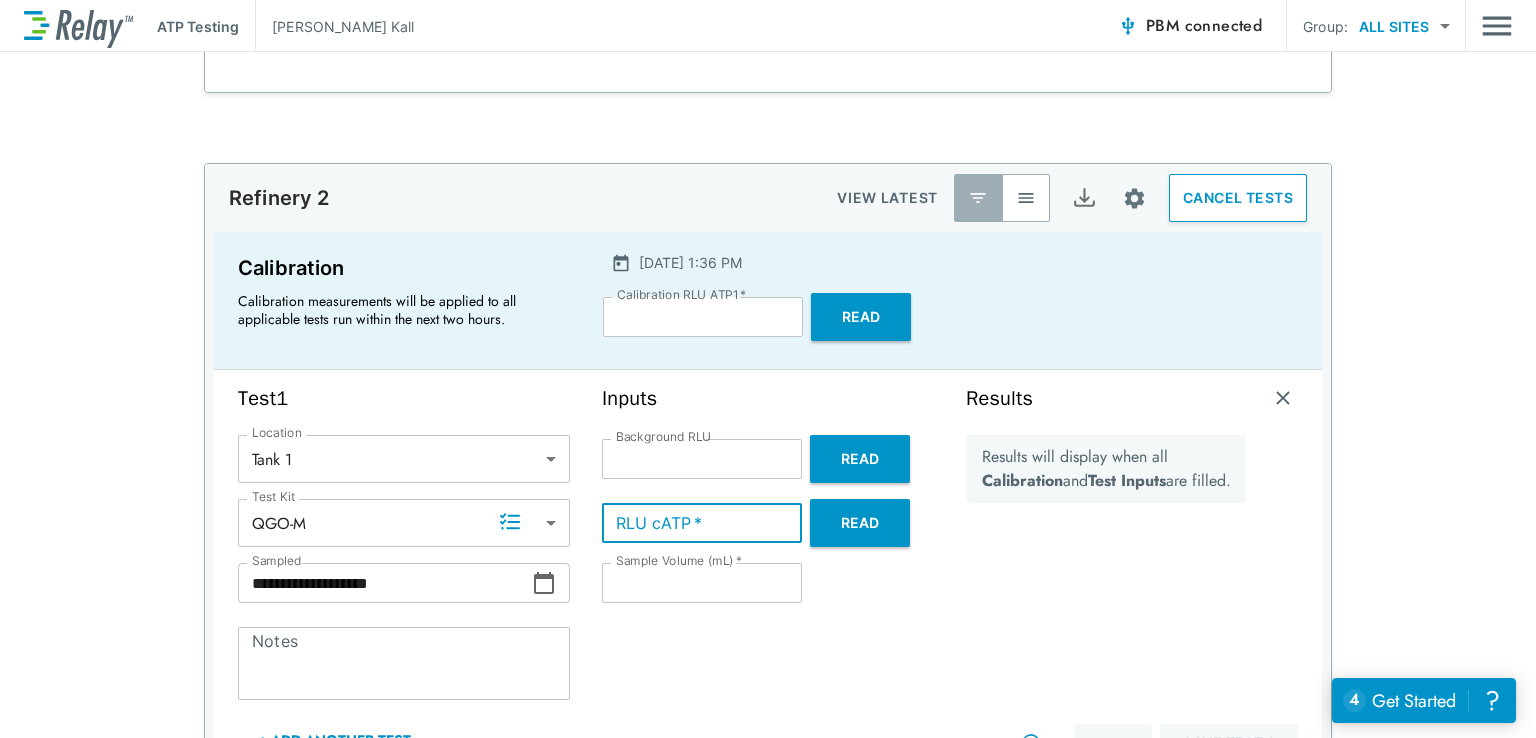 click on "RLU cATP   *" at bounding box center [702, 523] 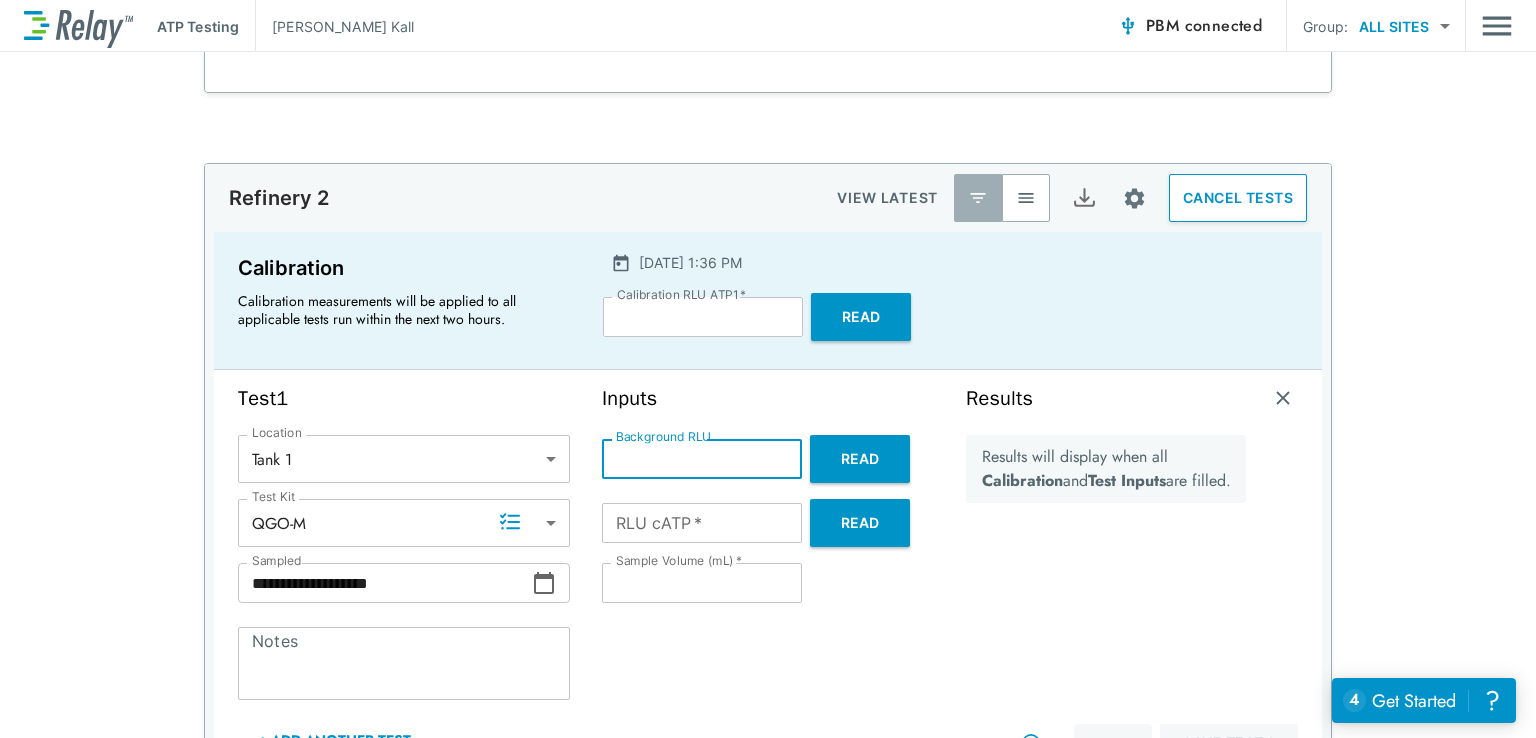click on "***" at bounding box center (702, 459) 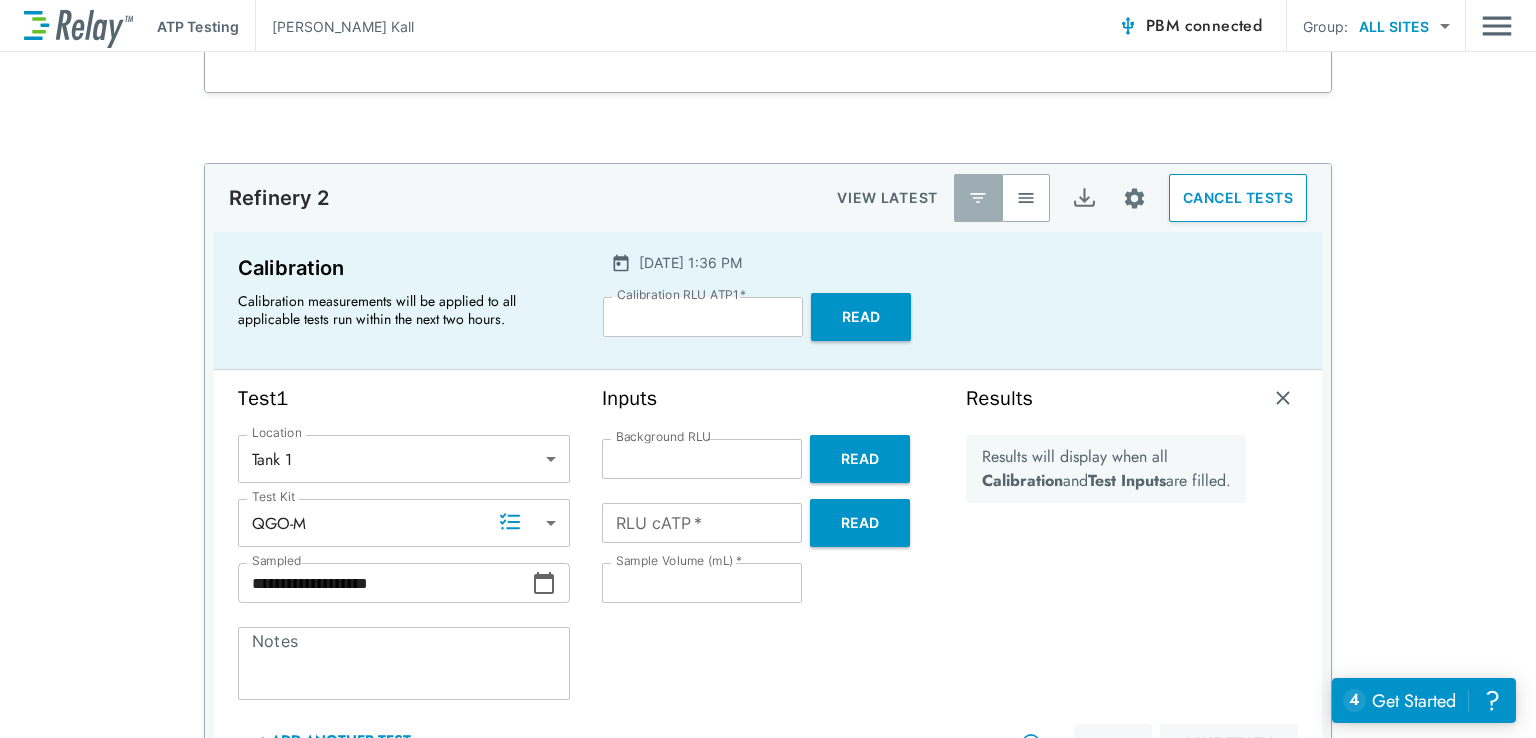 click on "Inputs Background RLU **** Background RLU Read RLU cATP   * RLU cATP   * Read Sample Volume (mL)   * ** Sample Volume (mL)   *" at bounding box center [768, 575] 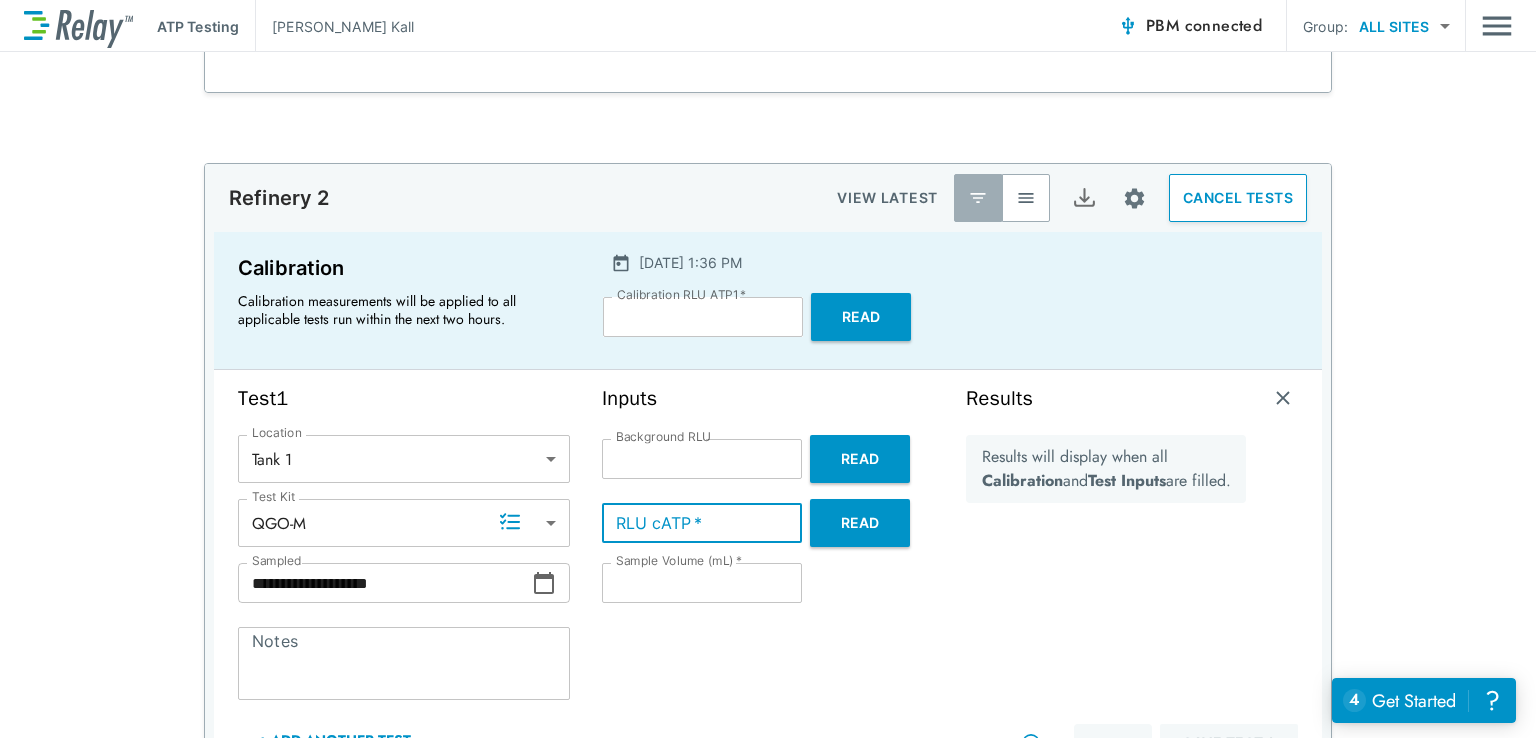click on "RLU cATP   *" at bounding box center (702, 523) 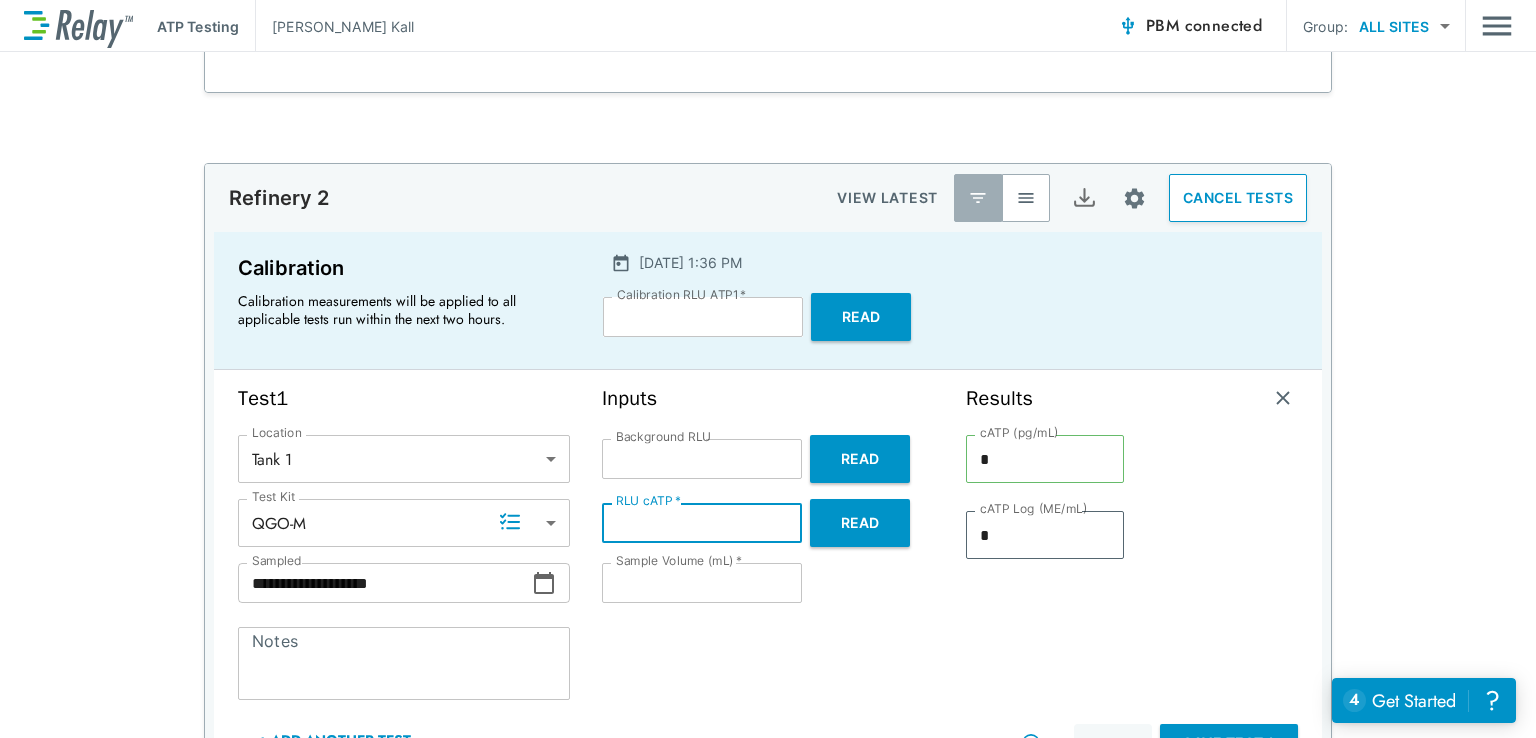 type on "*" 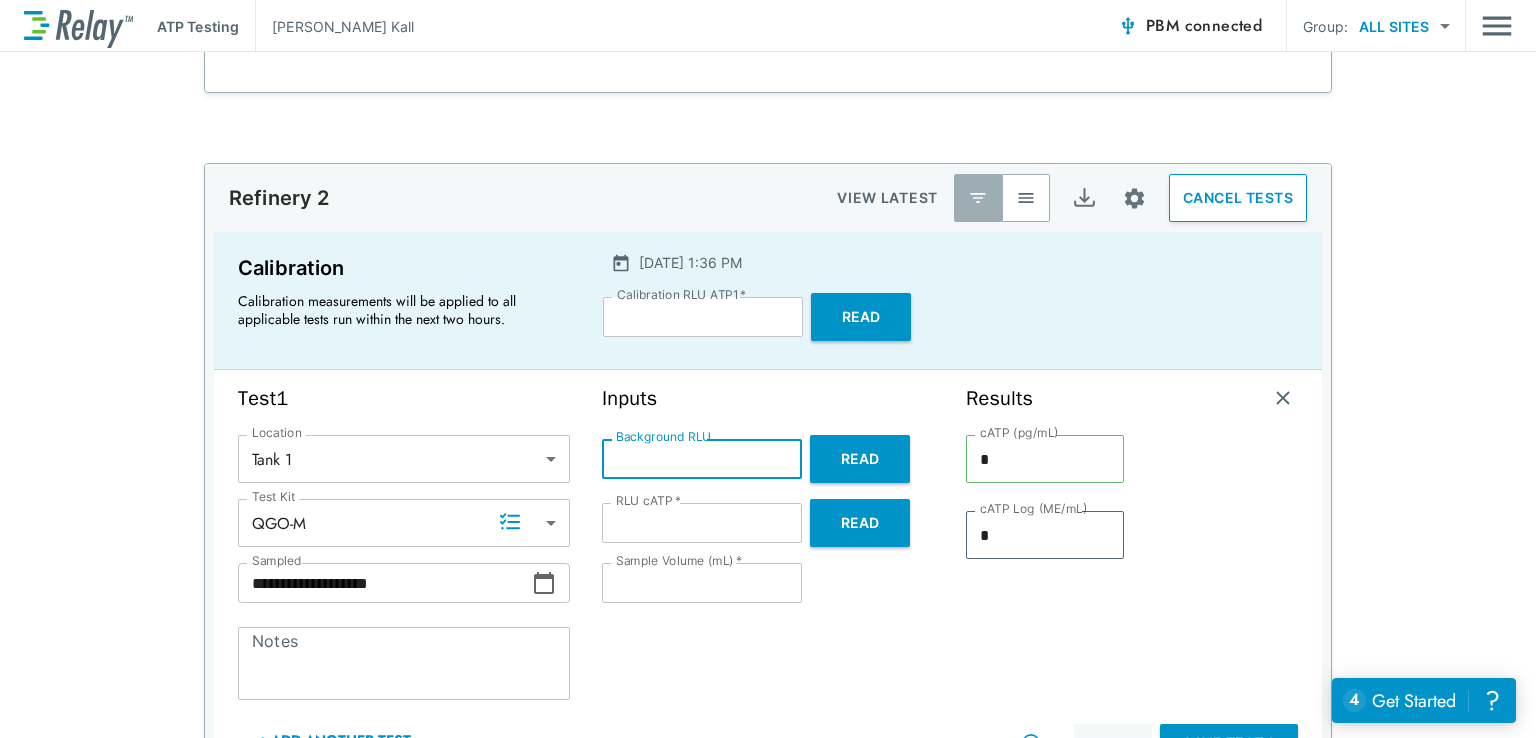 drag, startPoint x: 649, startPoint y: 453, endPoint x: 612, endPoint y: 456, distance: 37.12142 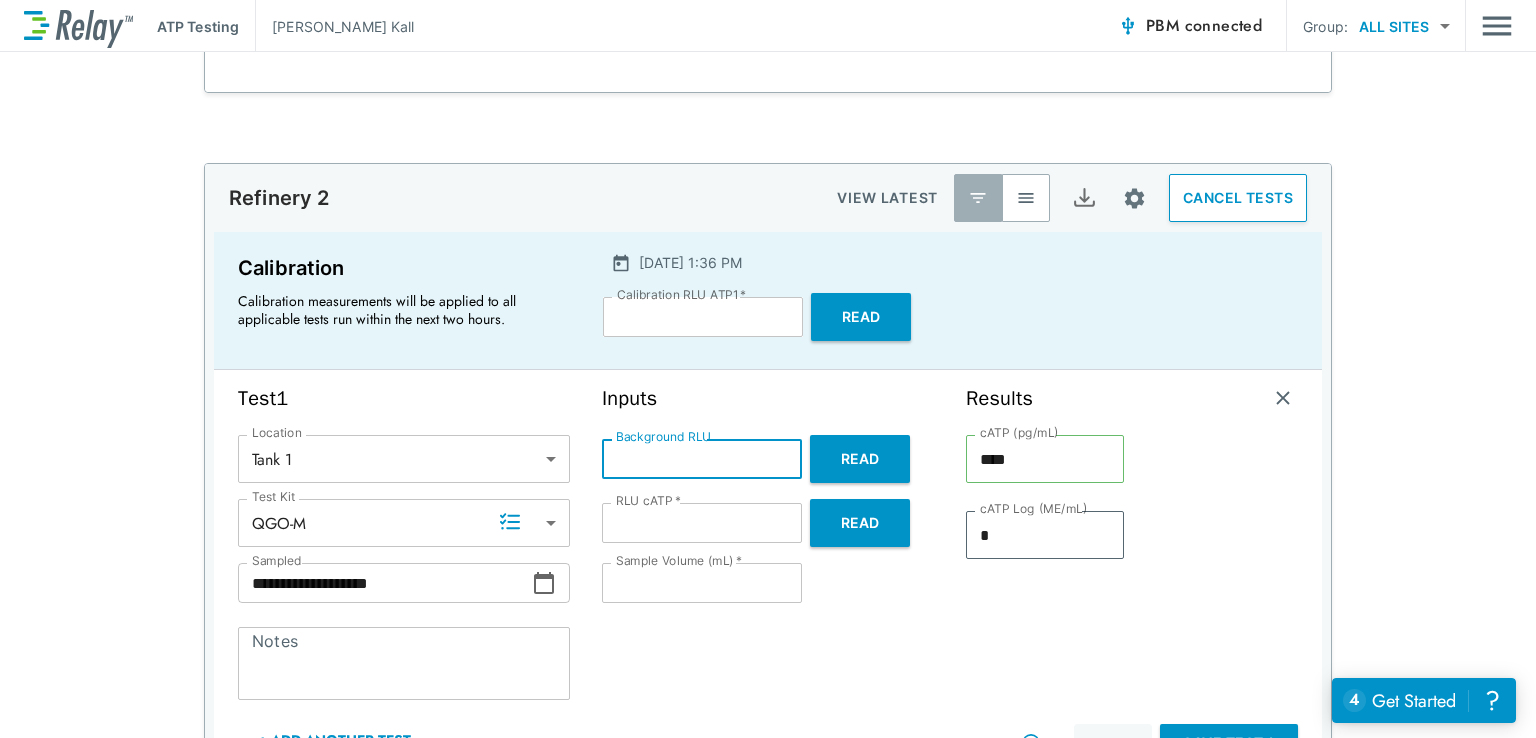 type on "****" 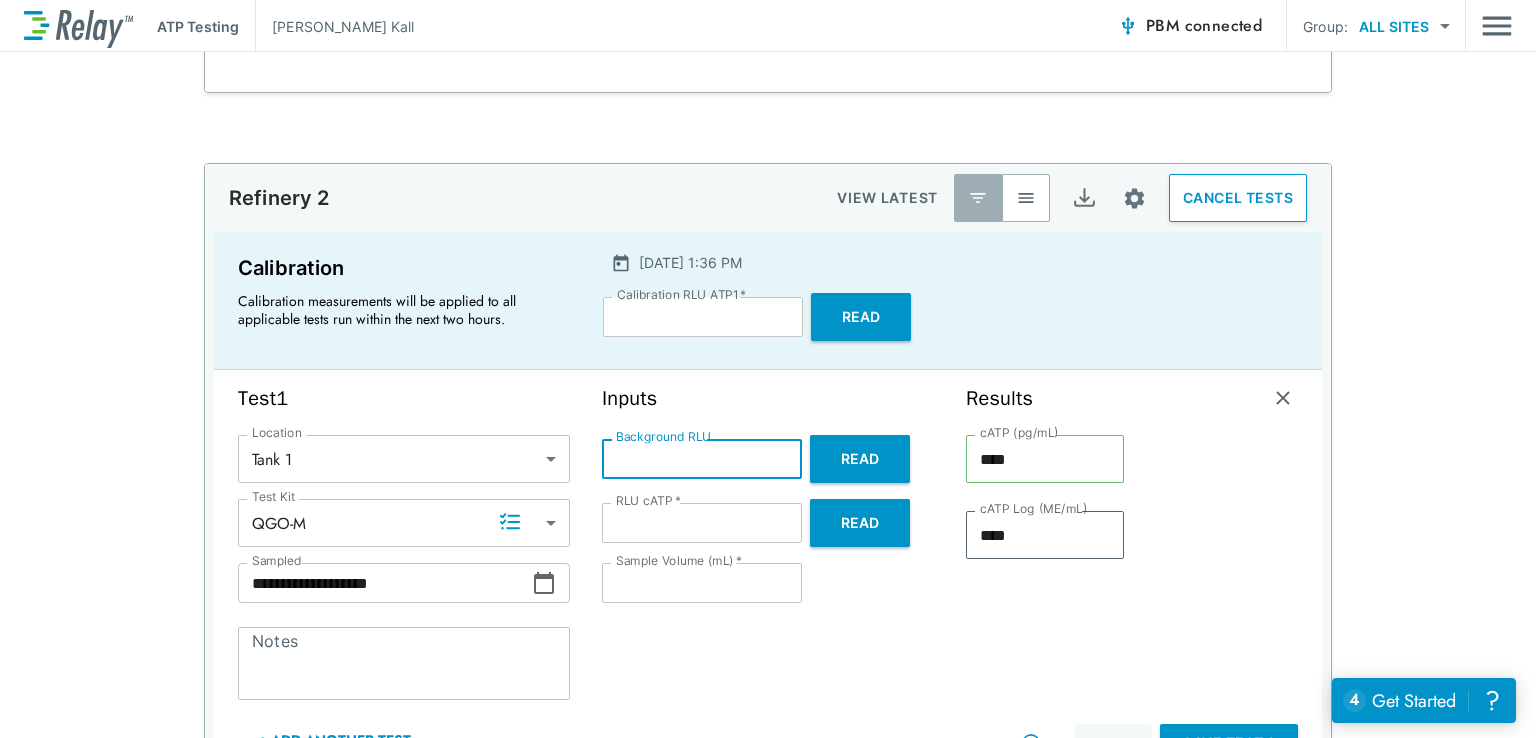 type on "*" 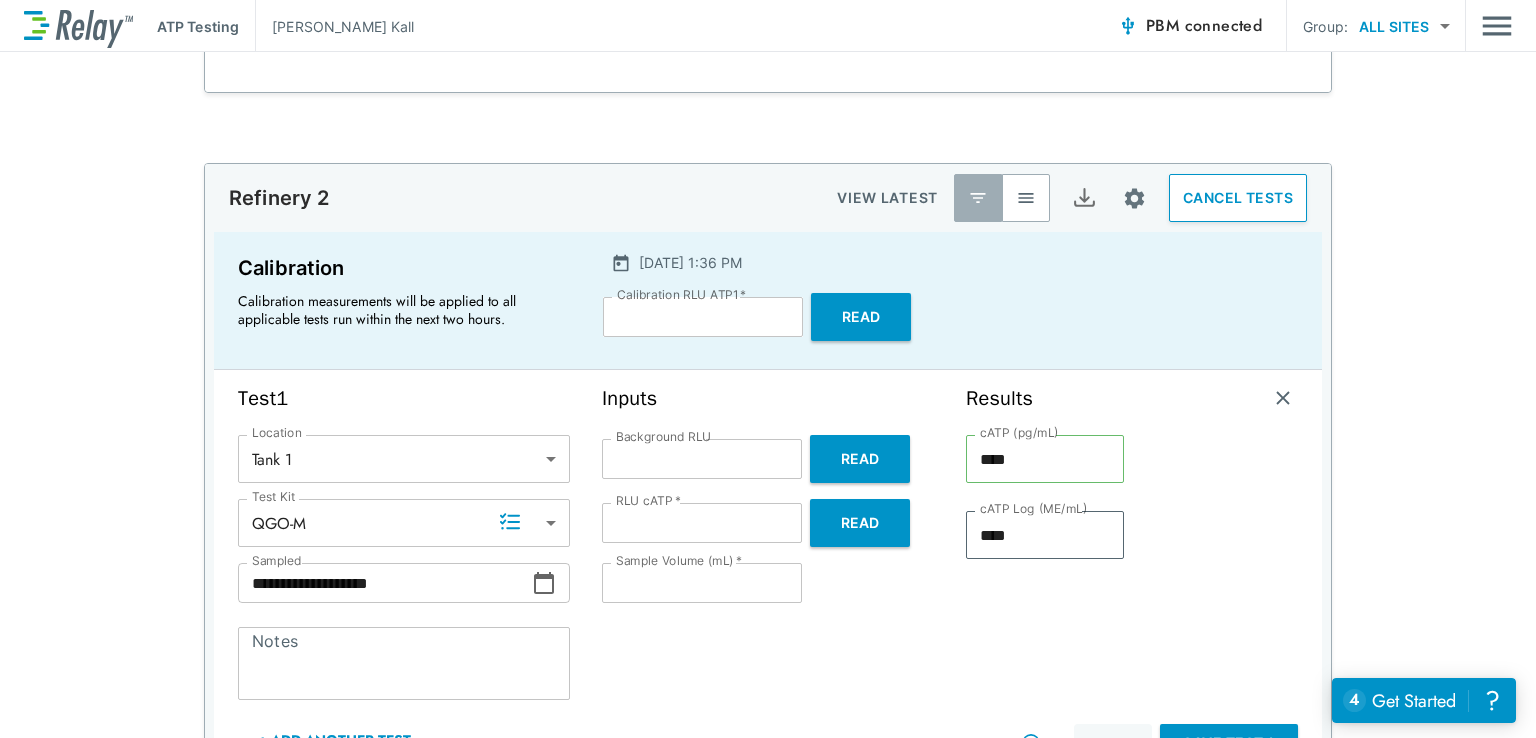 scroll, scrollTop: 0, scrollLeft: 0, axis: both 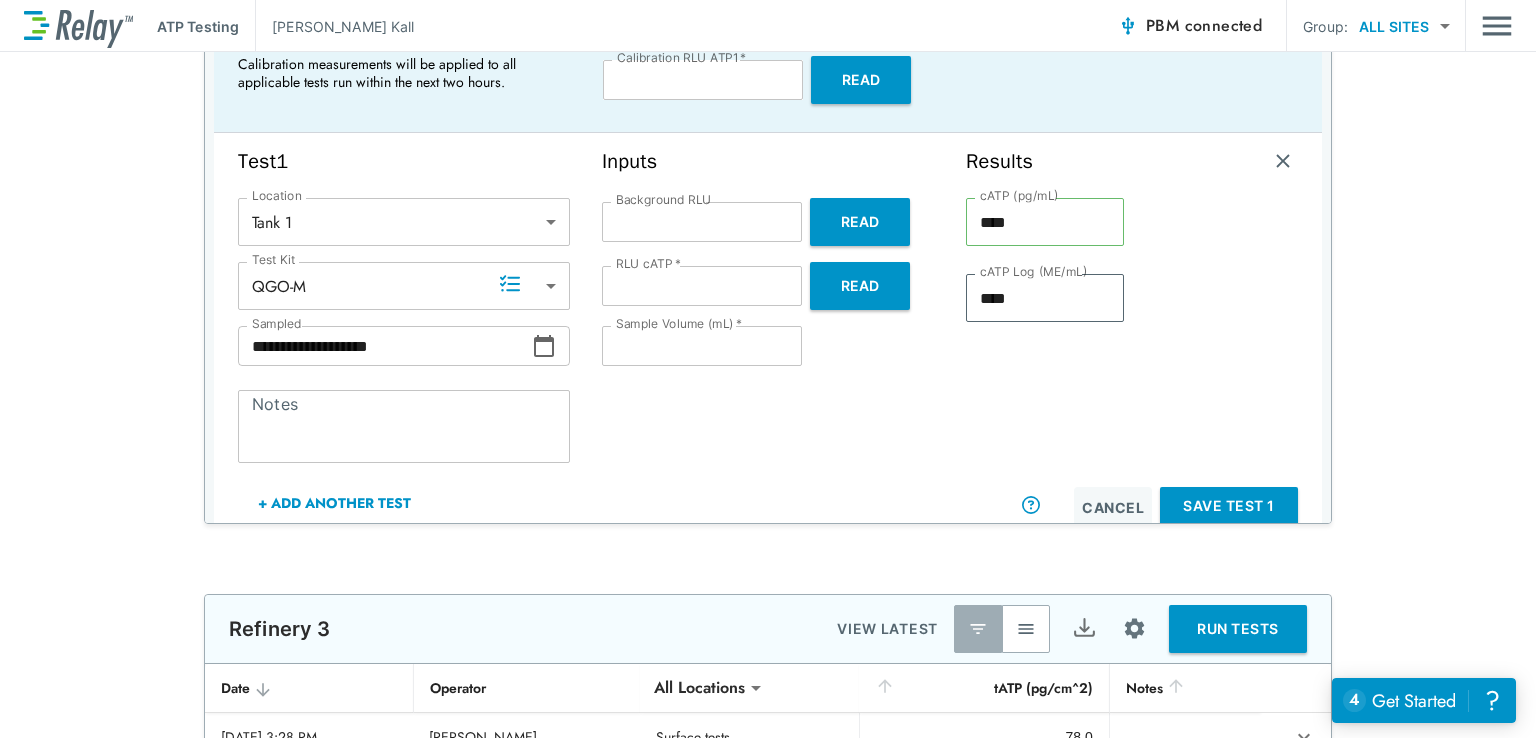 type on "****" 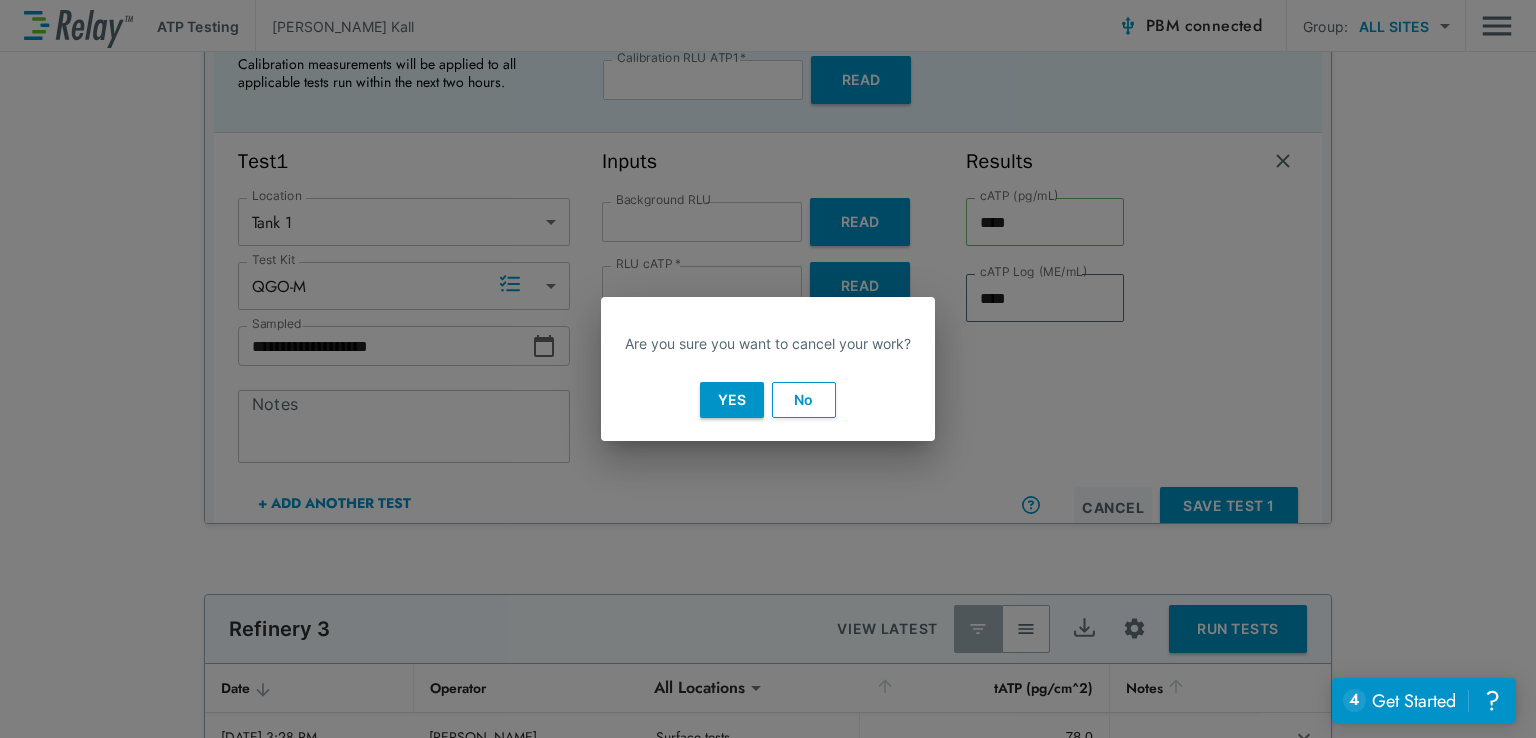 click on "No" at bounding box center (804, 400) 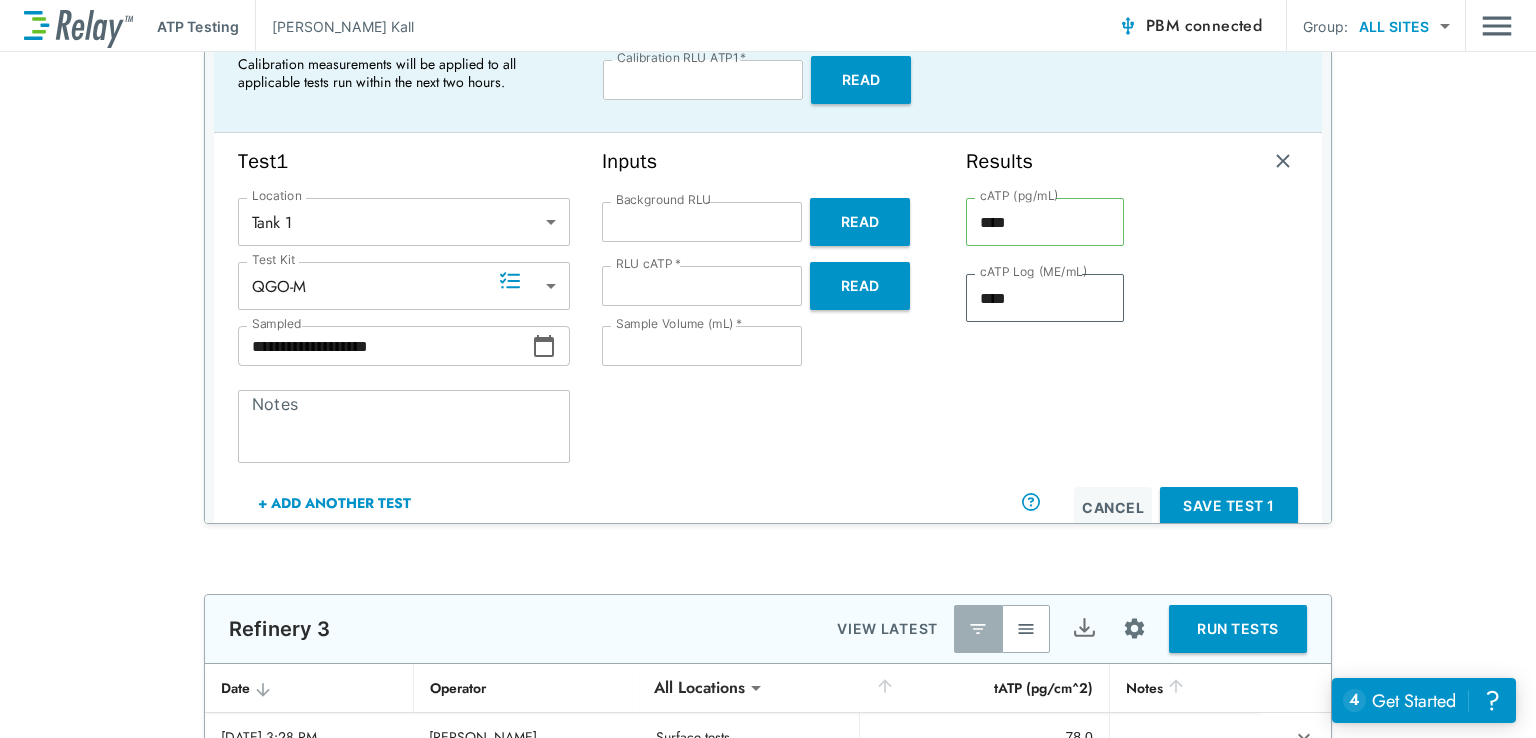 scroll, scrollTop: 4, scrollLeft: 0, axis: vertical 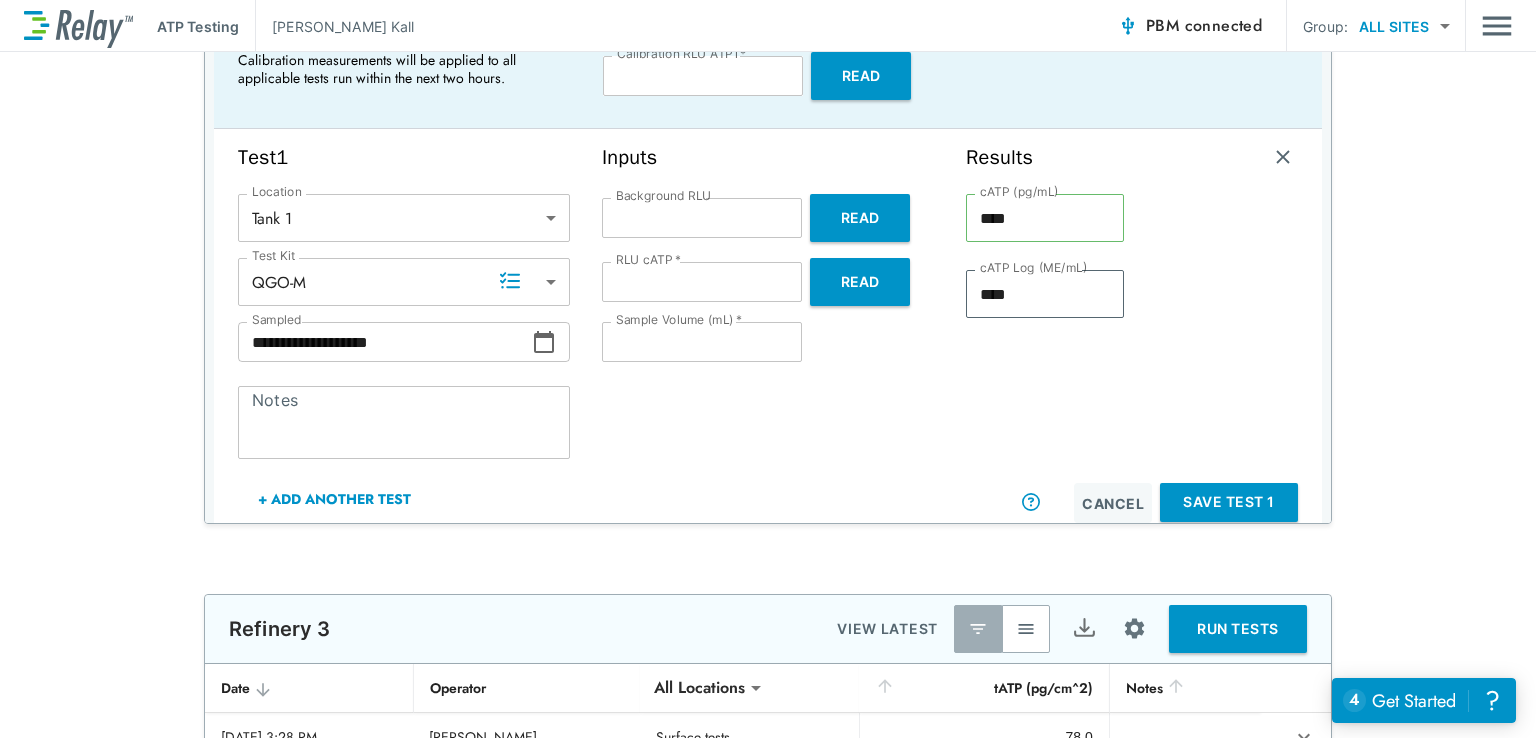 click 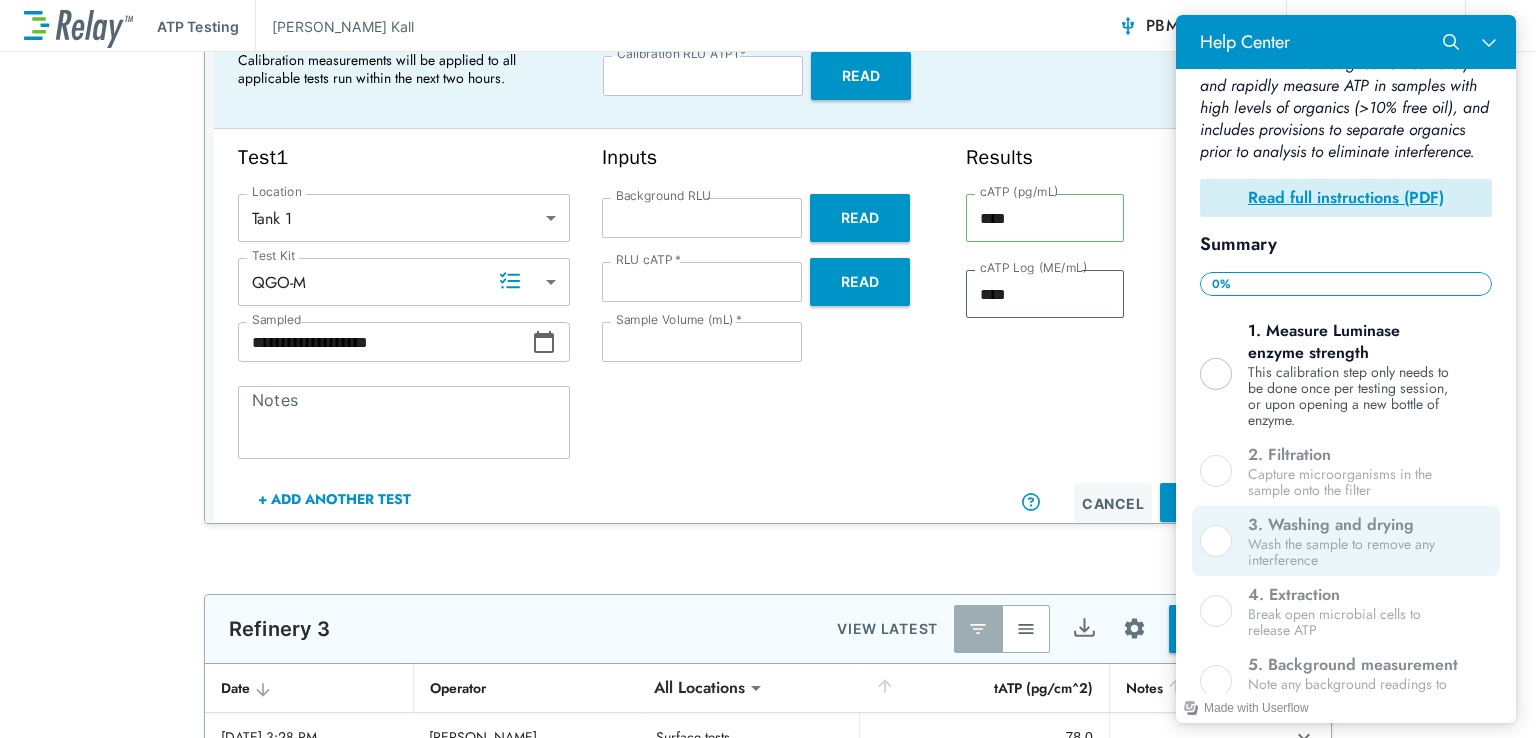 scroll, scrollTop: 500, scrollLeft: 0, axis: vertical 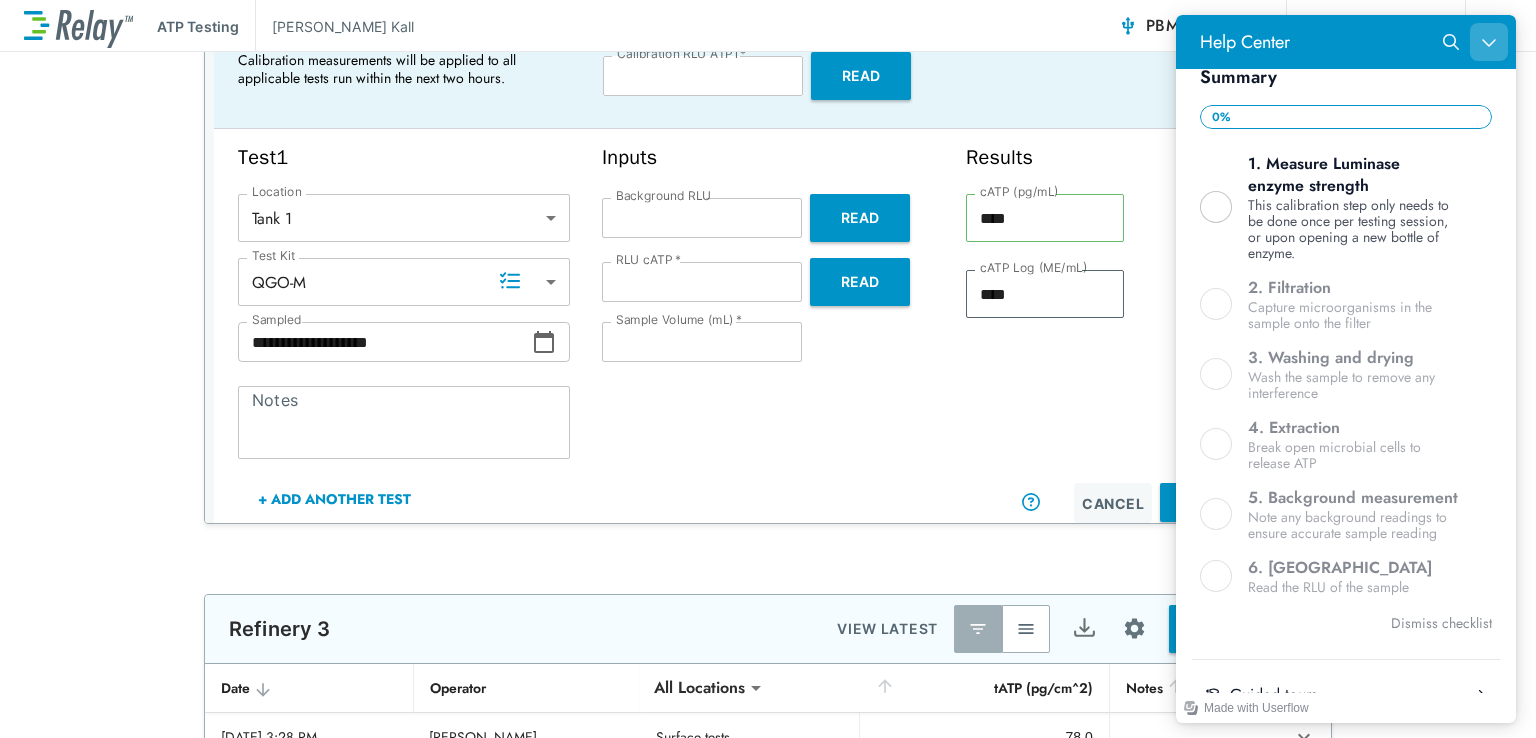 click 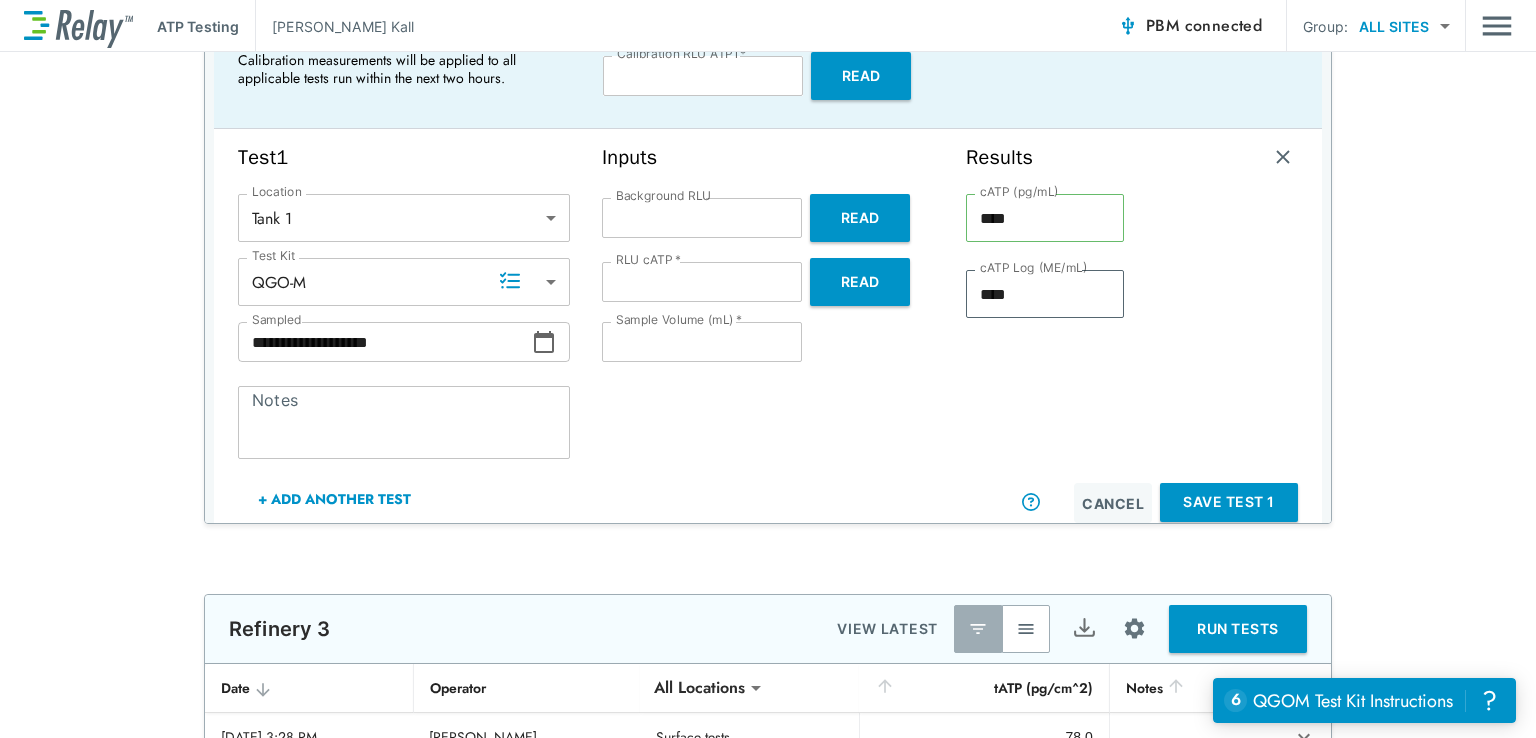scroll, scrollTop: 0, scrollLeft: 0, axis: both 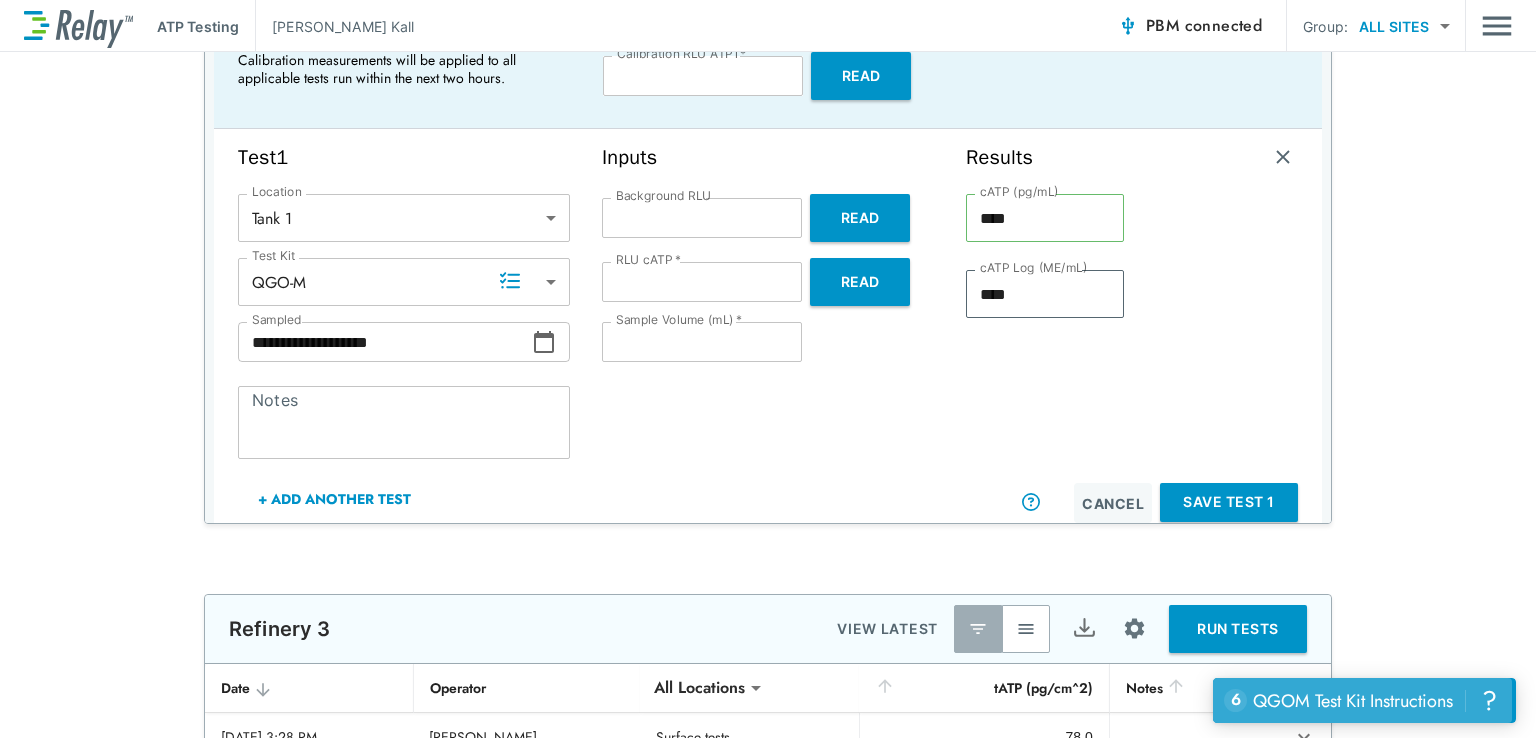 click on "QGOM Test Kit Instructions" at bounding box center (1353, 701) 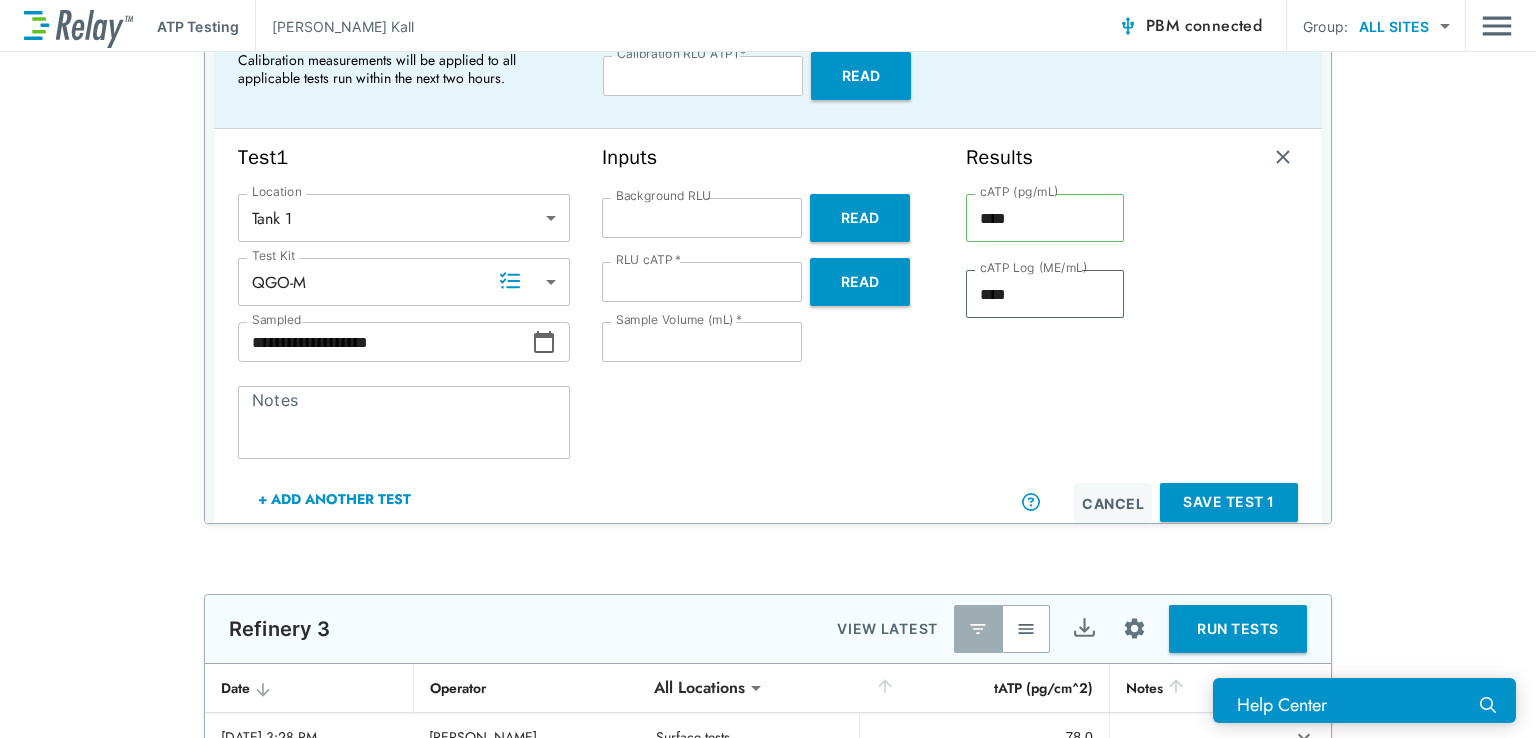 scroll, scrollTop: 637, scrollLeft: 0, axis: vertical 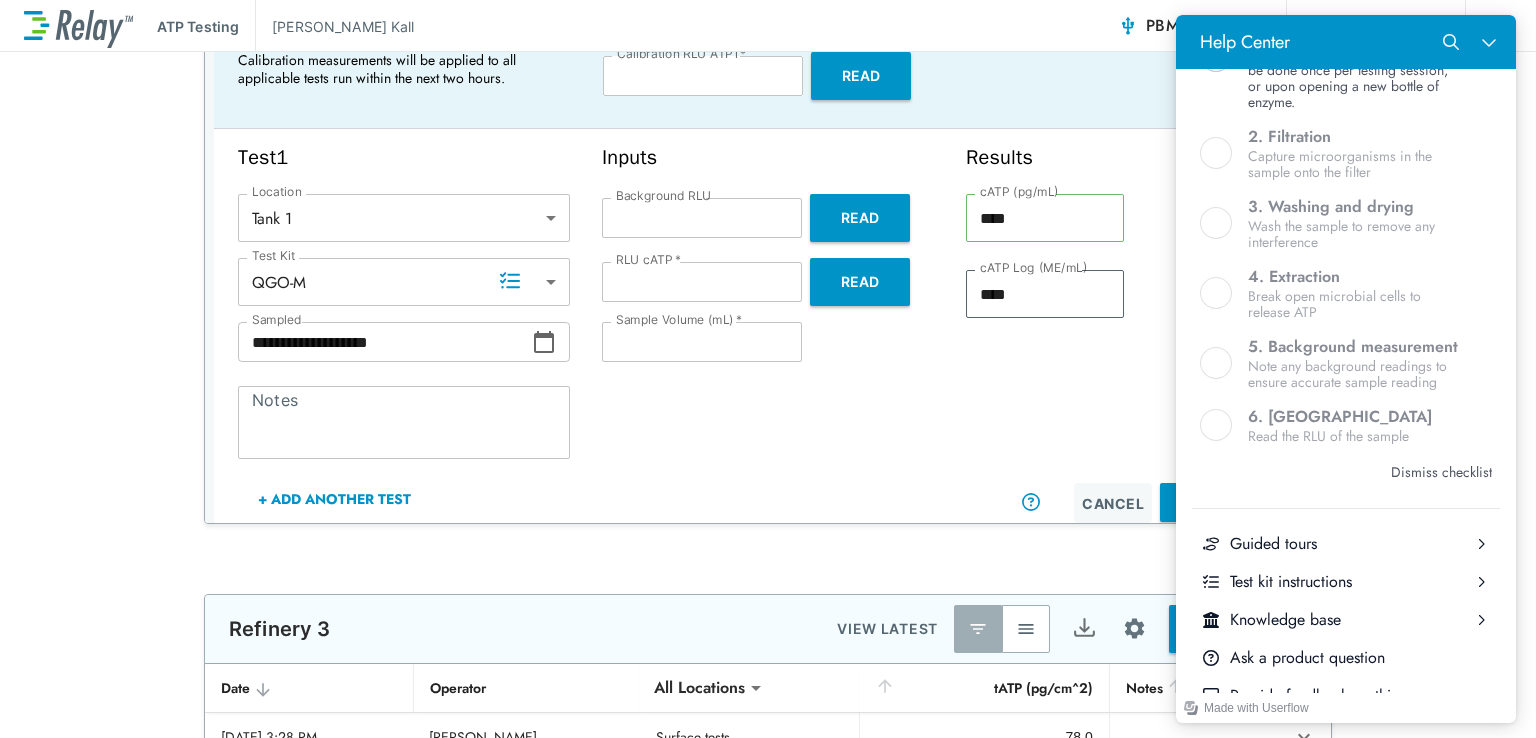 click on "Dismiss checklist" at bounding box center (1441, 472) 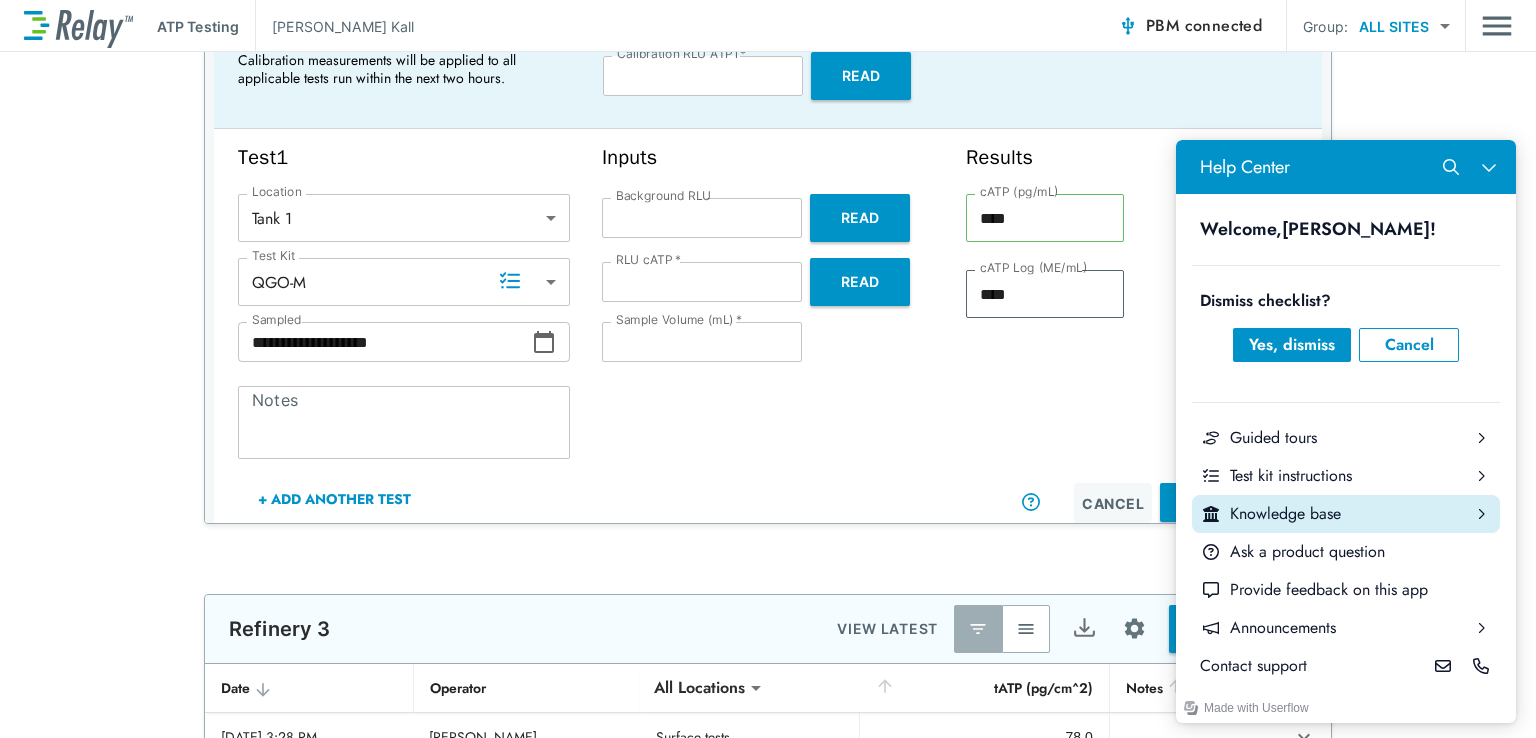 scroll, scrollTop: 0, scrollLeft: 0, axis: both 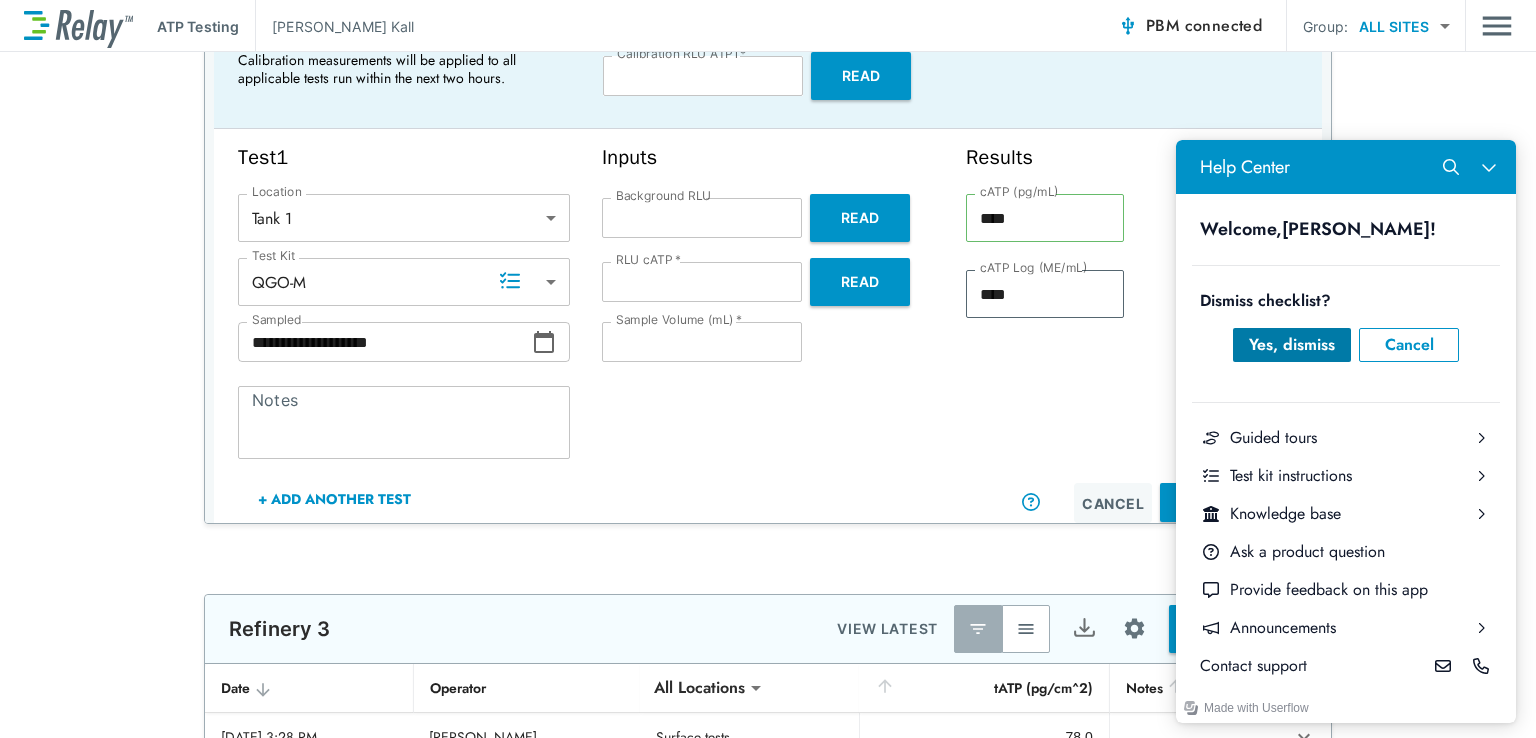 click on "Yes, dismiss" at bounding box center (1292, 345) 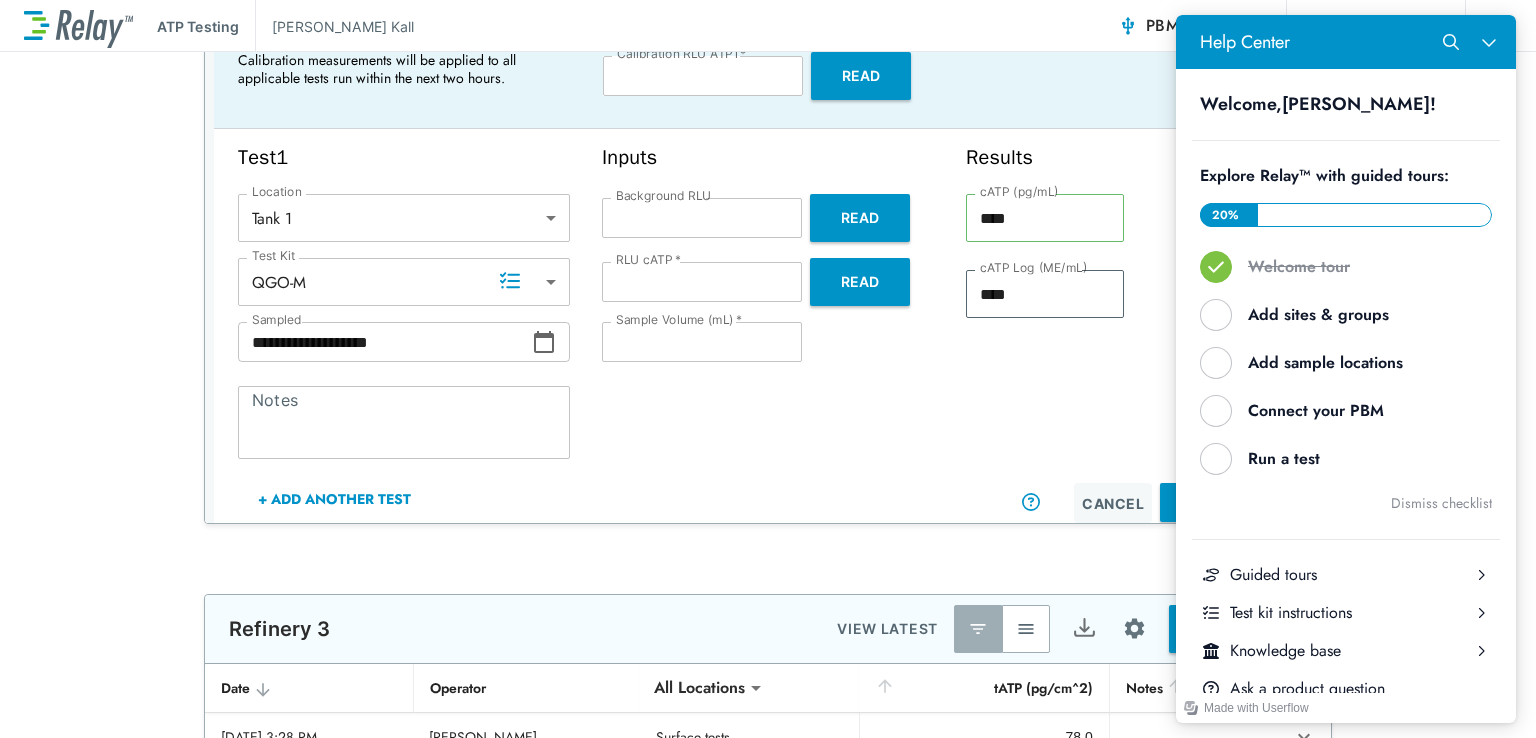 scroll, scrollTop: 136, scrollLeft: 0, axis: vertical 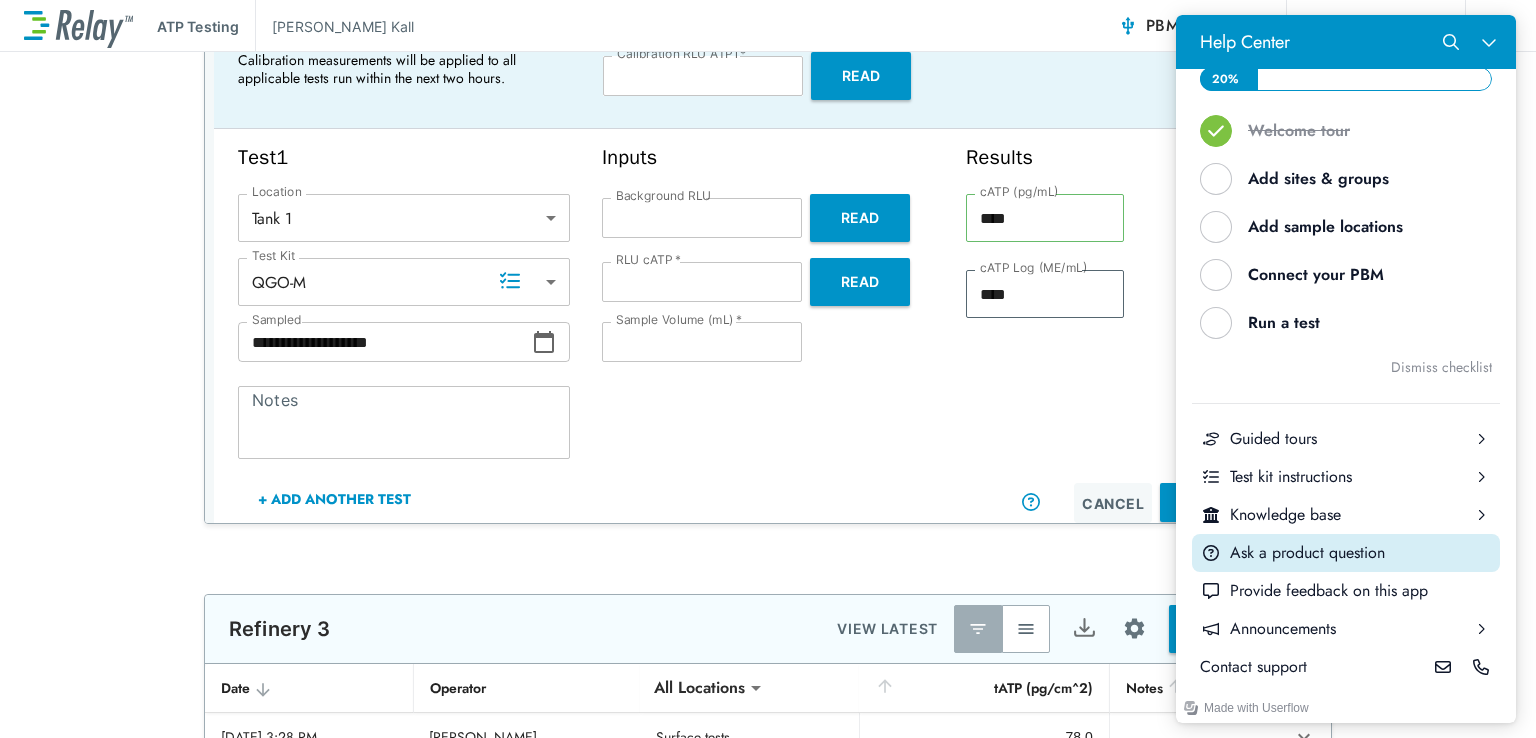 click on "Ask a product question" at bounding box center (1361, 553) 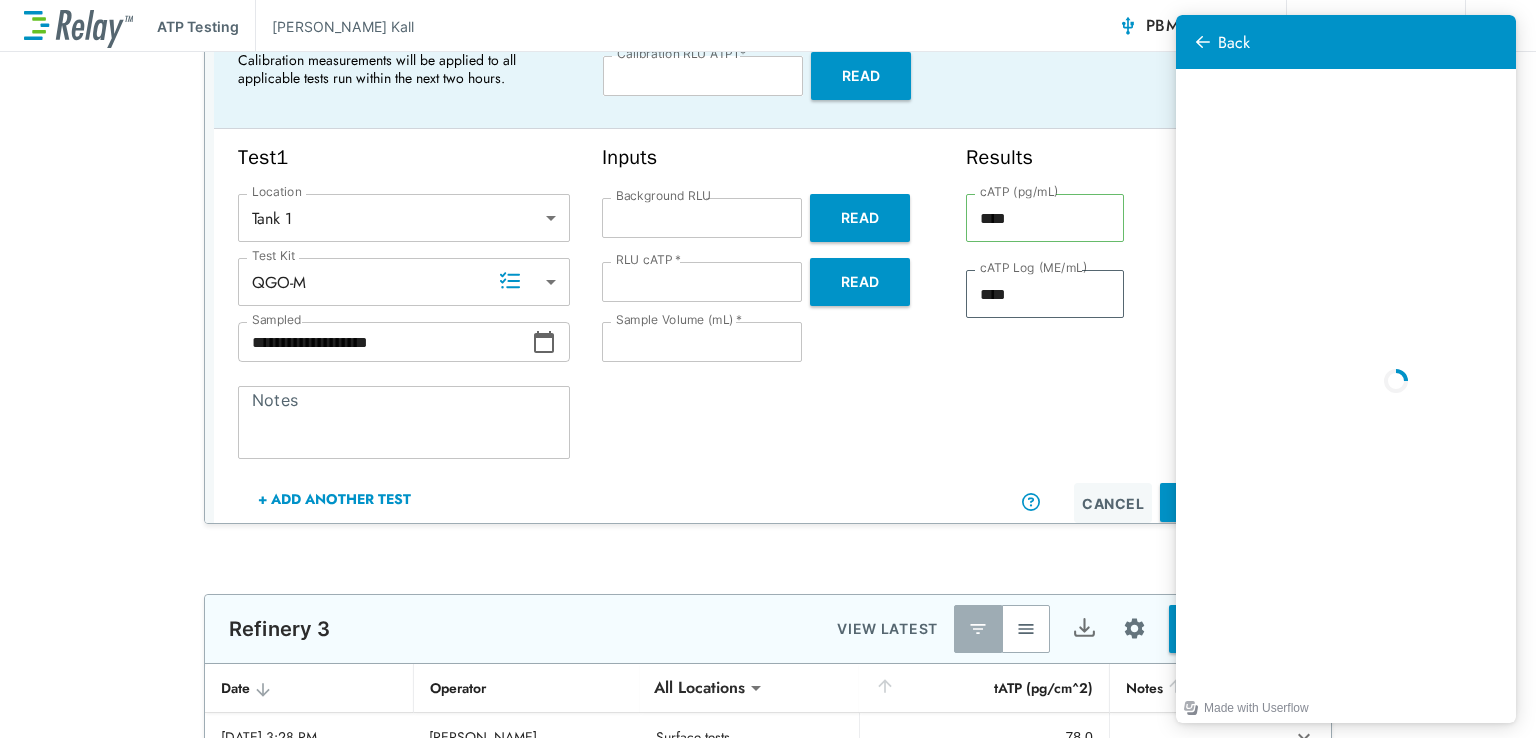 scroll, scrollTop: 0, scrollLeft: 0, axis: both 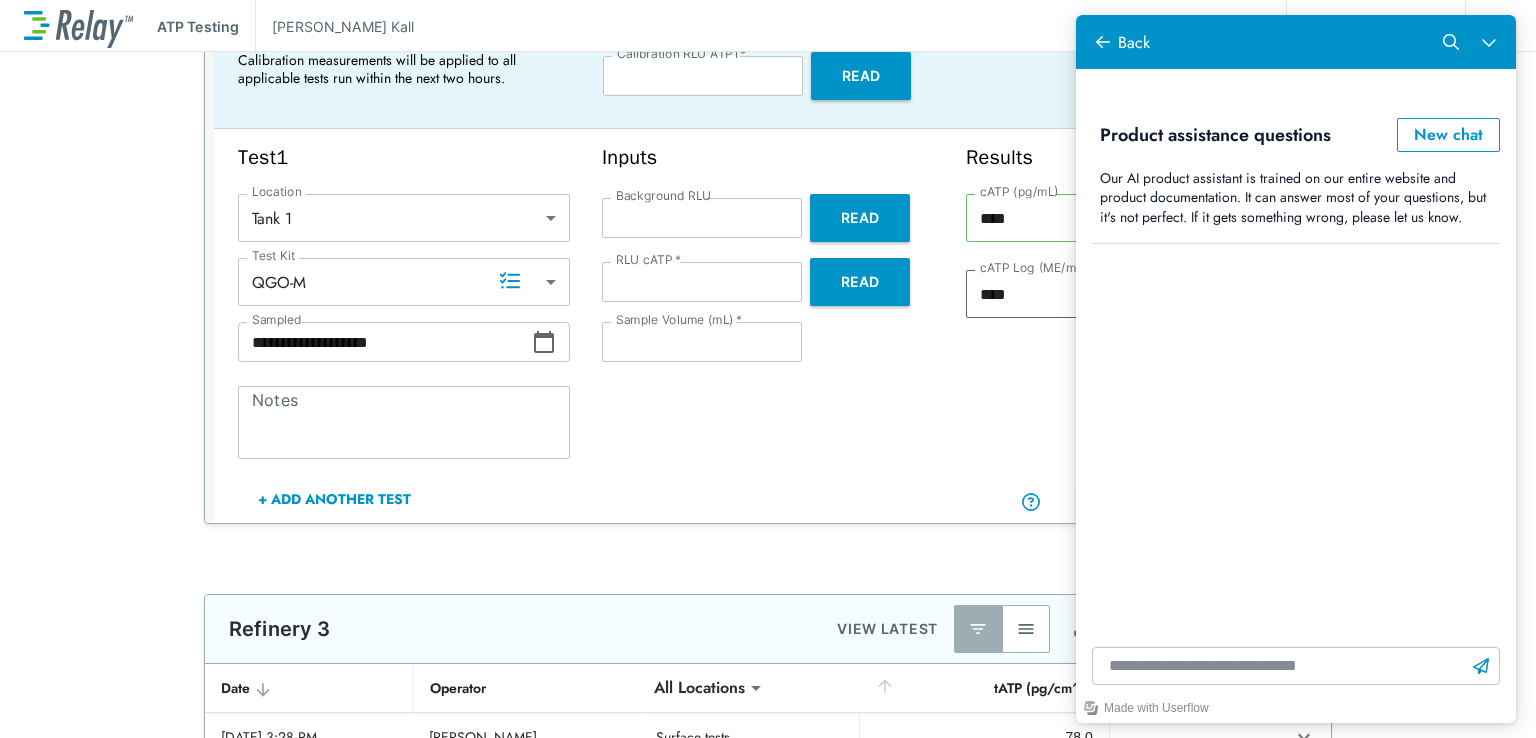 click at bounding box center (1296, 666) 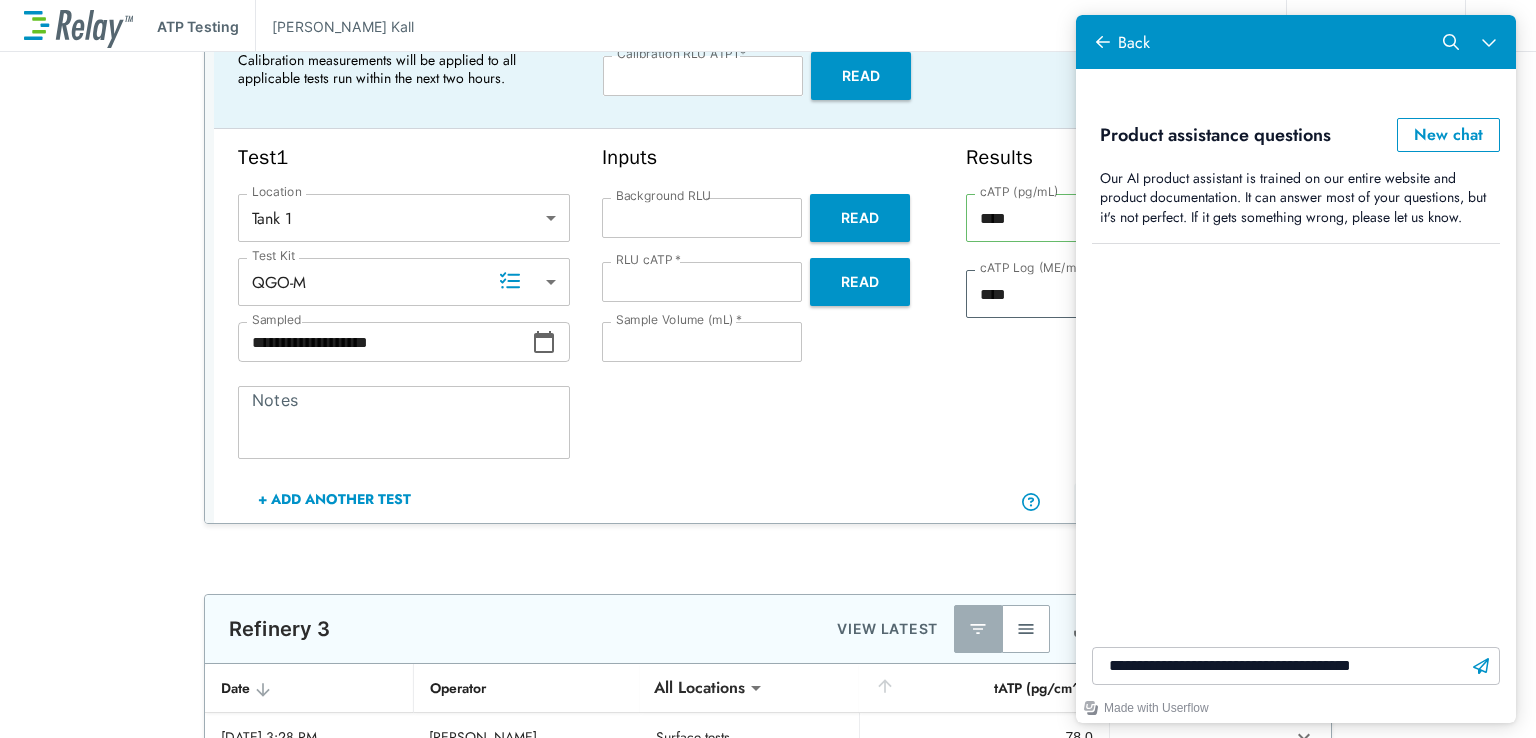 type on "**********" 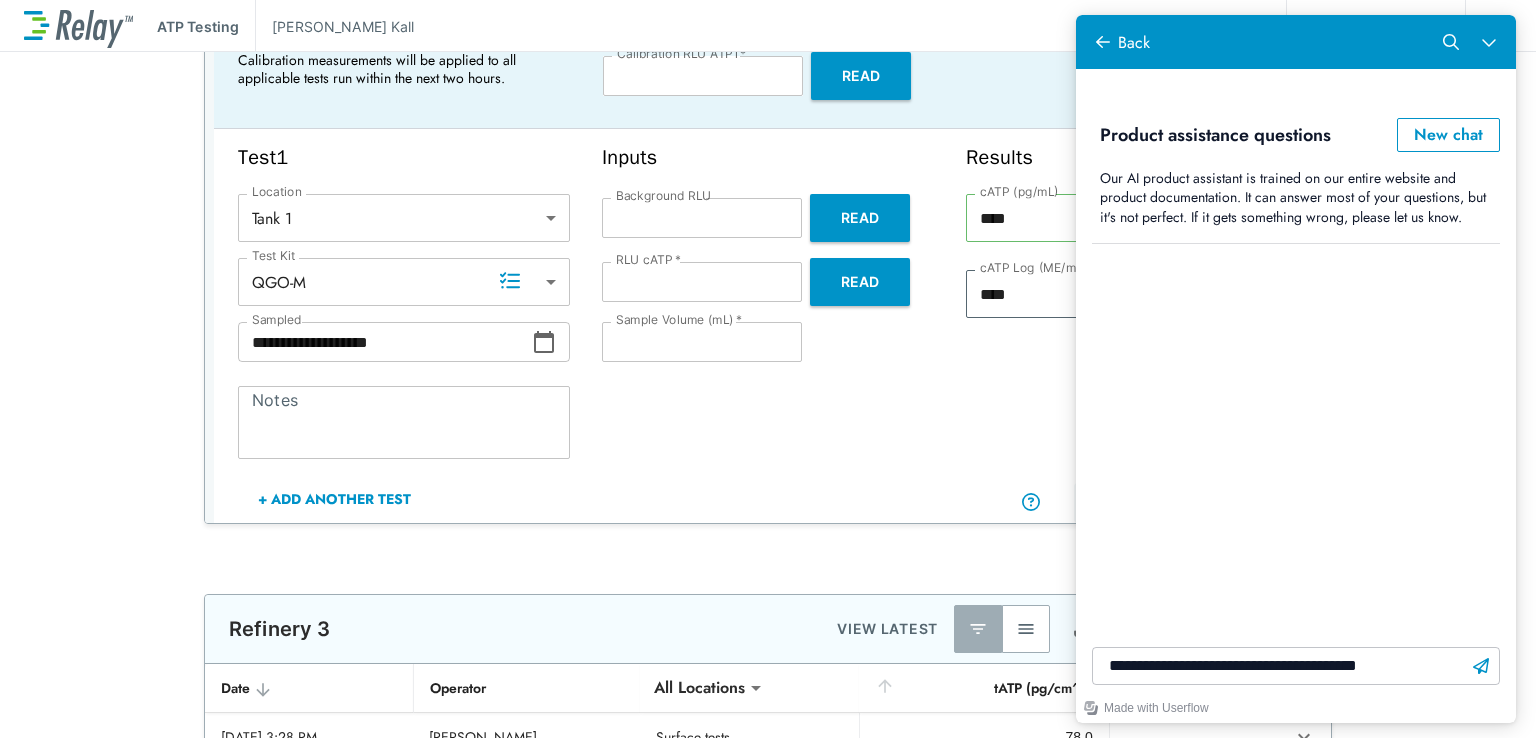 type 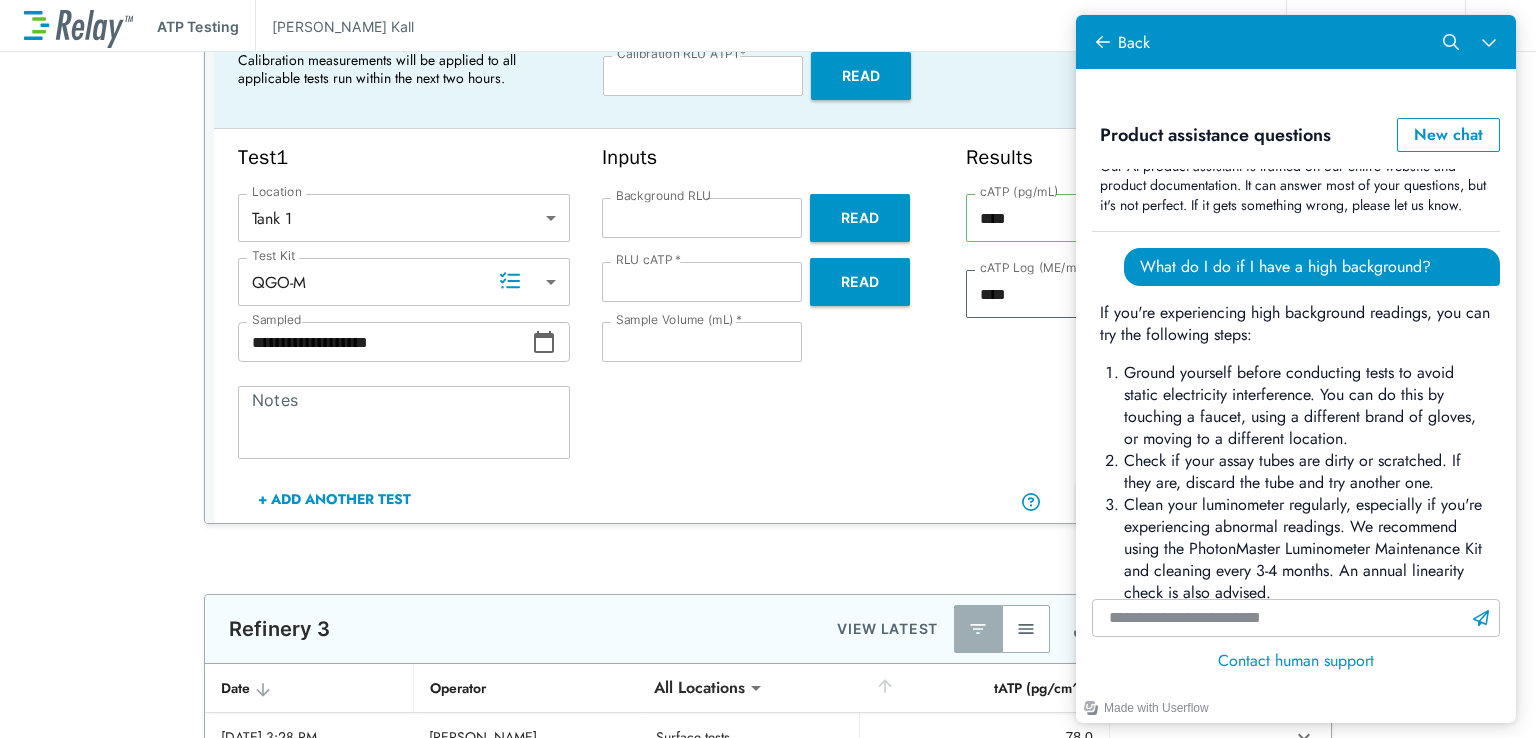 scroll, scrollTop: 0, scrollLeft: 0, axis: both 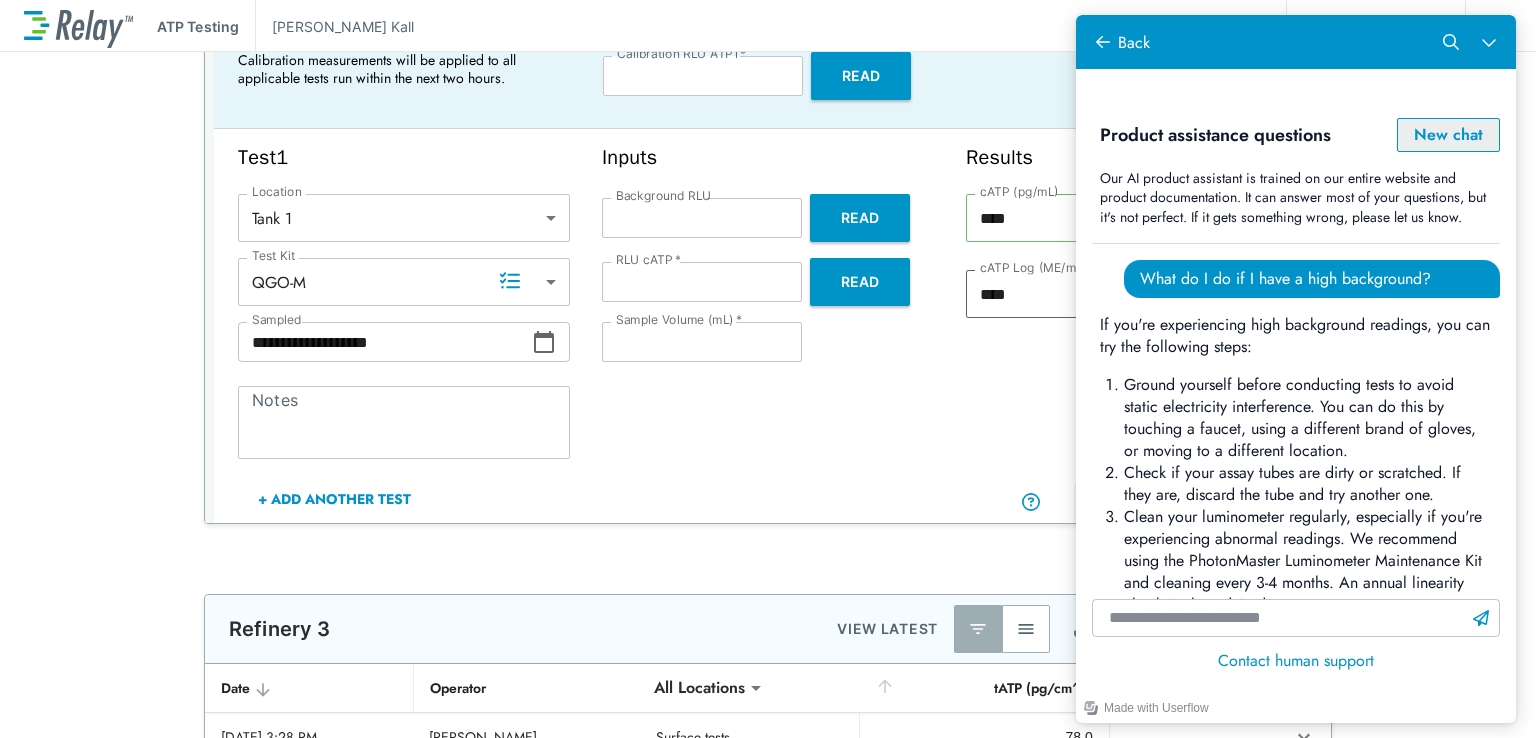 click on "New chat" at bounding box center [1448, 135] 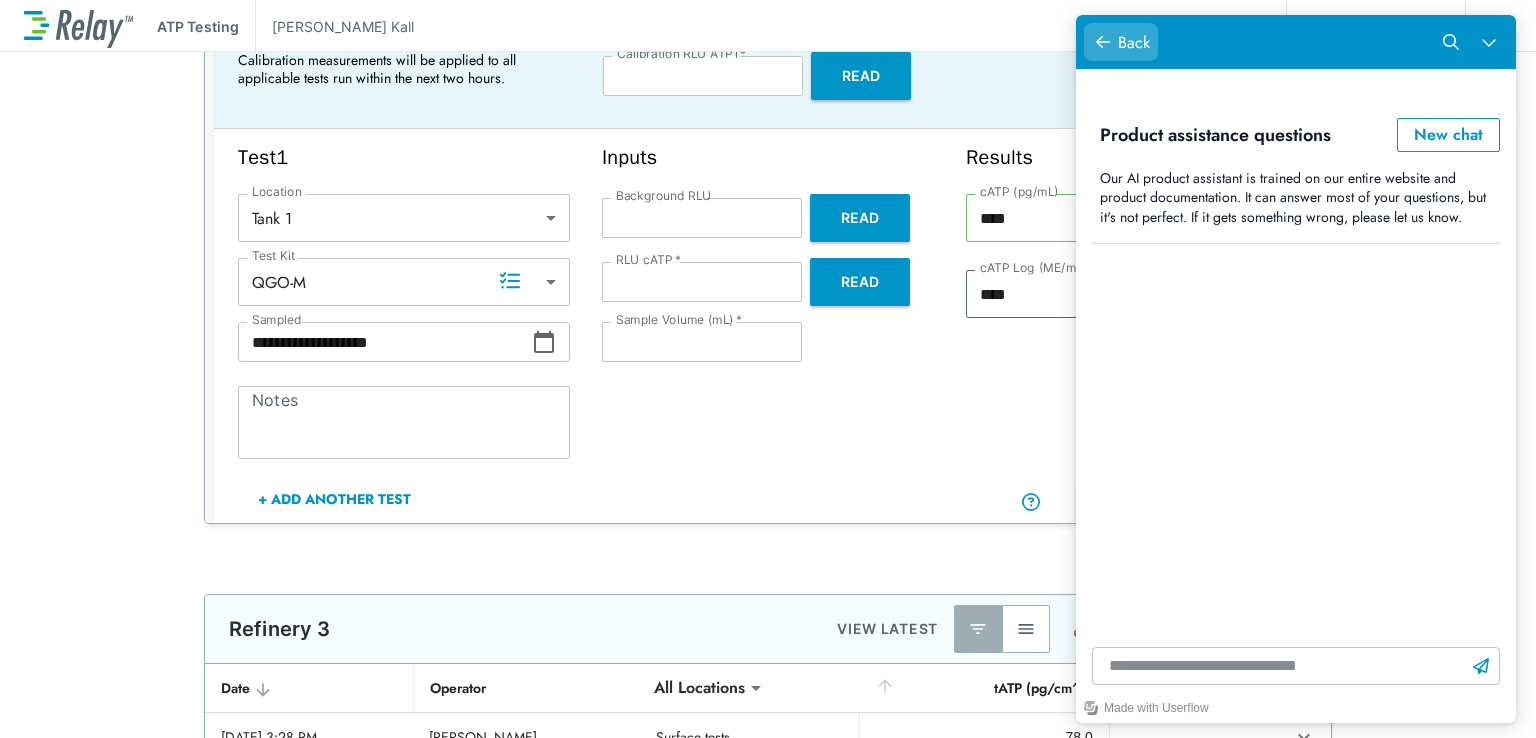 click 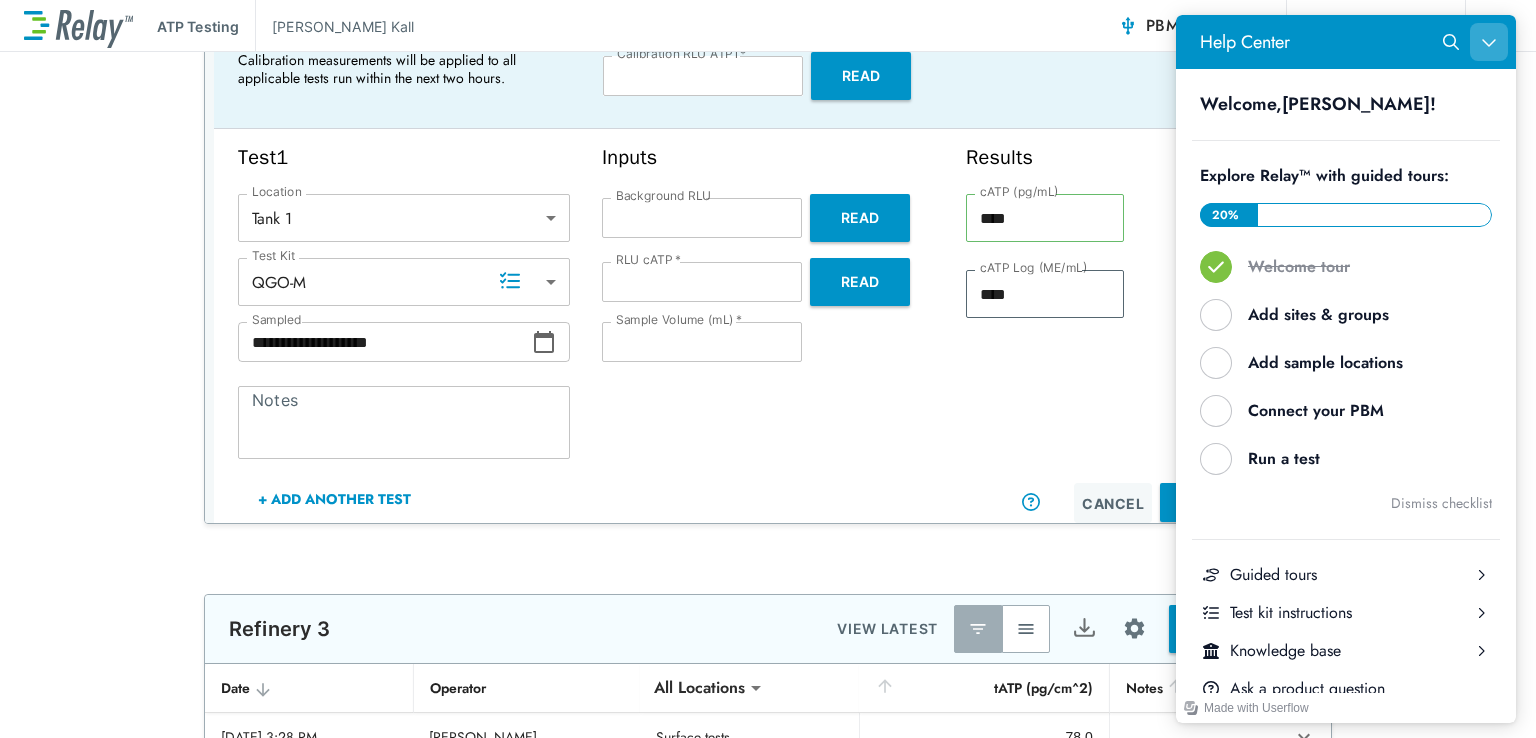 click 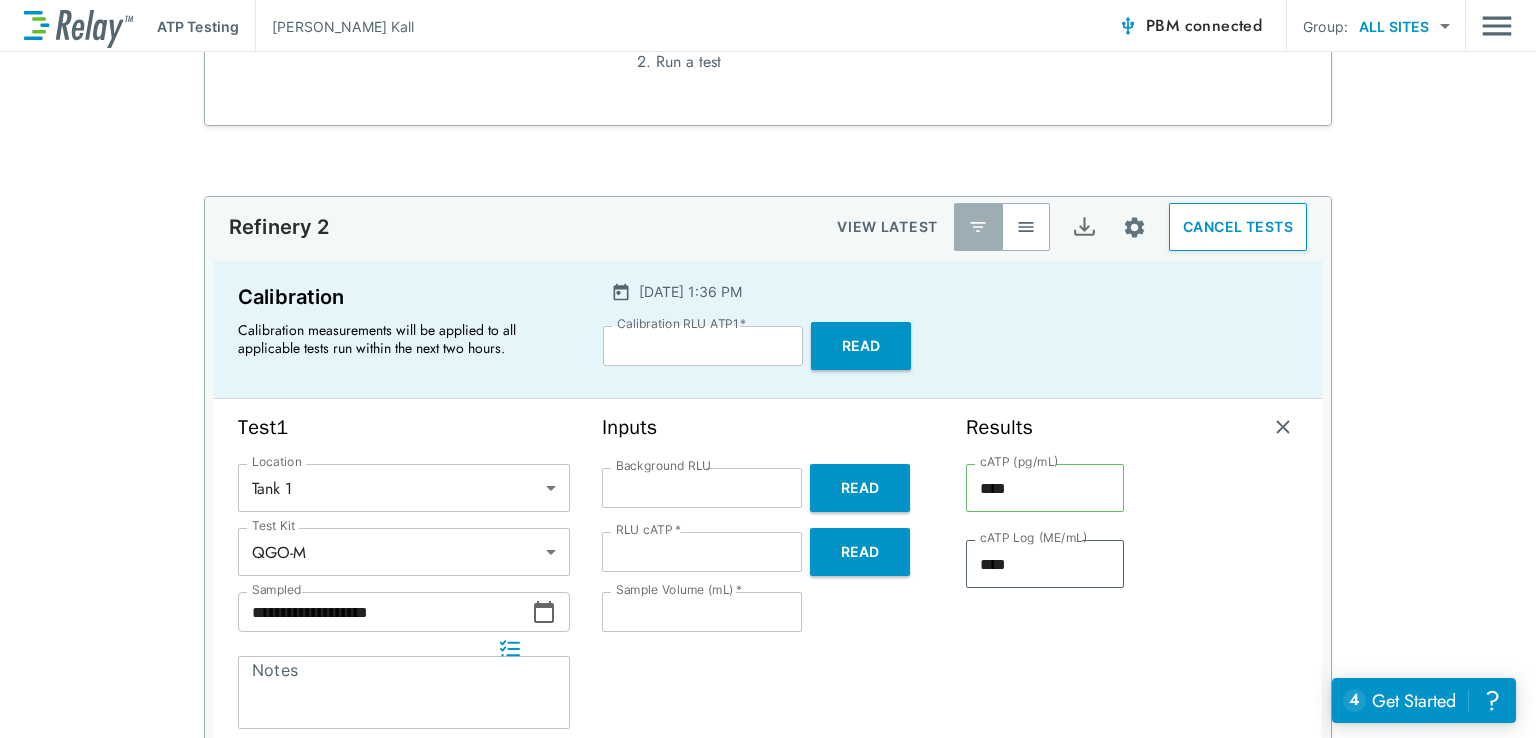 scroll, scrollTop: 104, scrollLeft: 0, axis: vertical 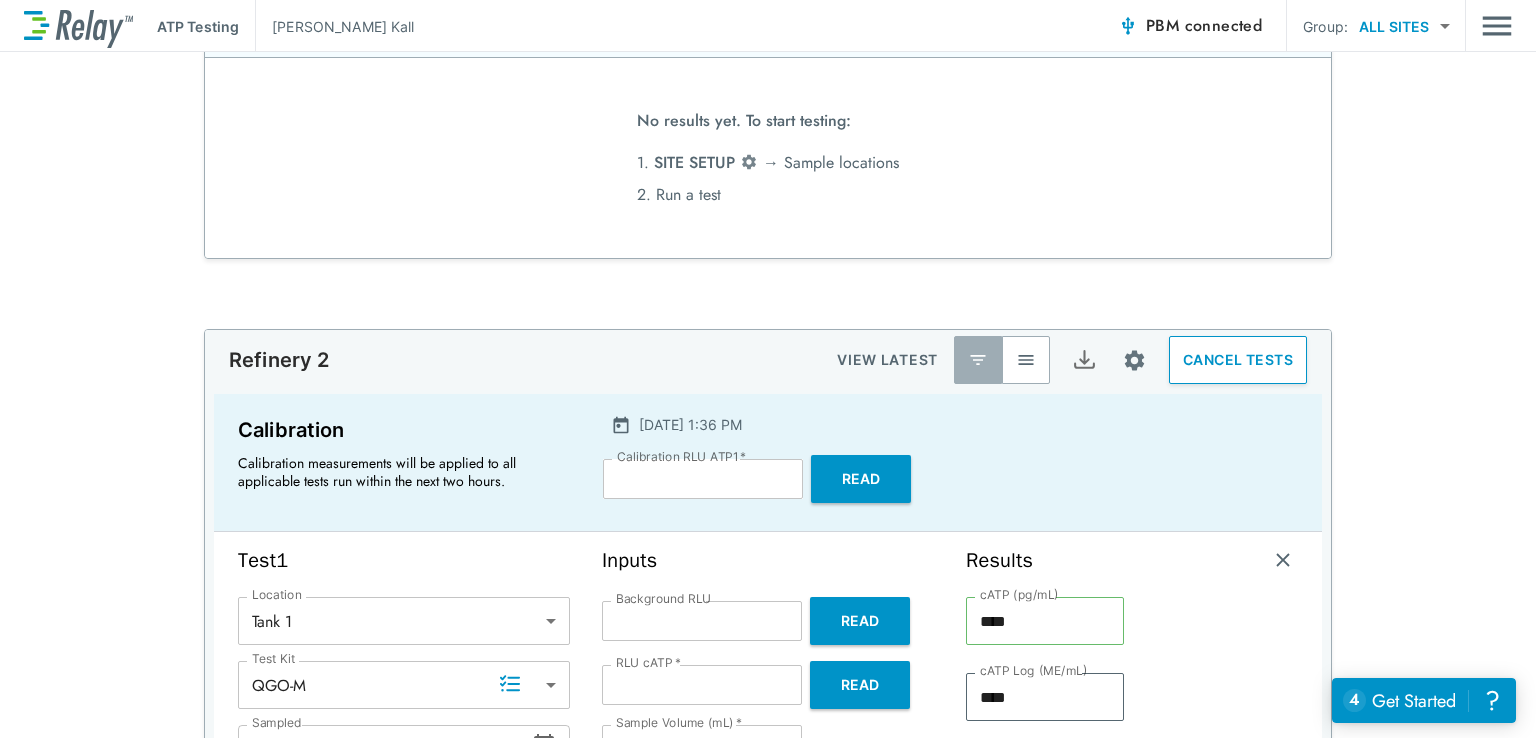click on "CANCEL TESTS" at bounding box center [1238, 360] 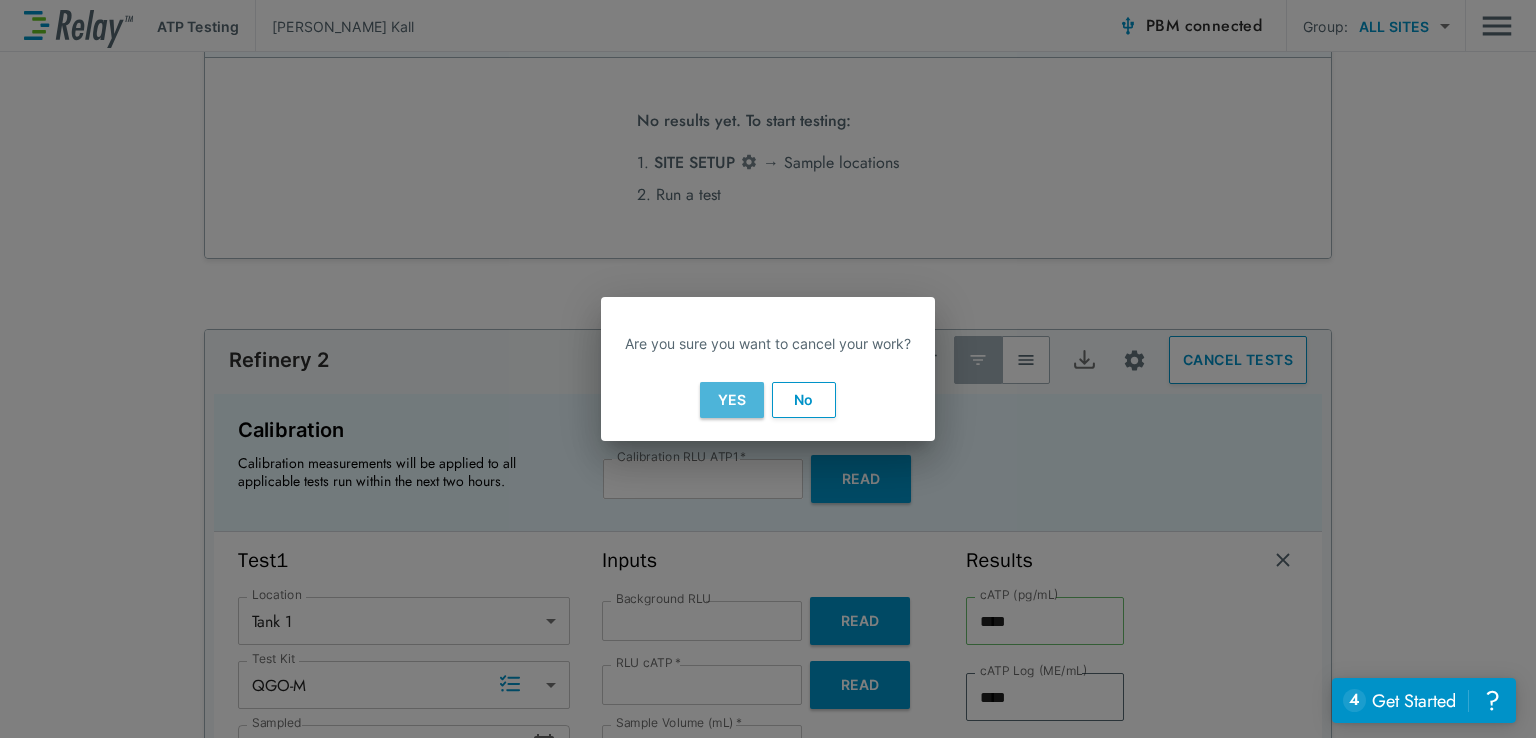click on "Yes" at bounding box center [732, 400] 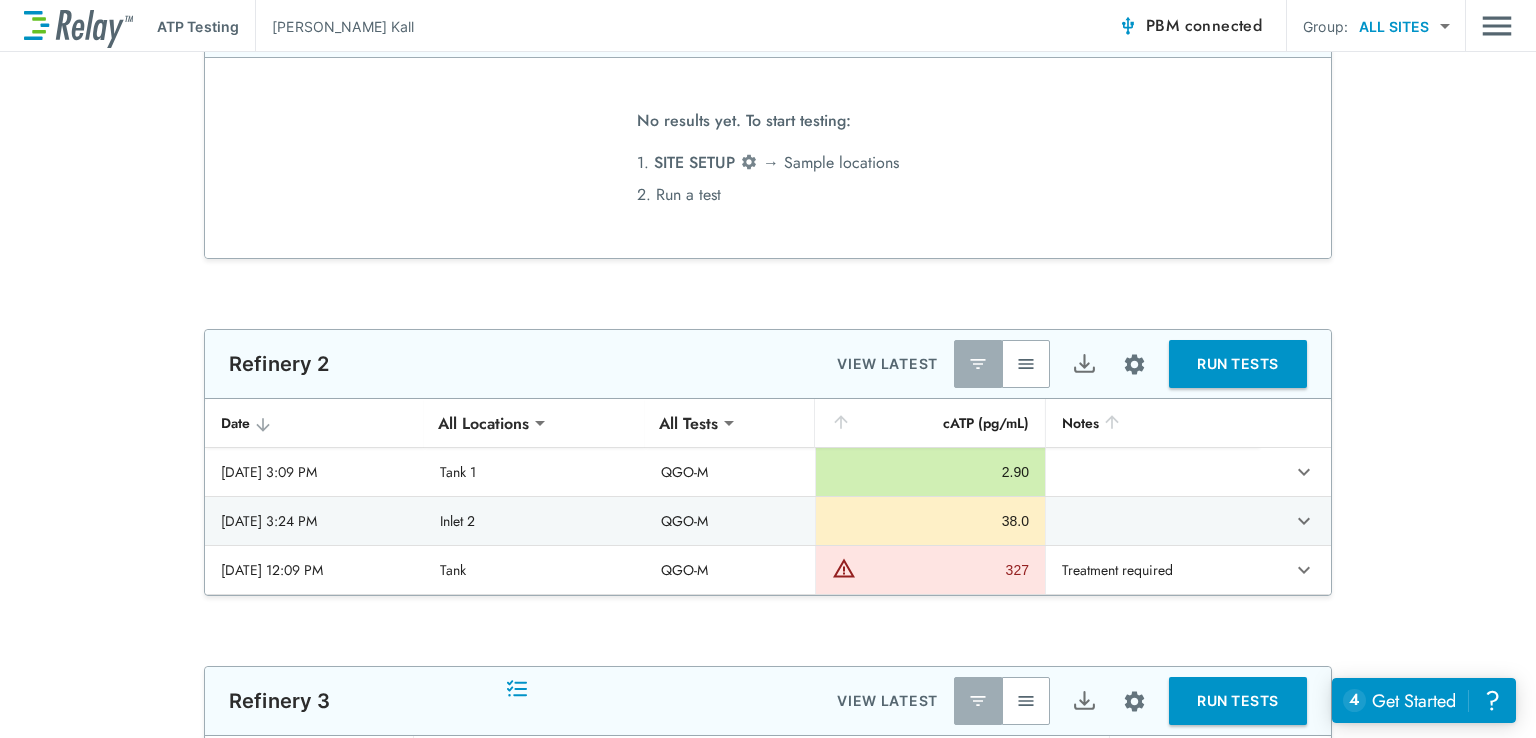 scroll, scrollTop: 0, scrollLeft: 0, axis: both 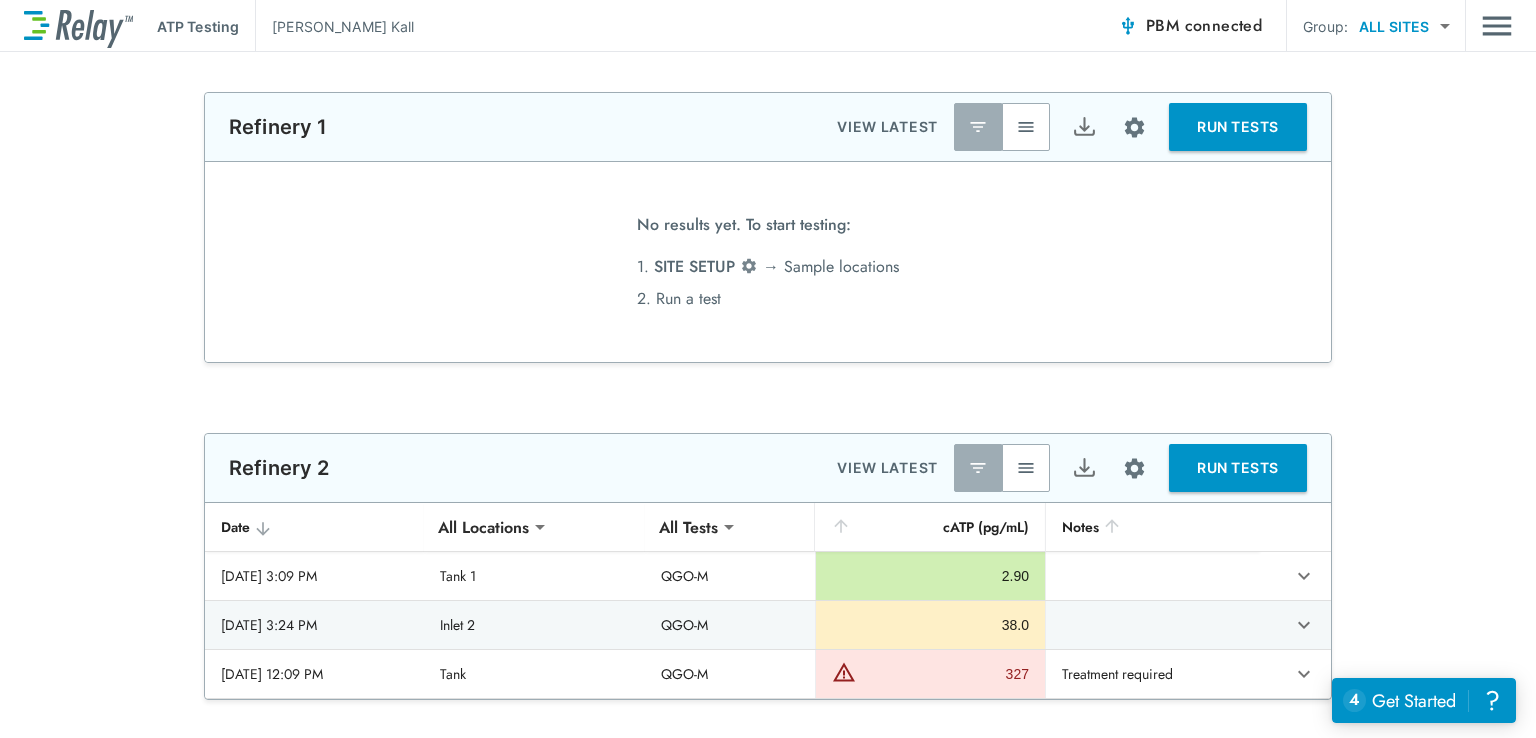 click on "**********" at bounding box center (768, 227) 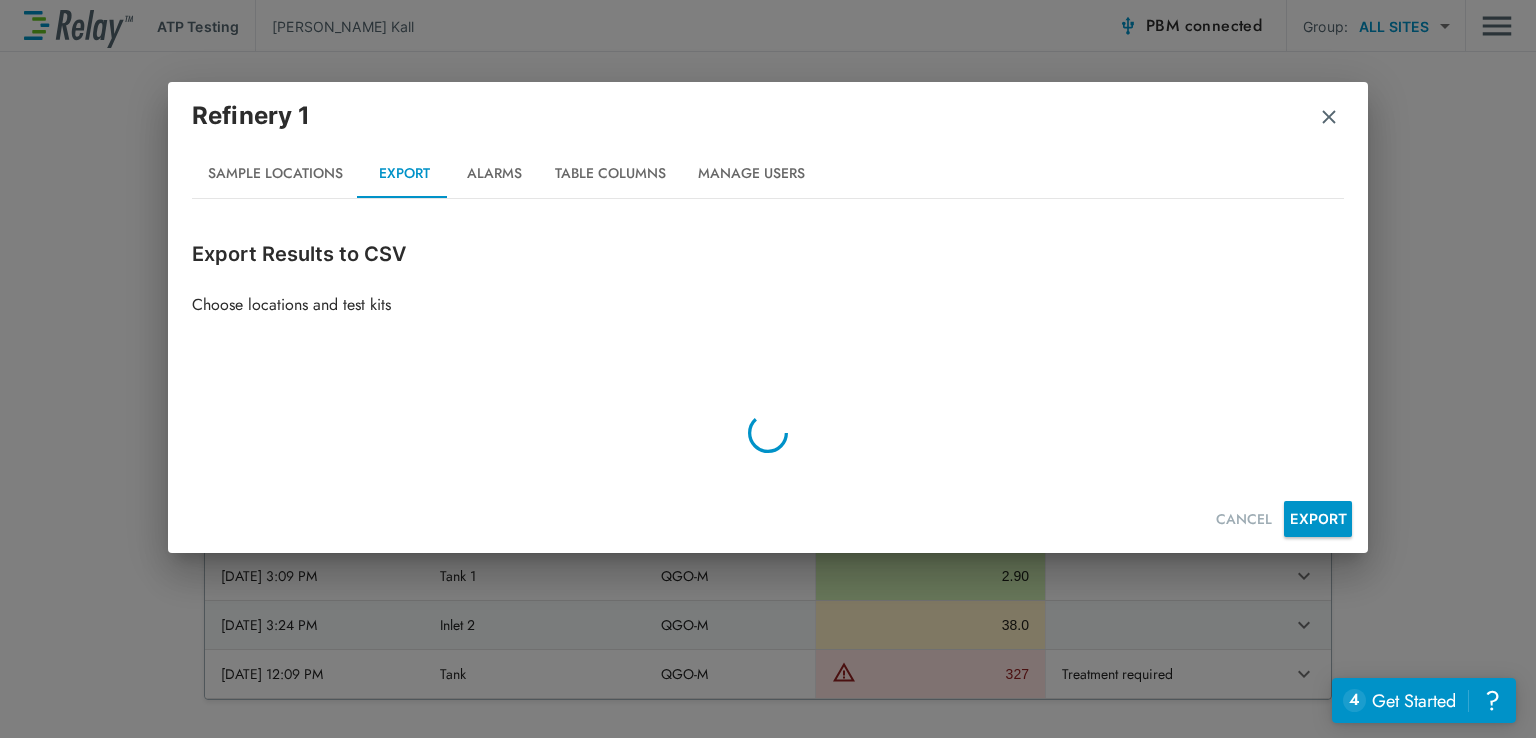type on "****" 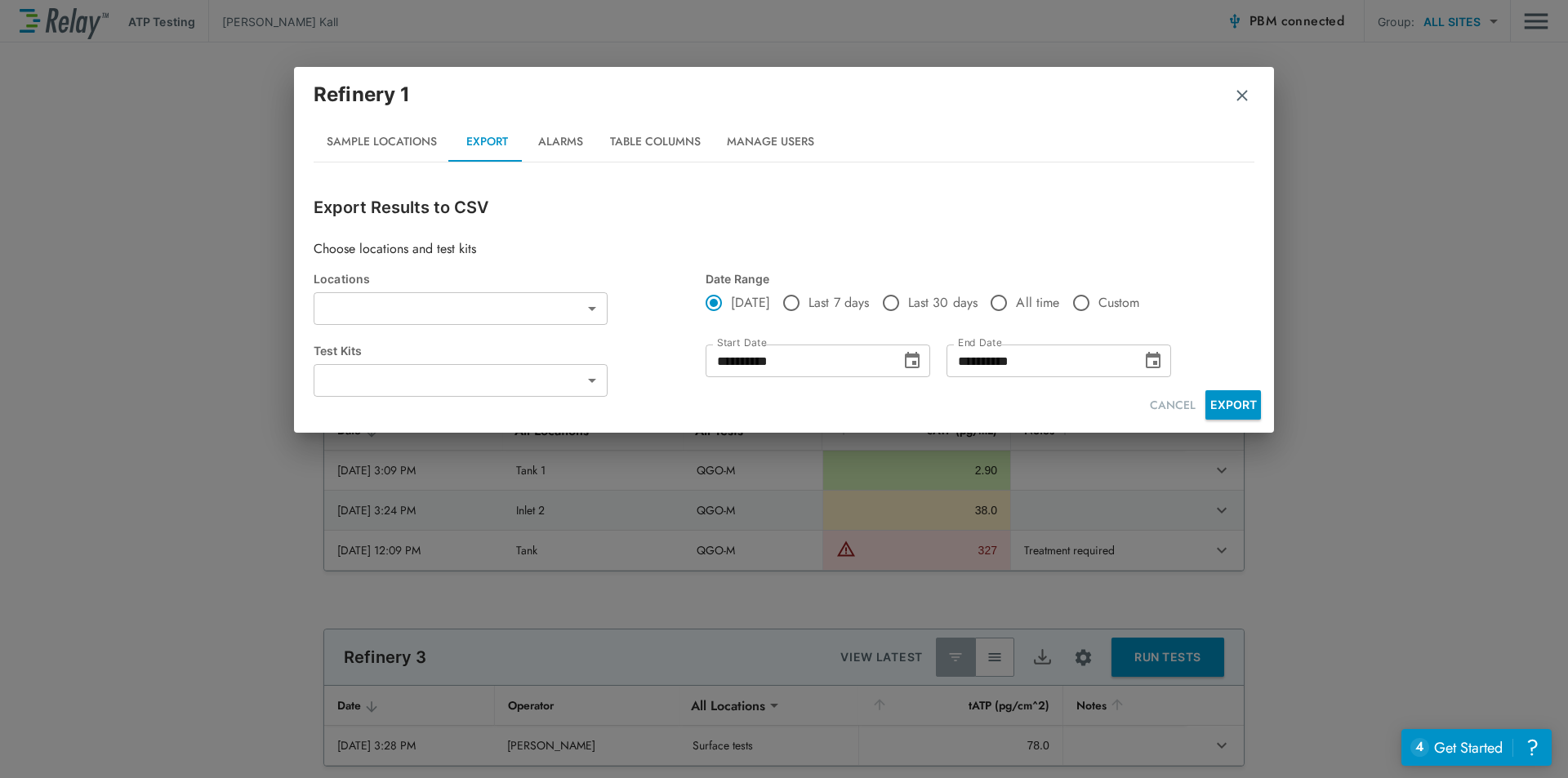 click on "Alarms" at bounding box center (560, 142) 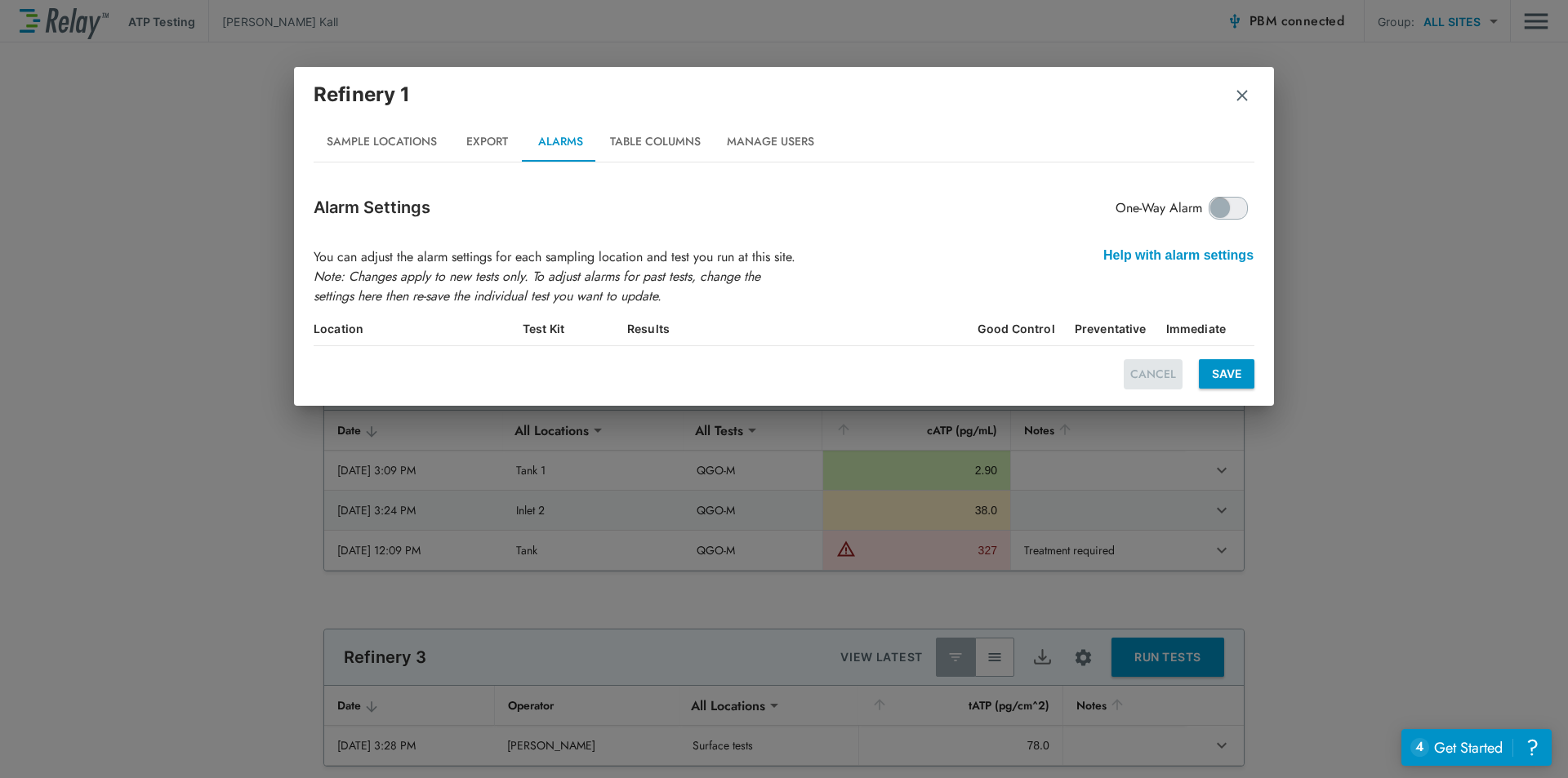 click on "CANCEL" at bounding box center [1153, 374] 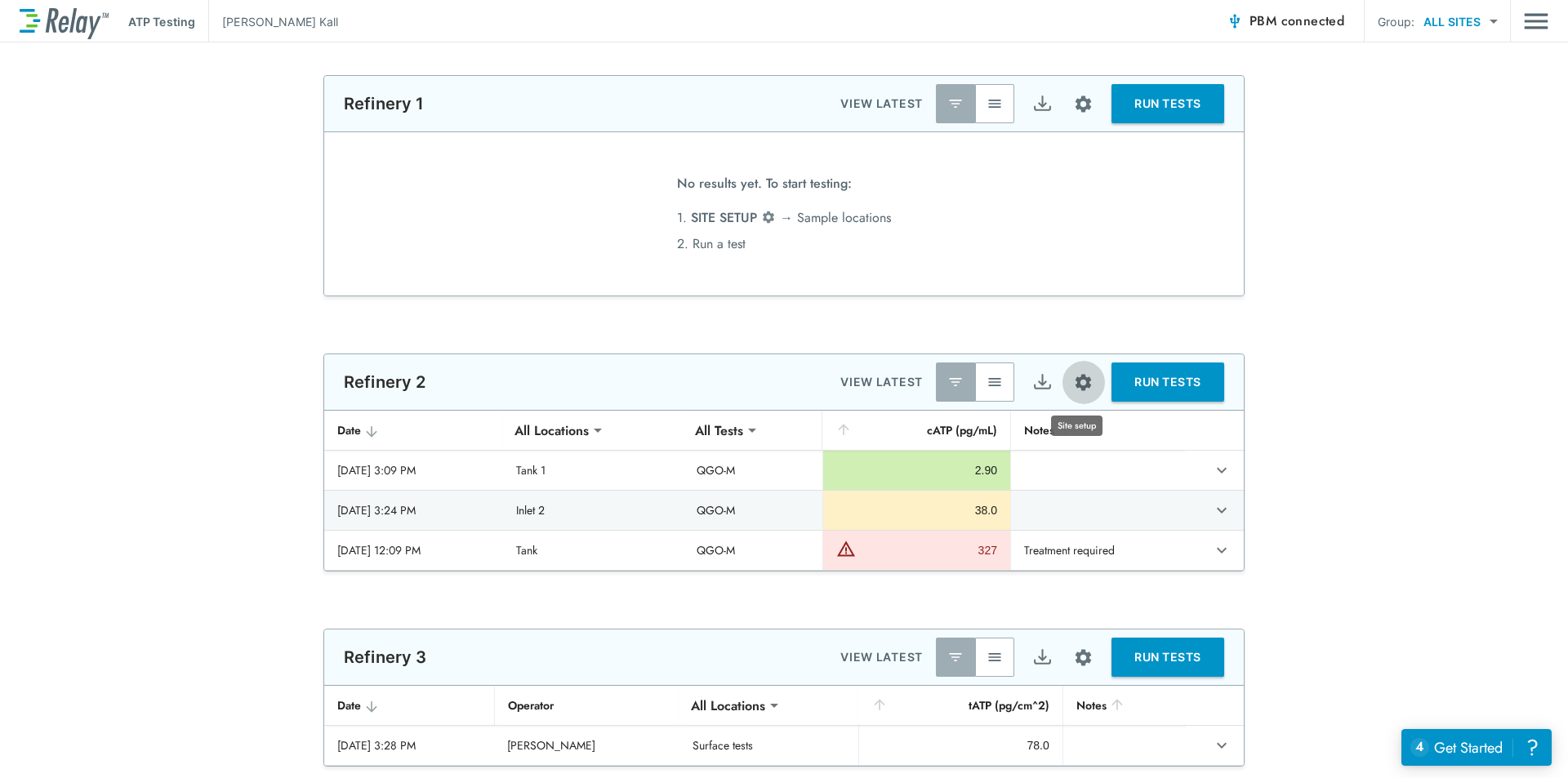 click at bounding box center [1083, 382] 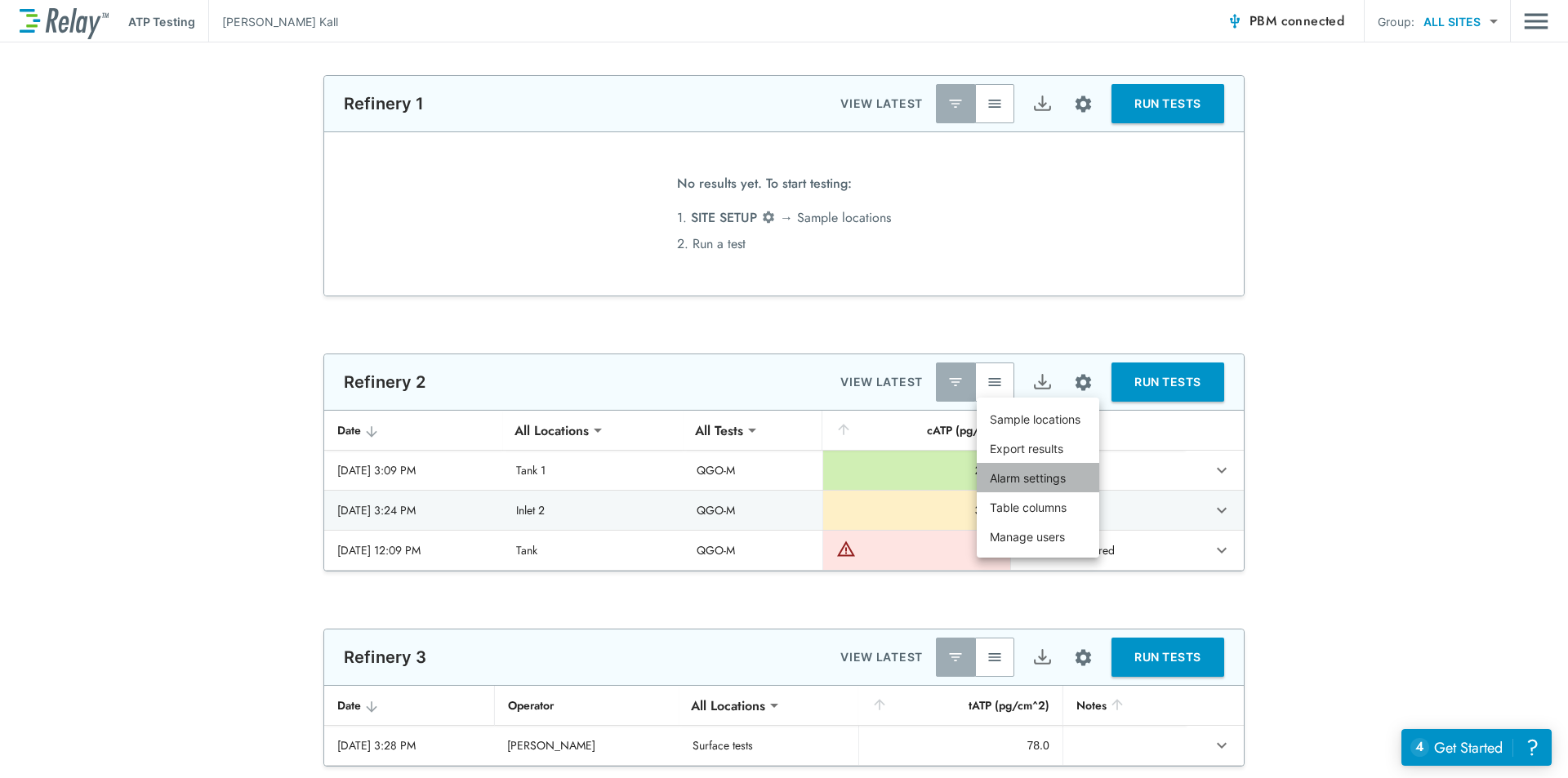 click on "Alarm settings" at bounding box center [1027, 478] 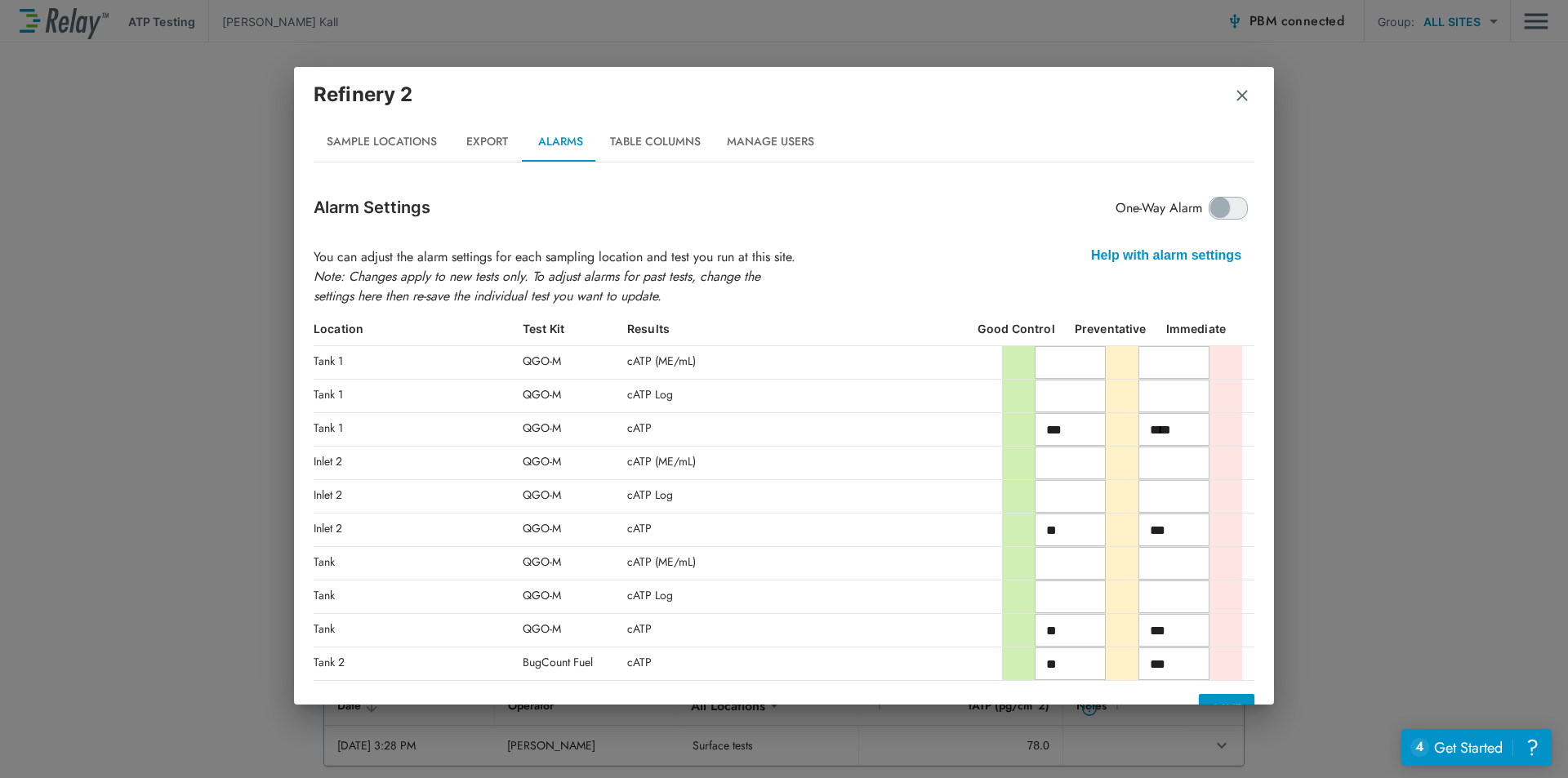 click on "Table Columns" at bounding box center (655, 142) 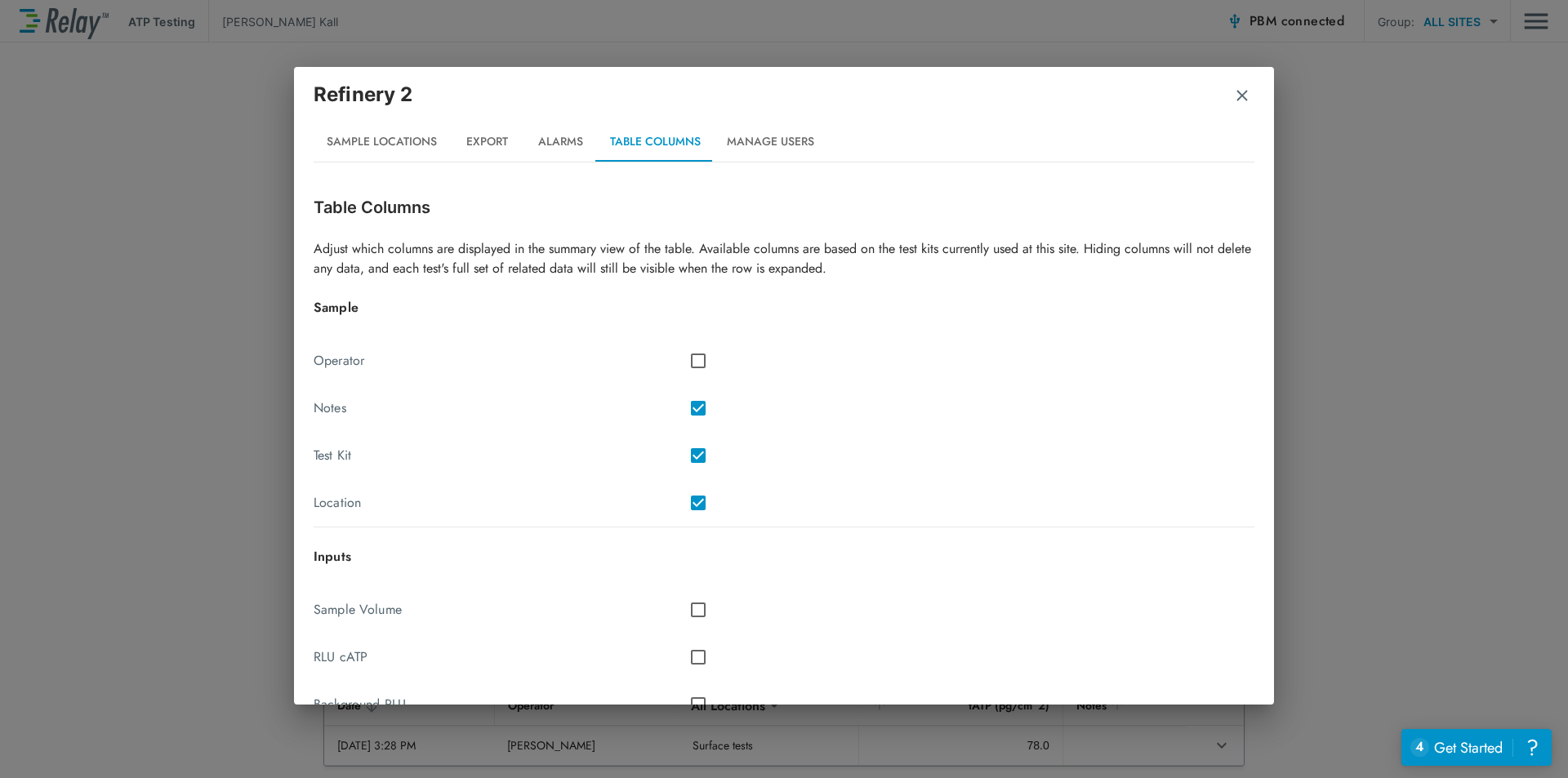 click on "Refinery 2" at bounding box center [784, 101] 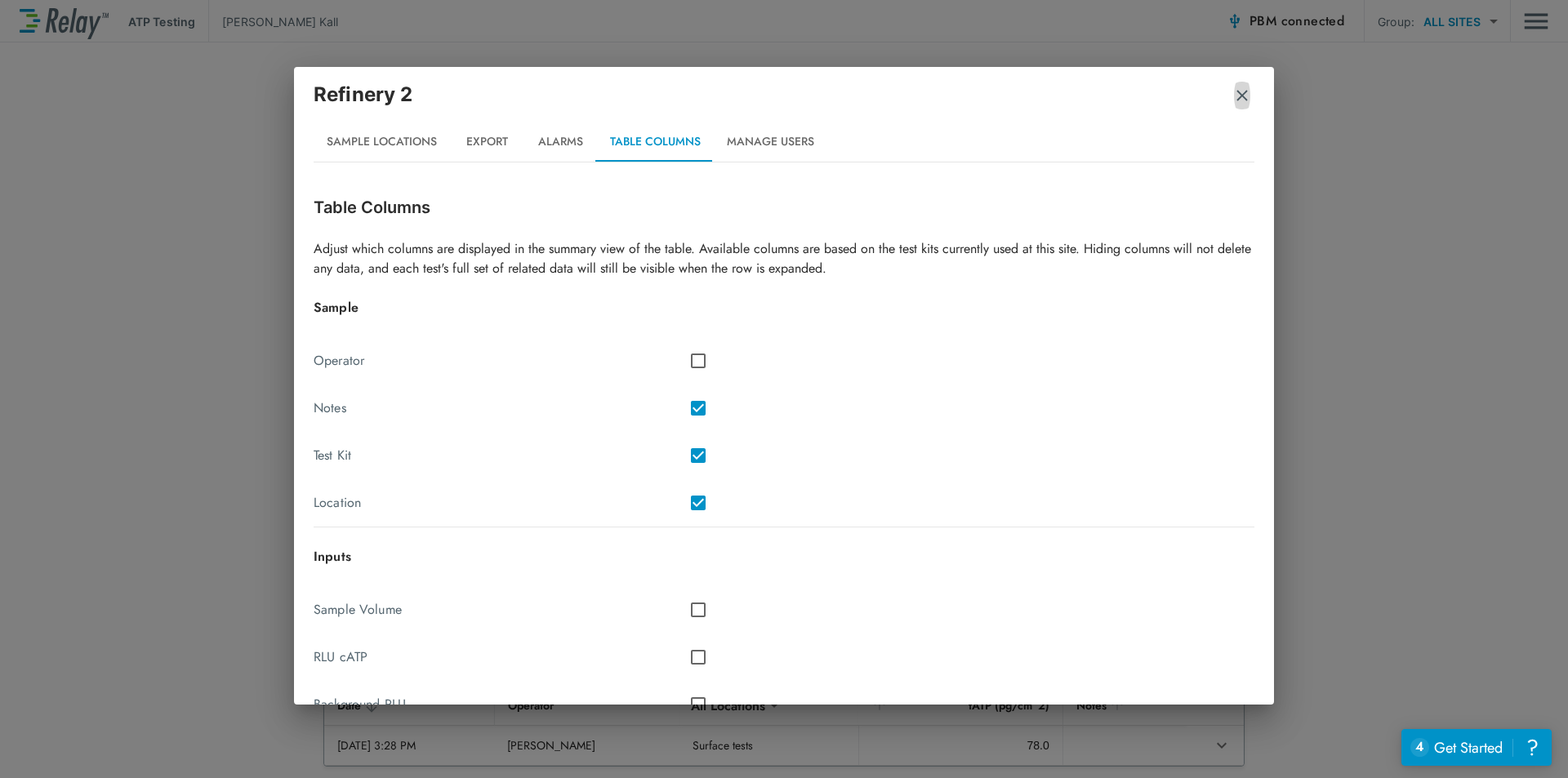 click at bounding box center (1242, 96) 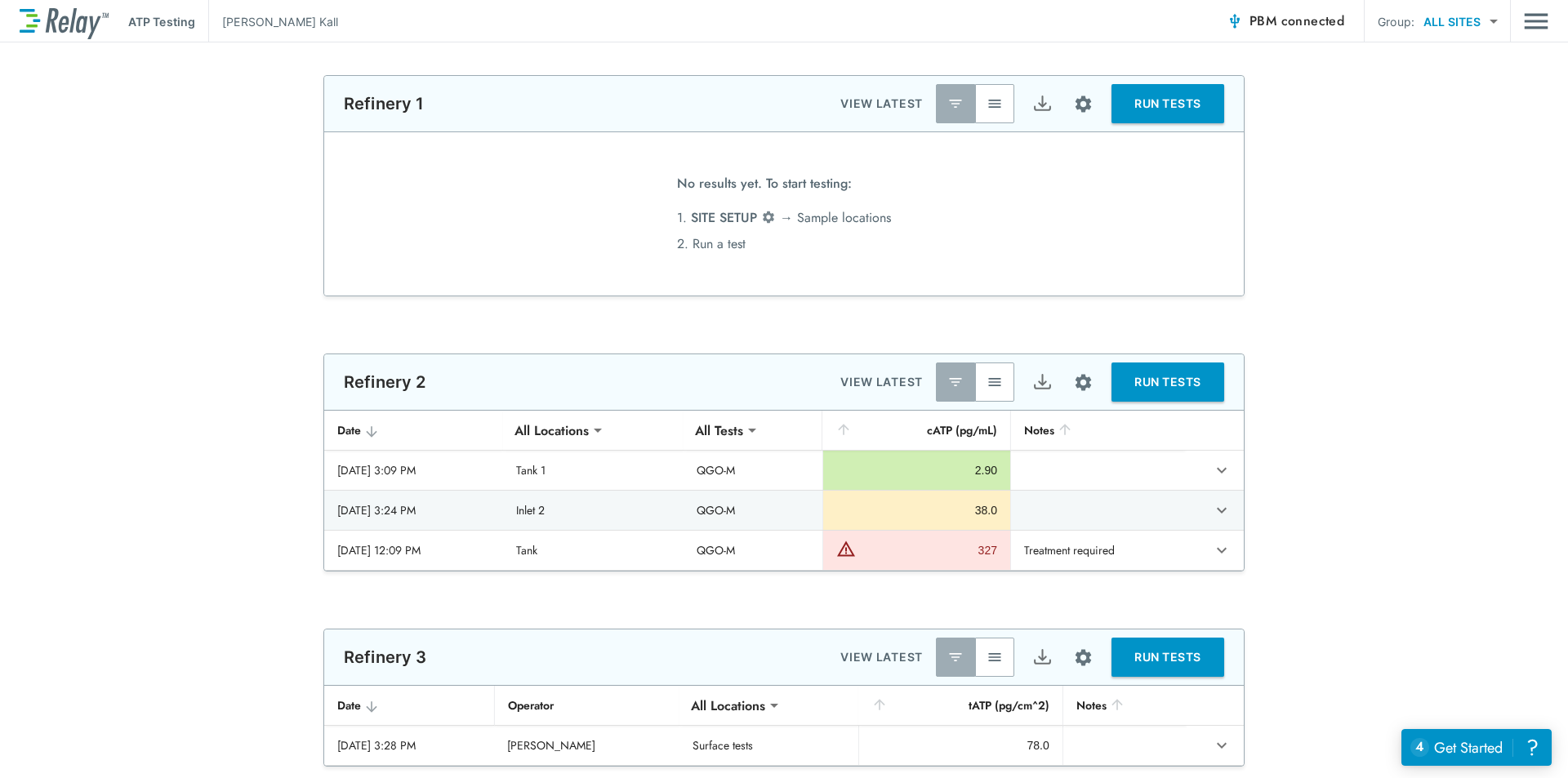 click on "**********" at bounding box center [784, 927] 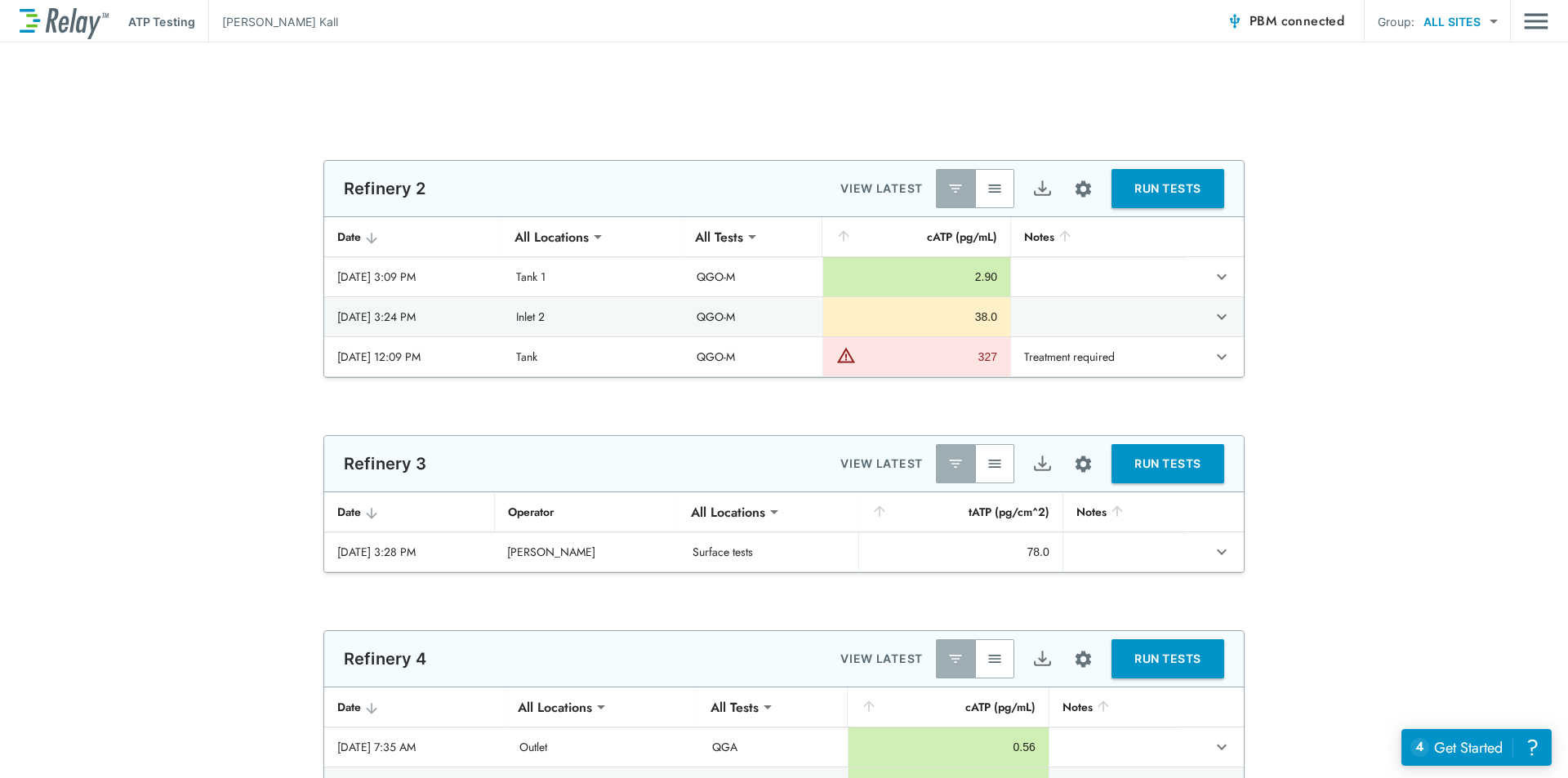 scroll, scrollTop: 272, scrollLeft: 0, axis: vertical 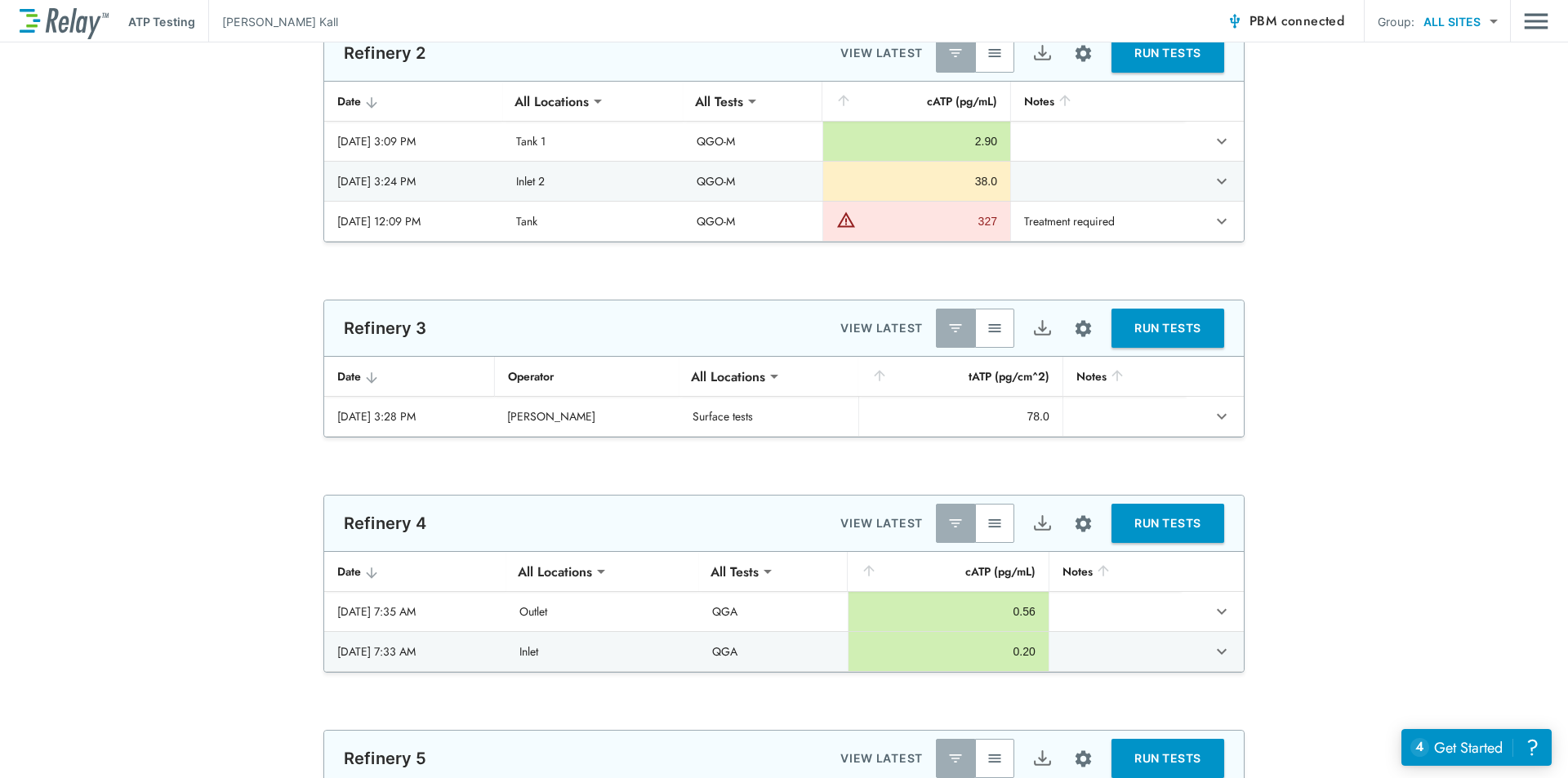 type on "****" 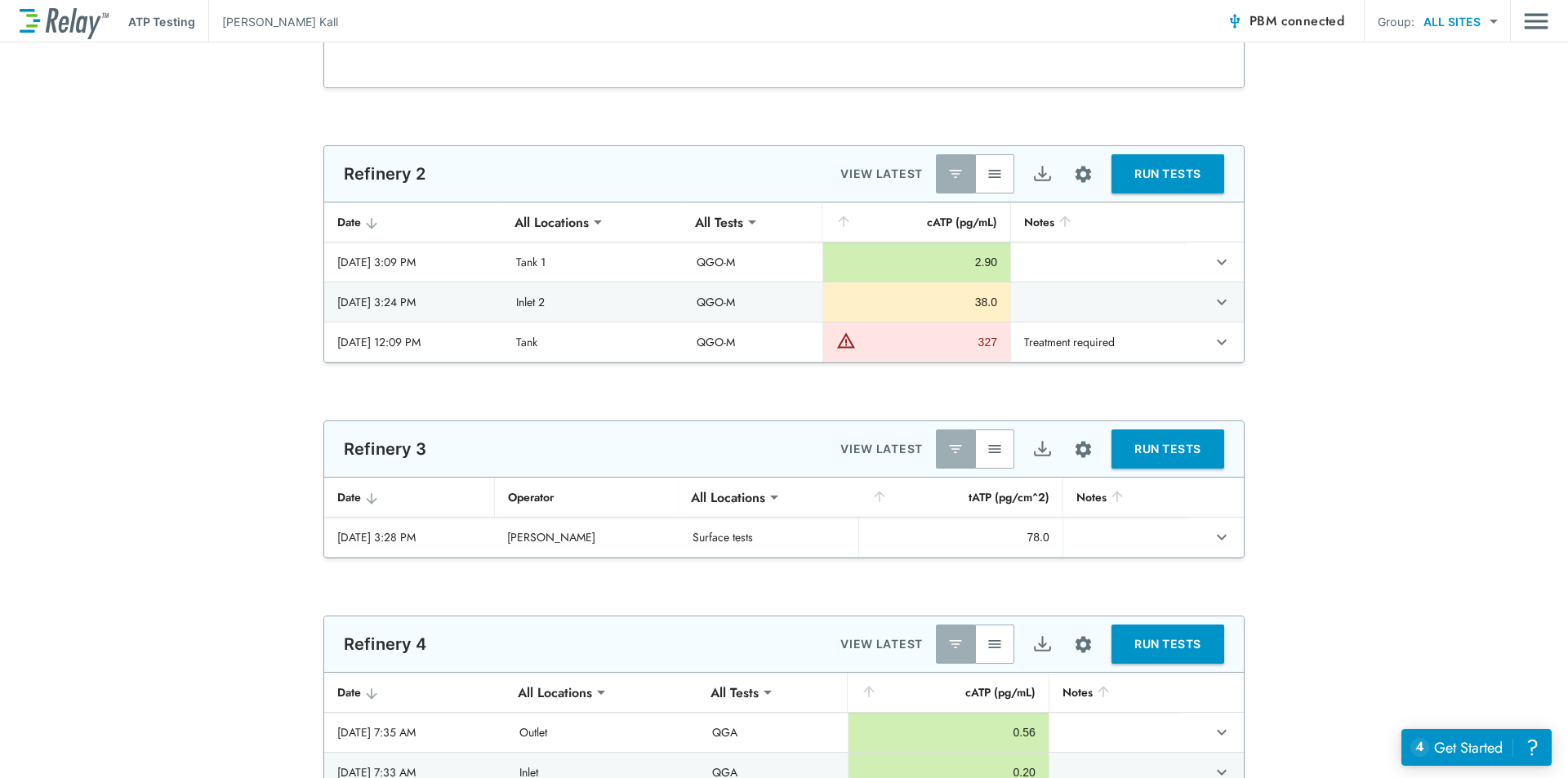 scroll, scrollTop: 0, scrollLeft: 0, axis: both 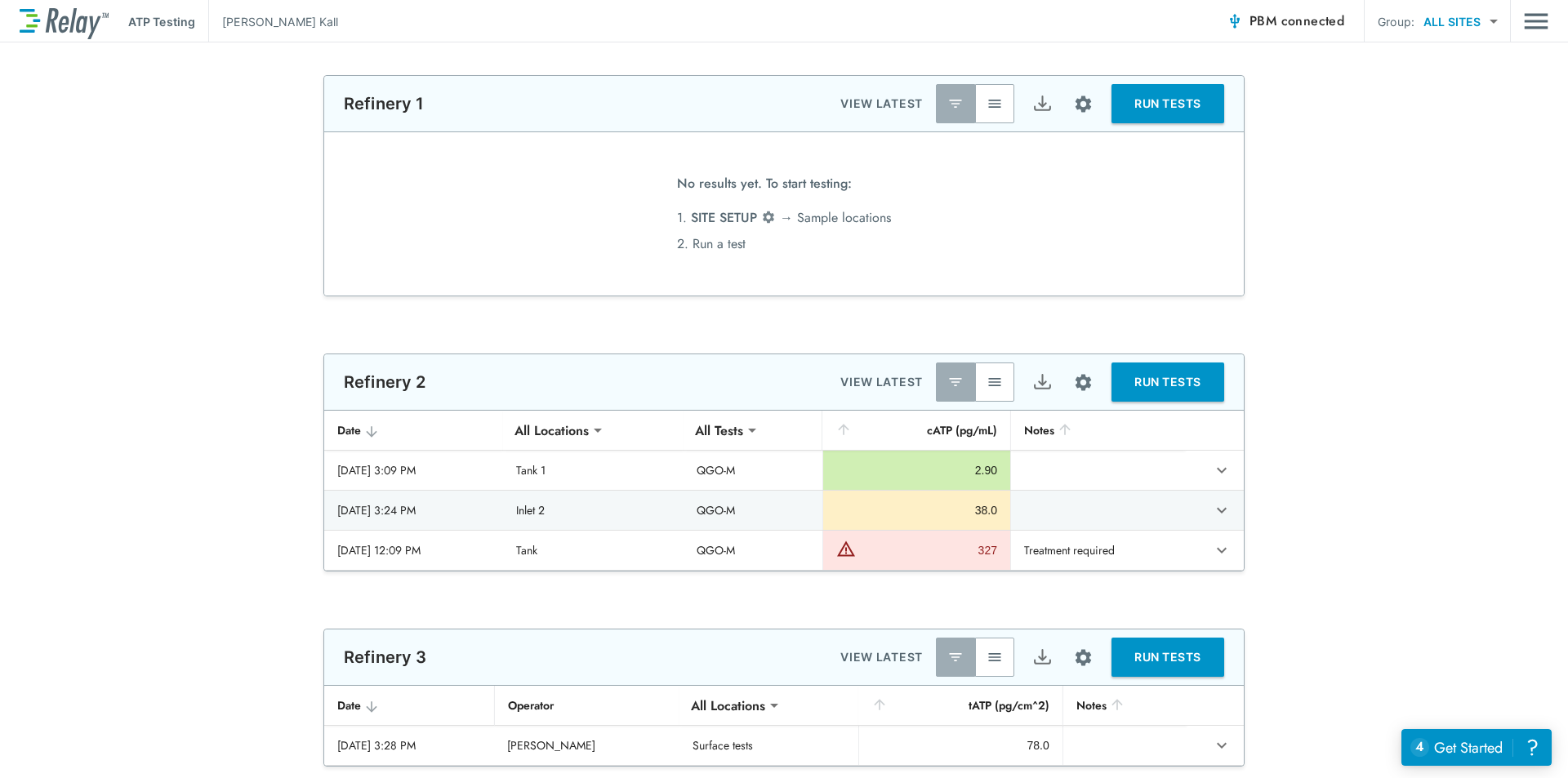 type on "**********" 